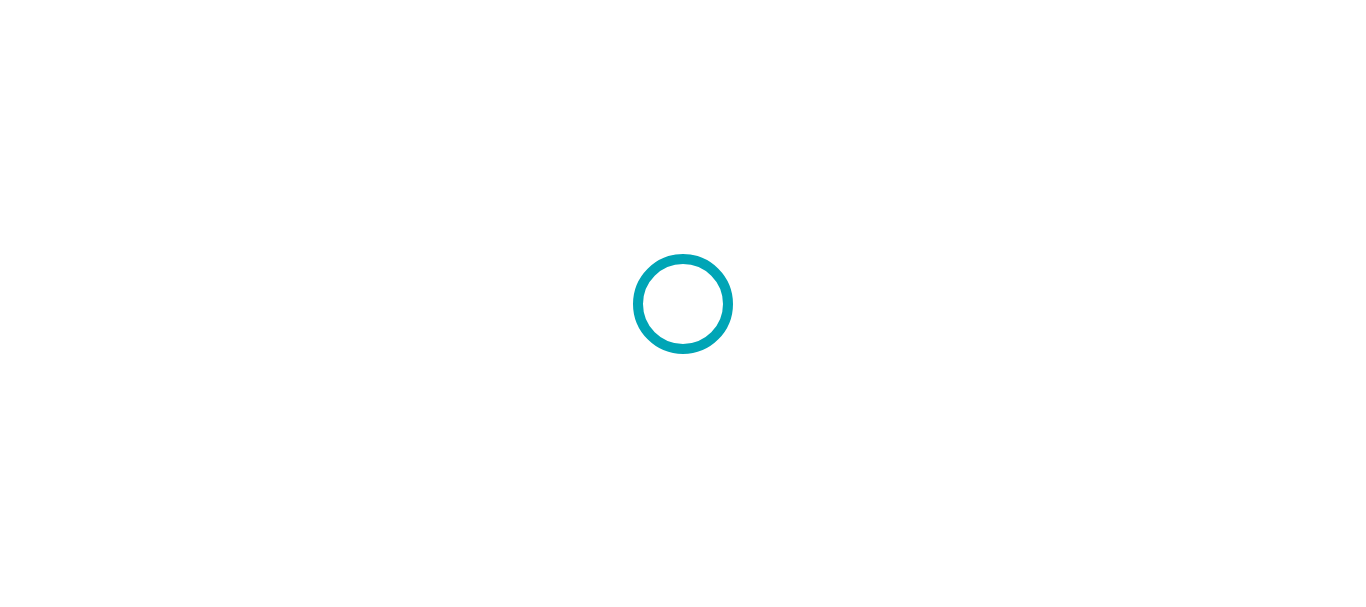scroll, scrollTop: 0, scrollLeft: 0, axis: both 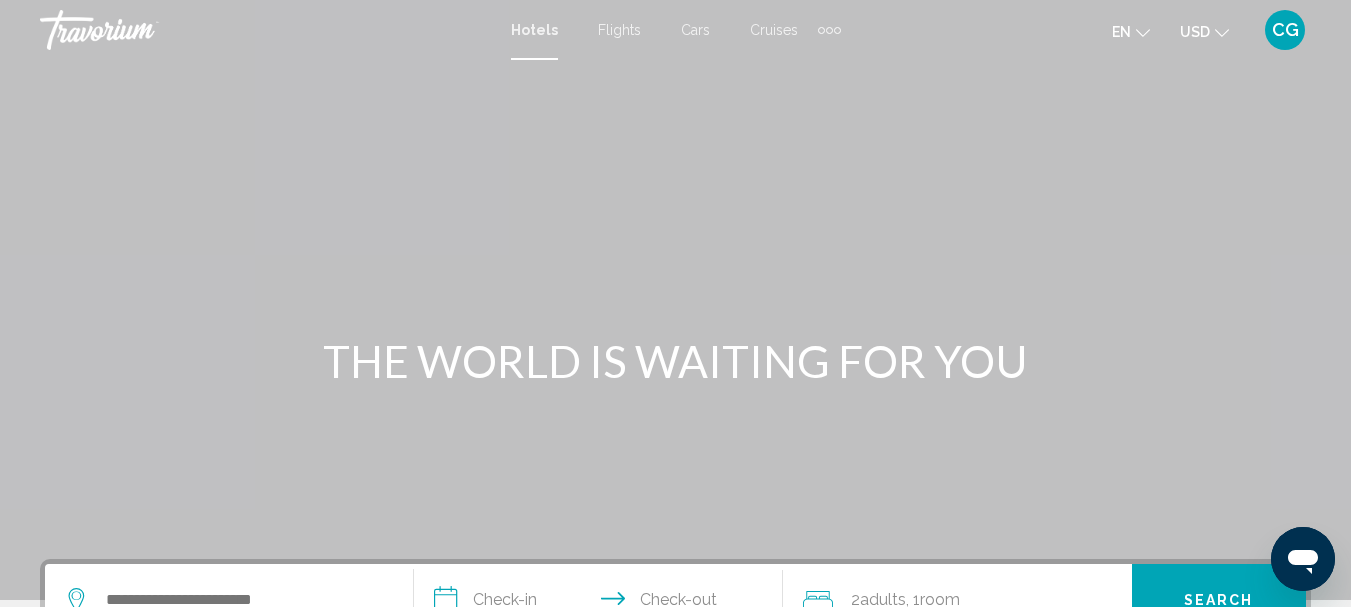 click 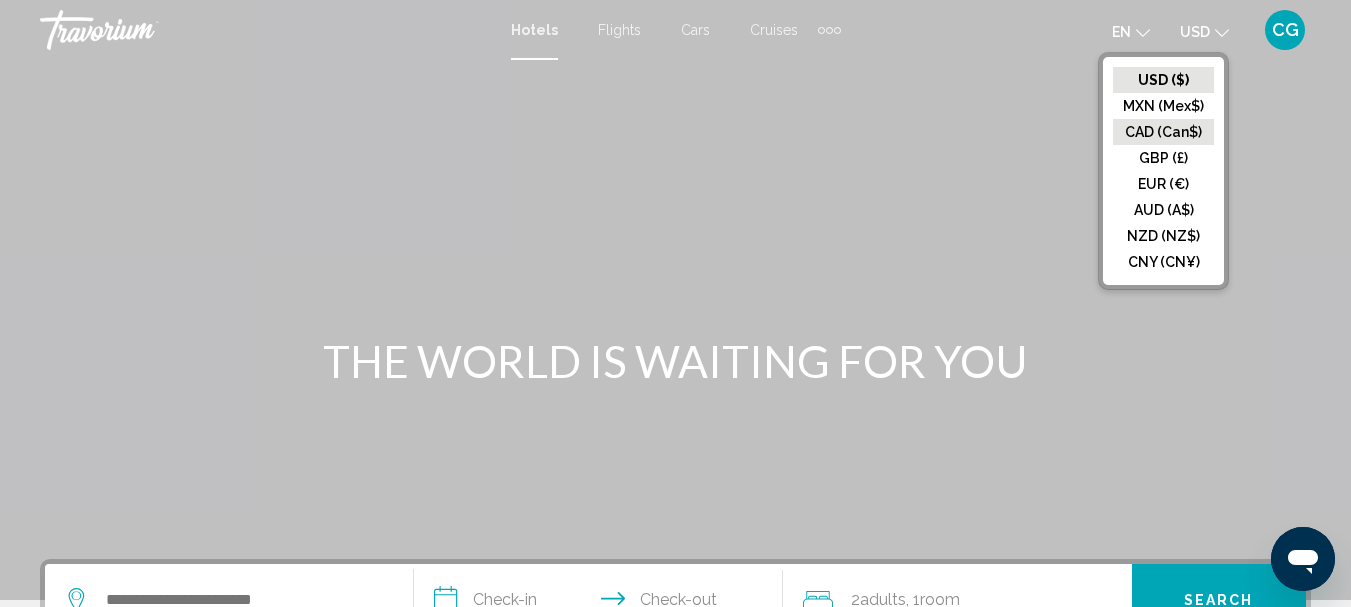 click on "CAD (Can$)" 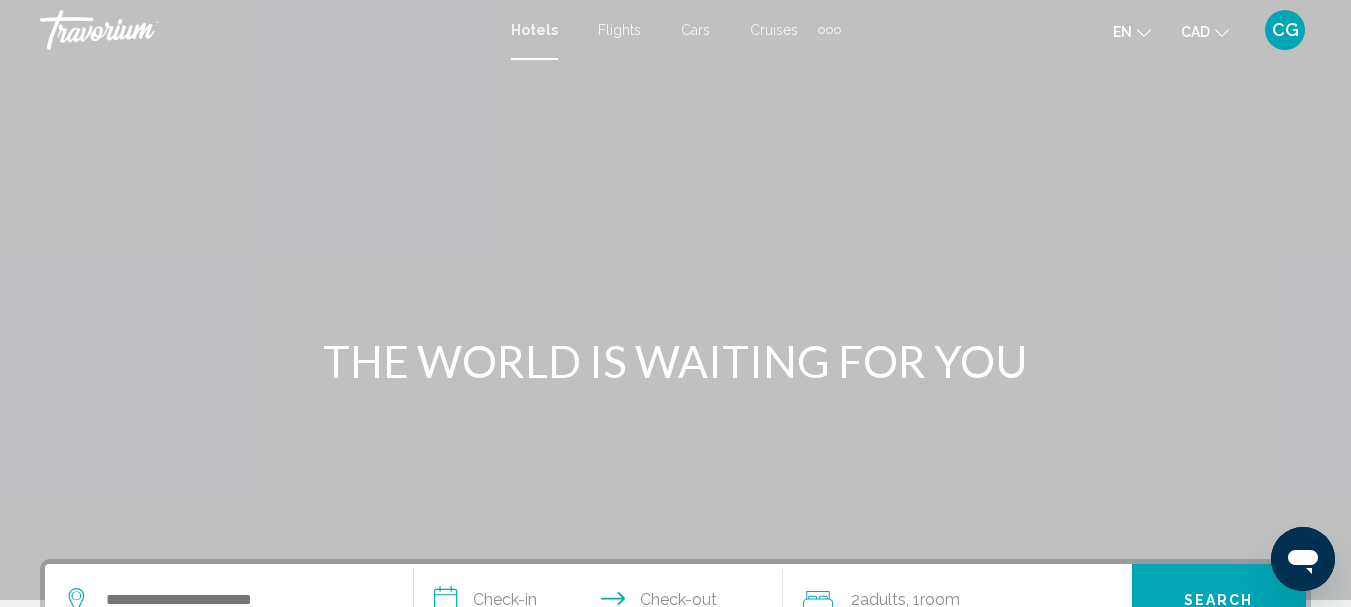 click 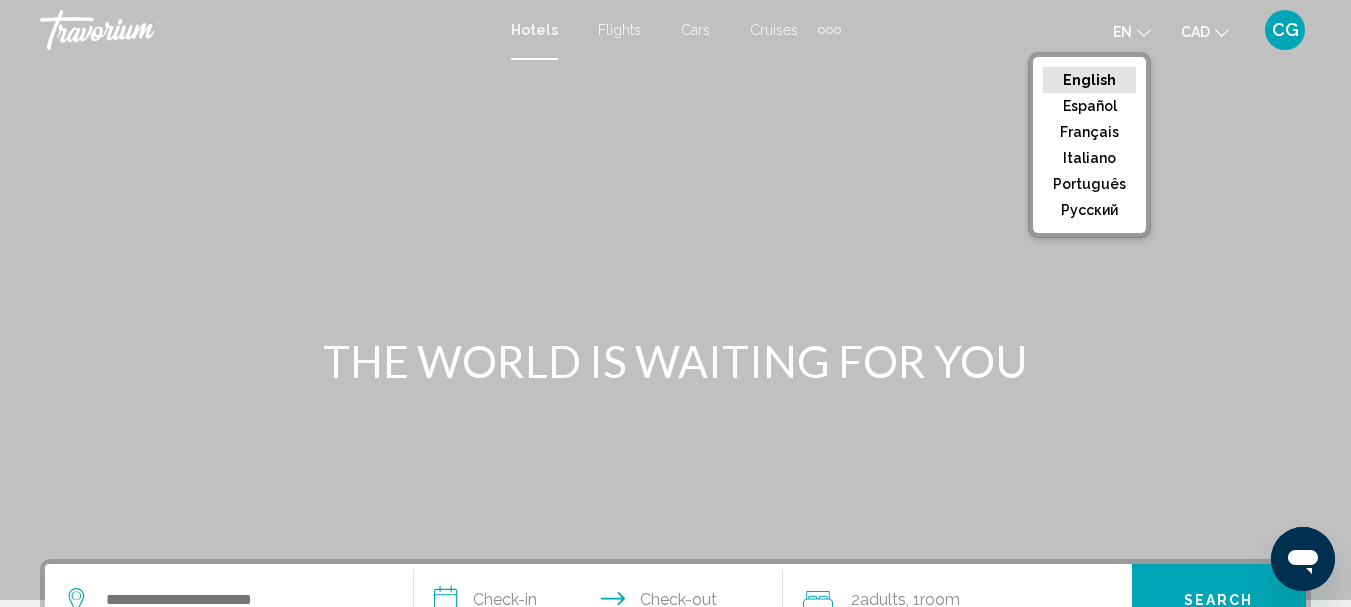 click 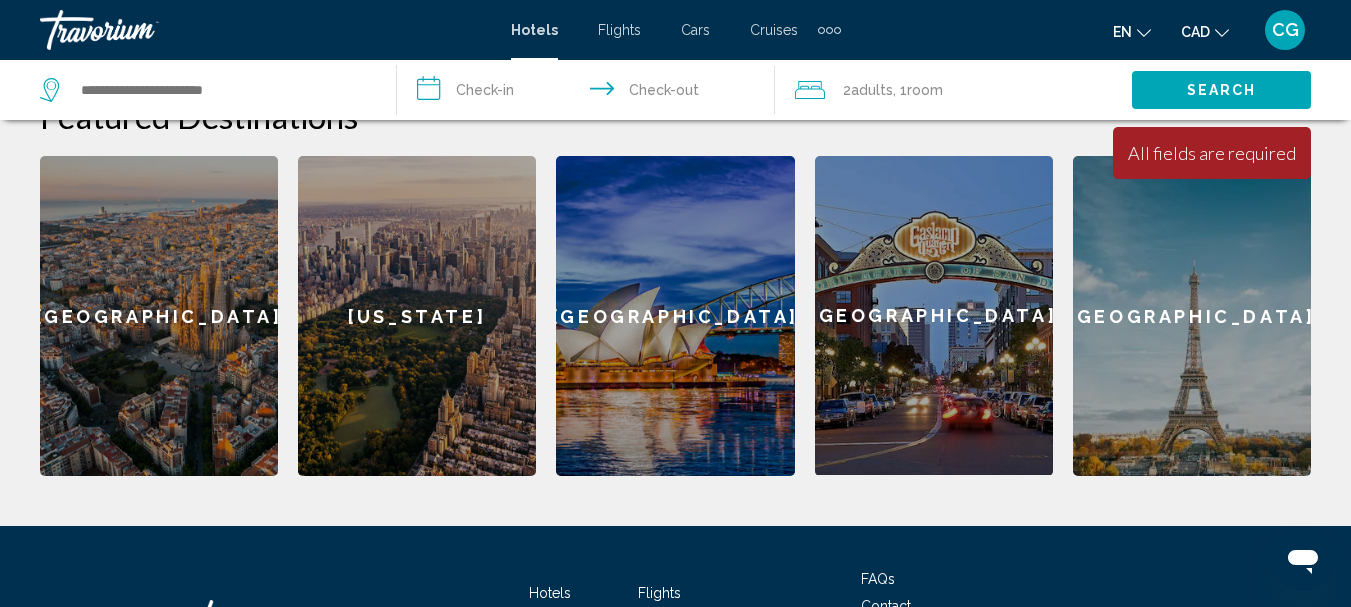 scroll, scrollTop: 600, scrollLeft: 0, axis: vertical 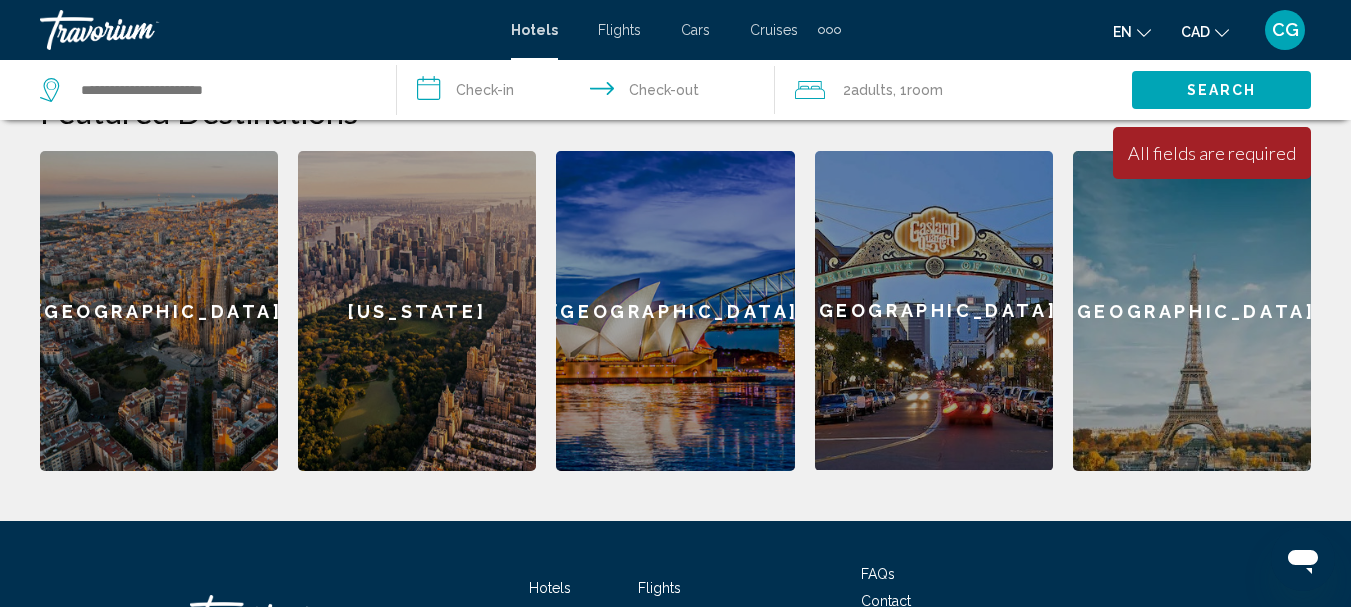 click on "[US_STATE]" at bounding box center [417, 311] 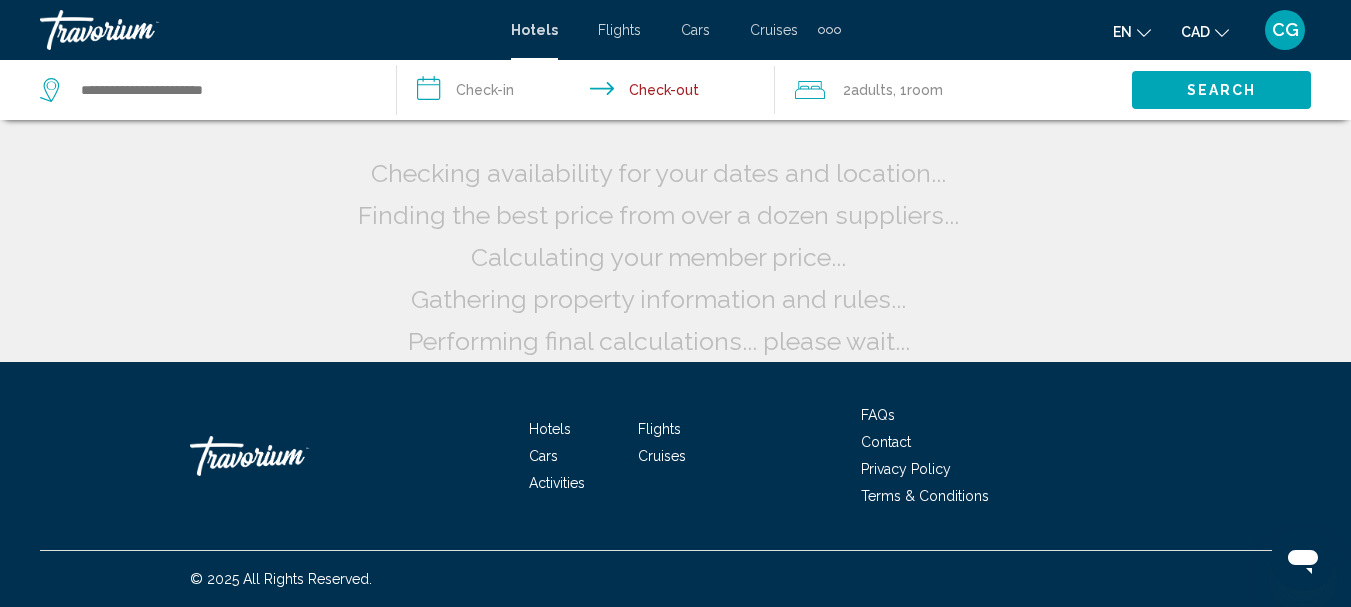 scroll, scrollTop: 0, scrollLeft: 0, axis: both 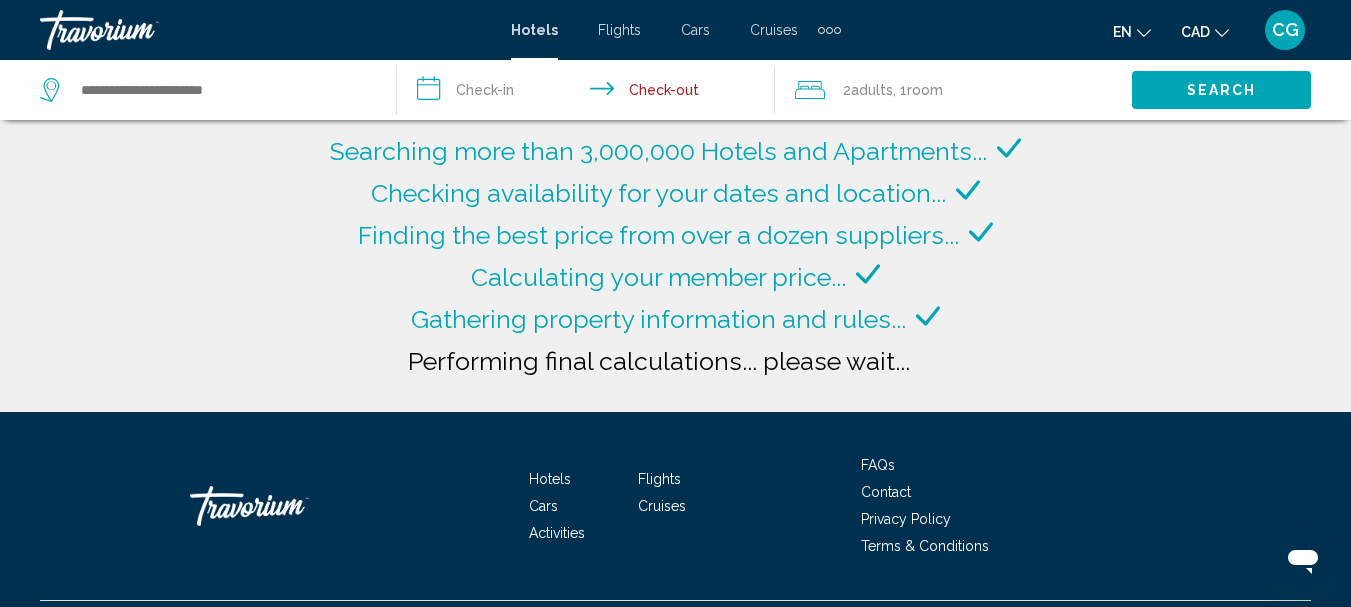 type on "**********" 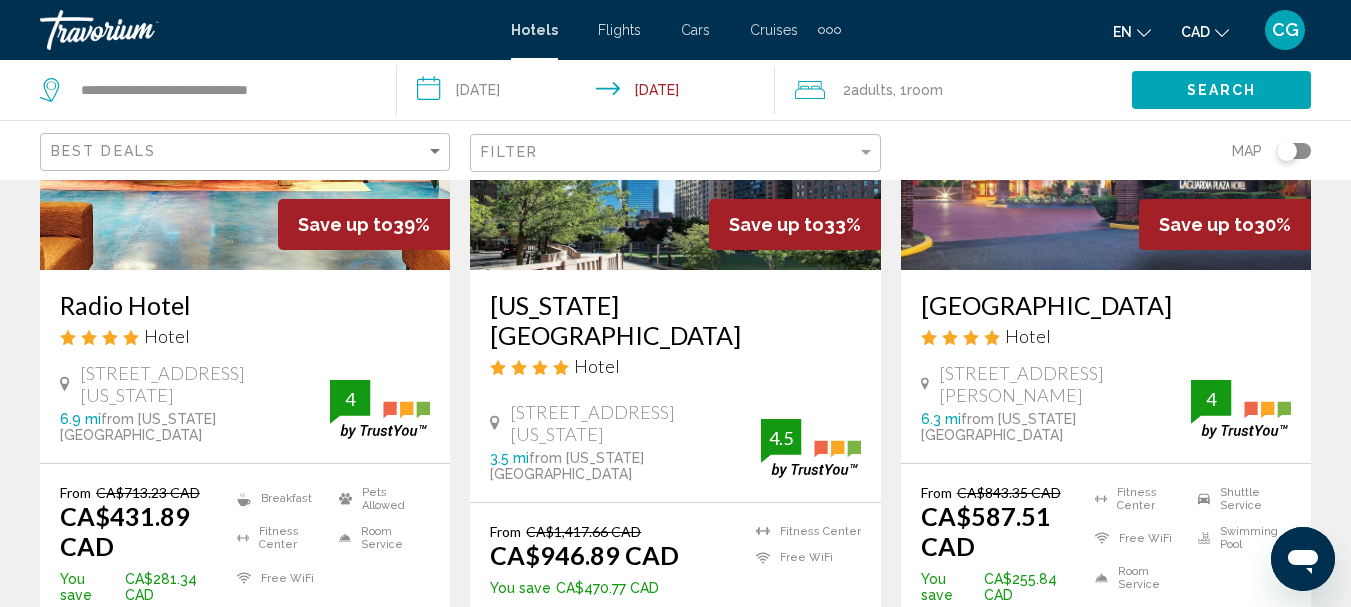 scroll, scrollTop: 0, scrollLeft: 0, axis: both 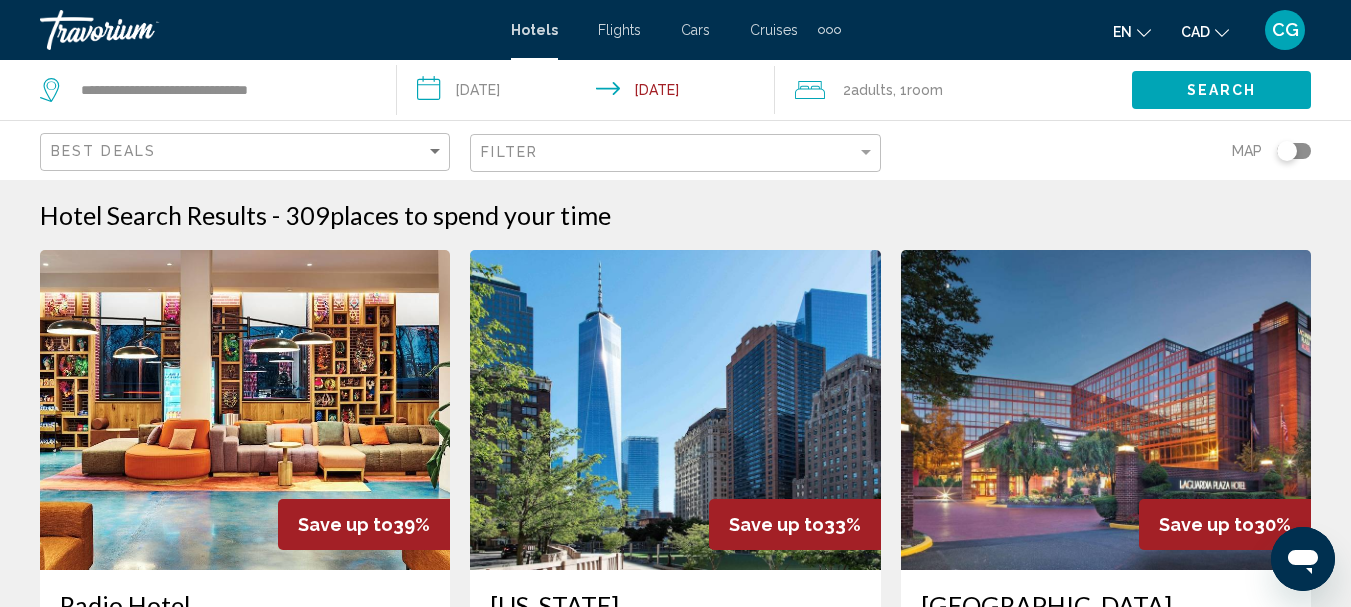 click on "Adults" 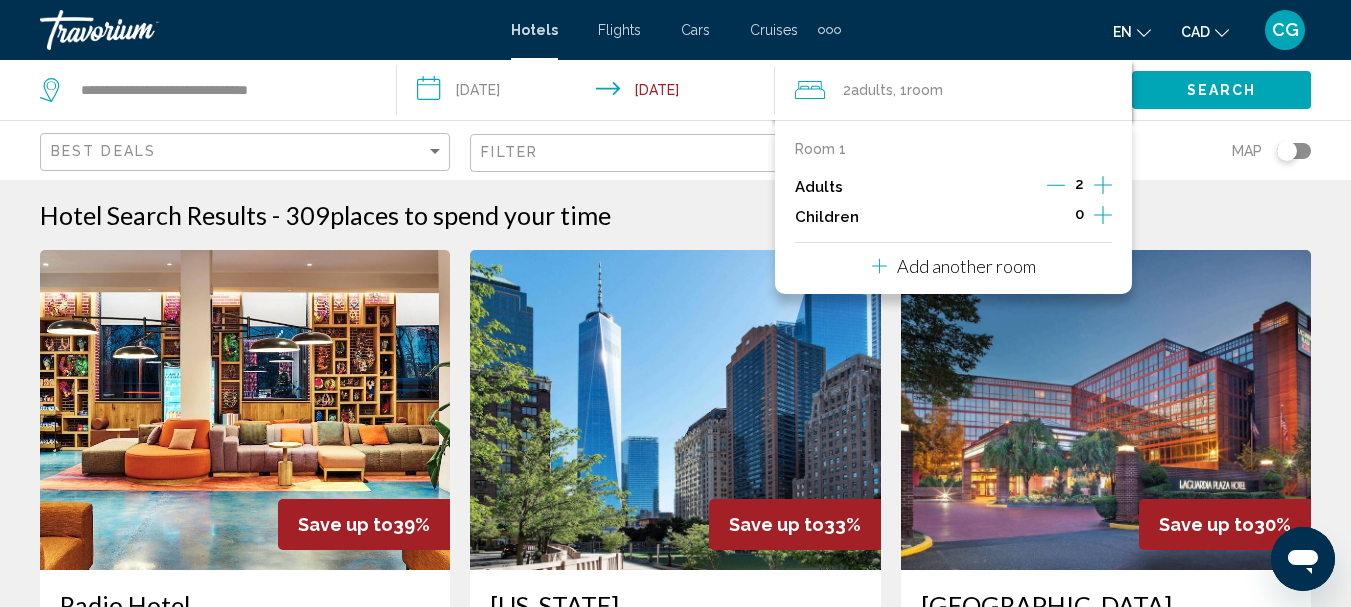 click 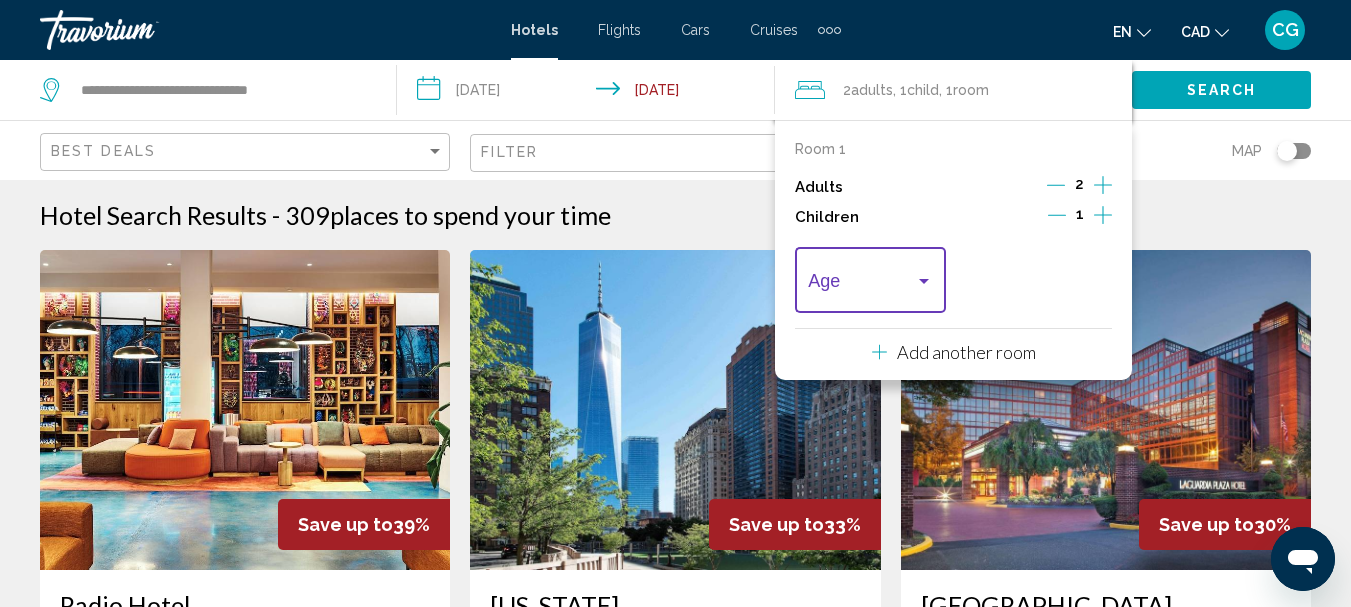 click at bounding box center [924, 281] 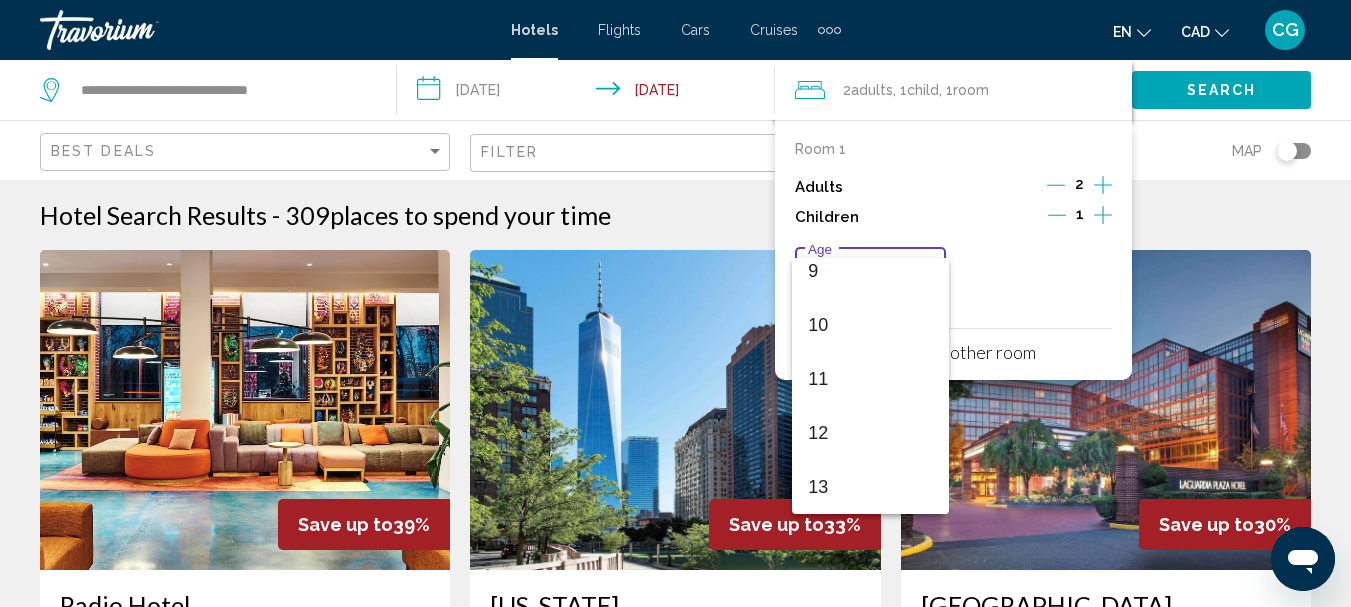 scroll, scrollTop: 600, scrollLeft: 0, axis: vertical 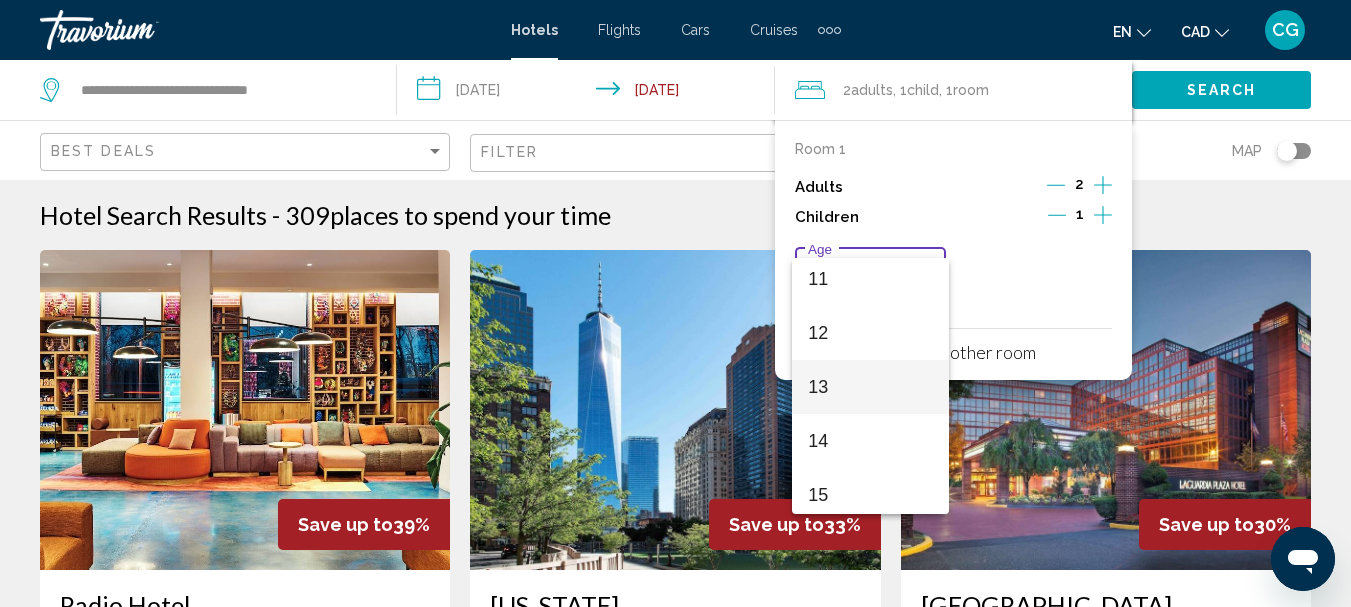 click on "13" at bounding box center [870, 387] 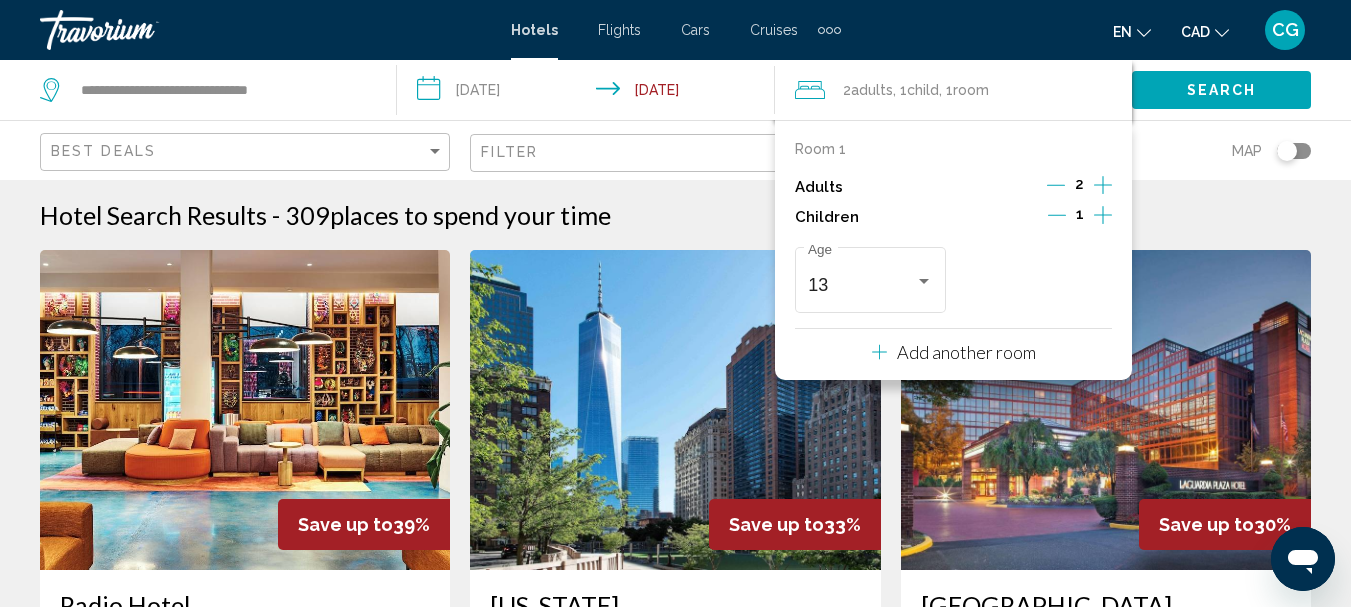 click on "2  Adult Adults , 1  Child Children , 1  Room rooms" 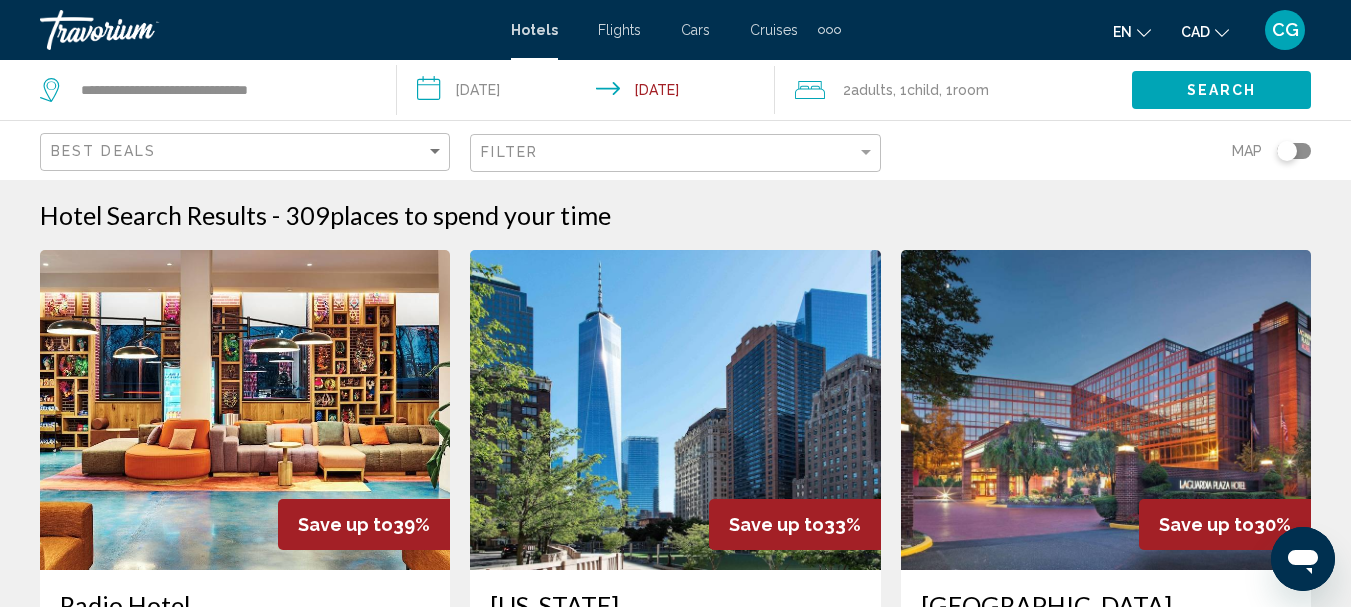 click on "**********" at bounding box center [589, 93] 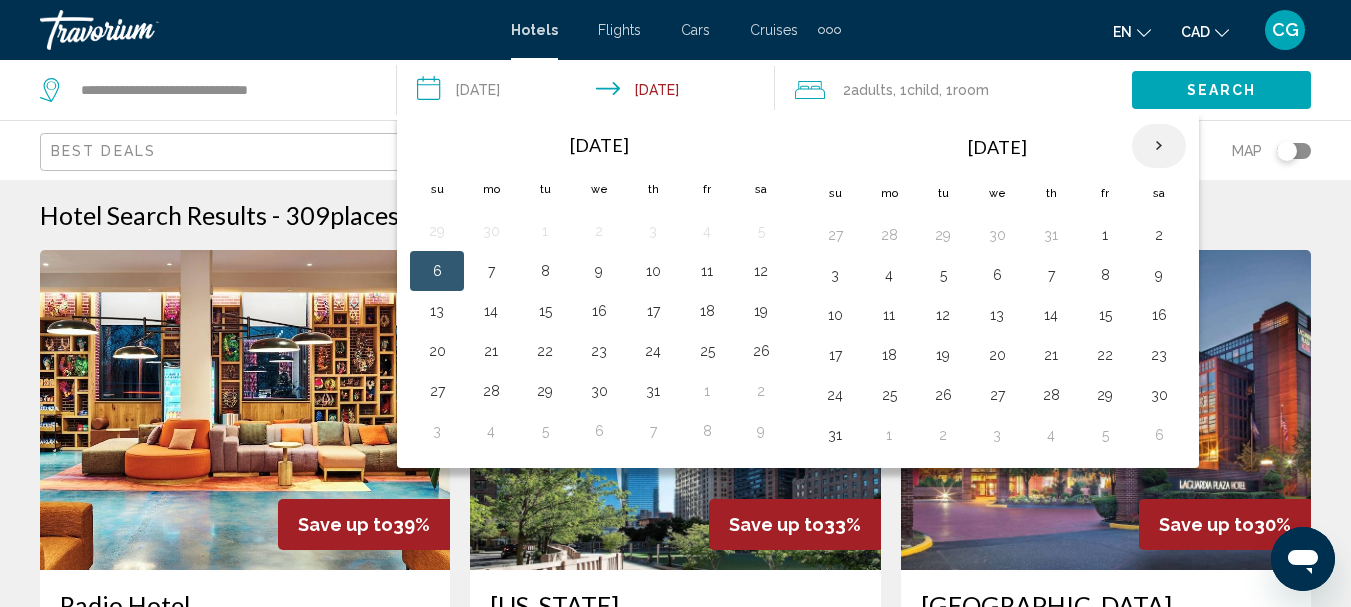 click at bounding box center [1159, 146] 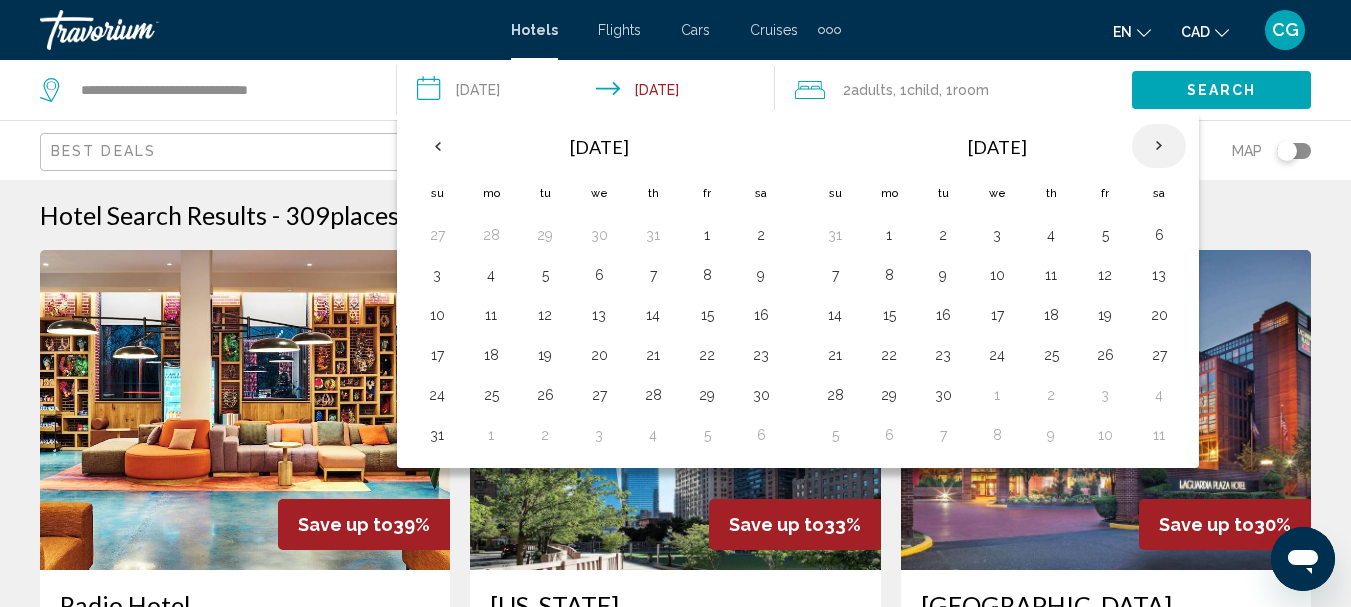 click at bounding box center (1159, 146) 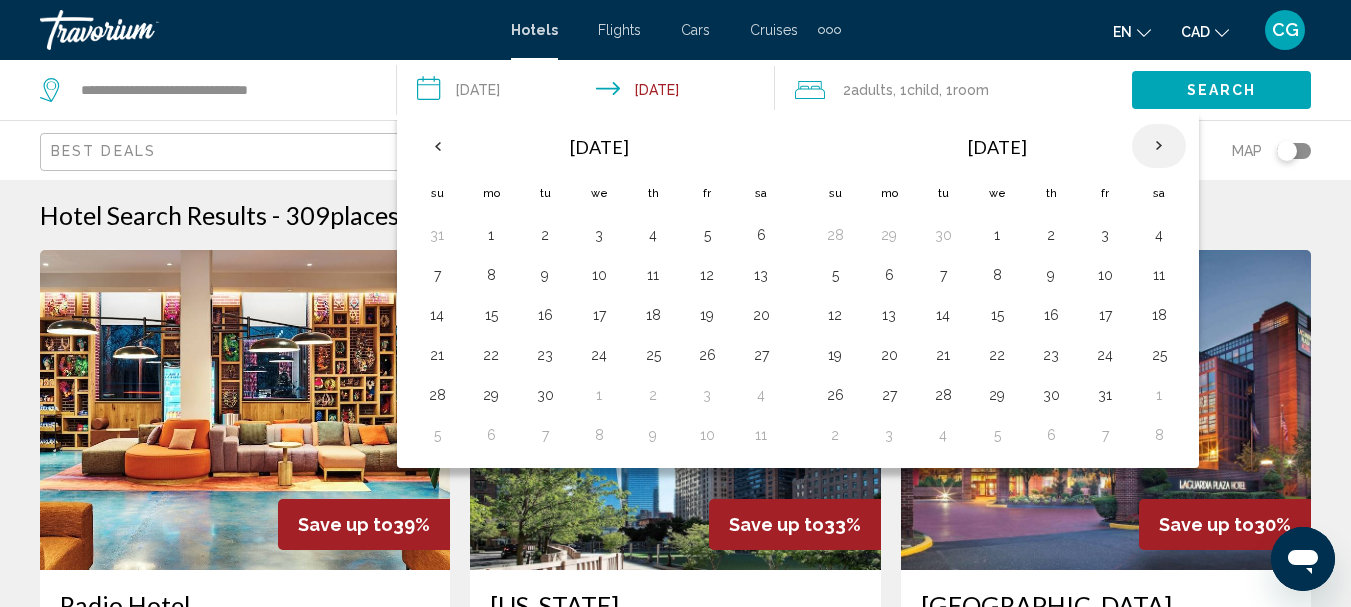 click at bounding box center [1159, 146] 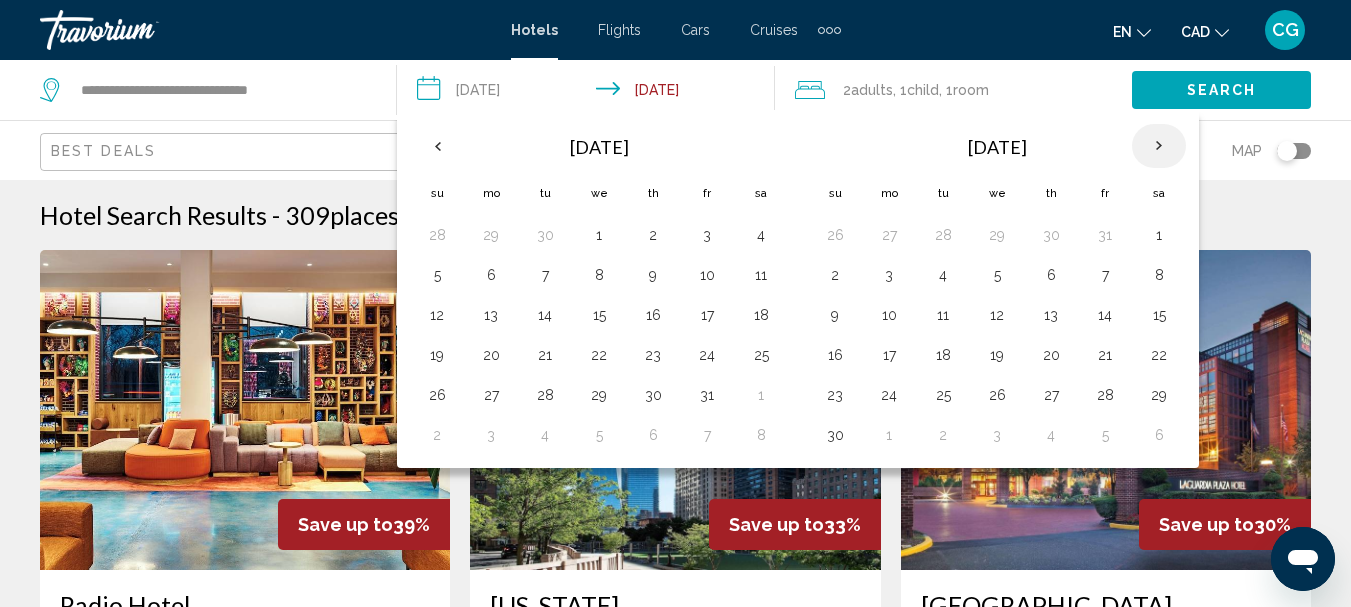 click at bounding box center (1159, 146) 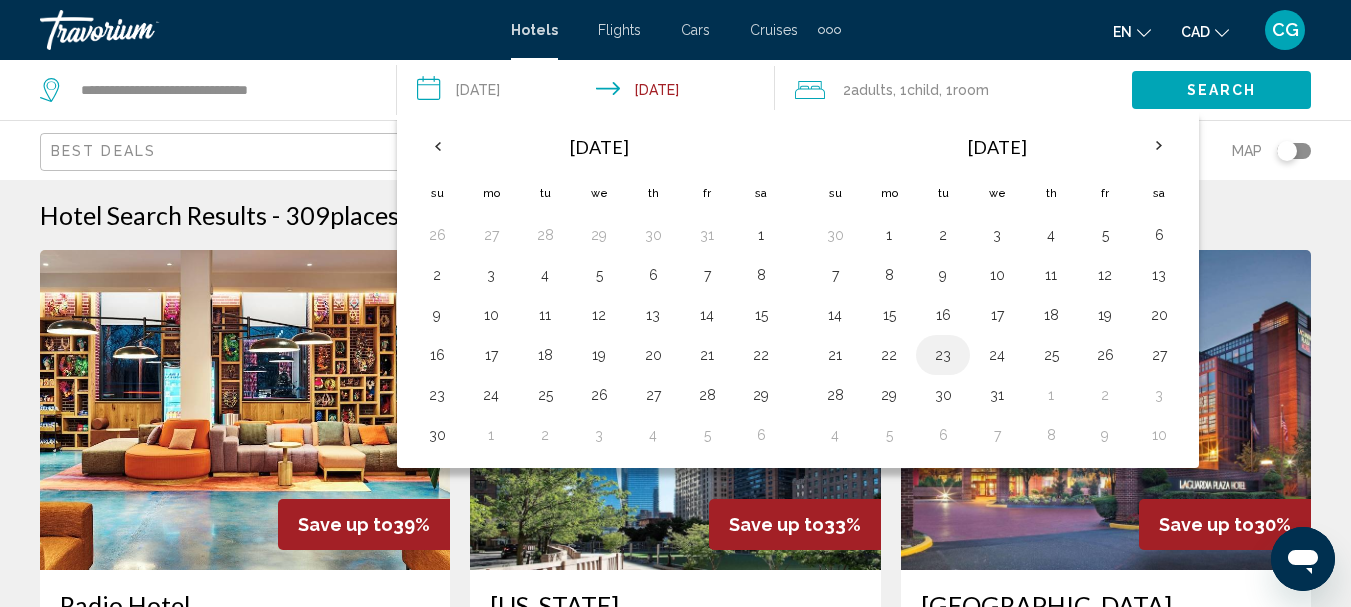 click on "23" at bounding box center [943, 355] 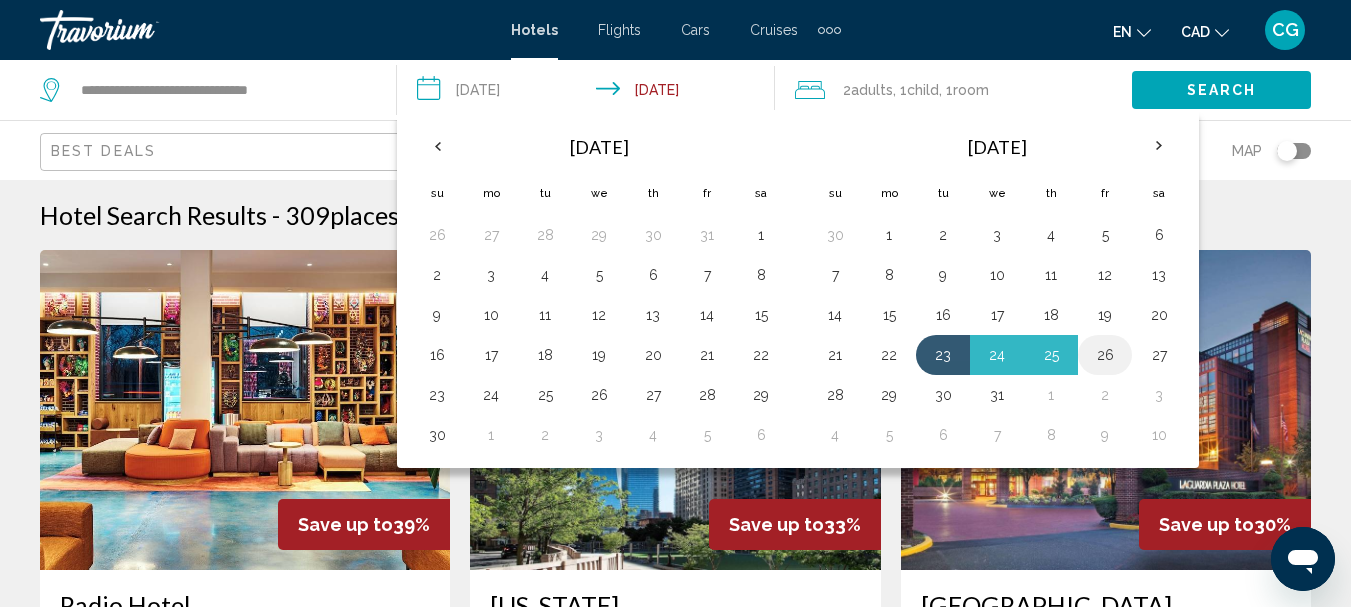 click on "26" at bounding box center [1105, 355] 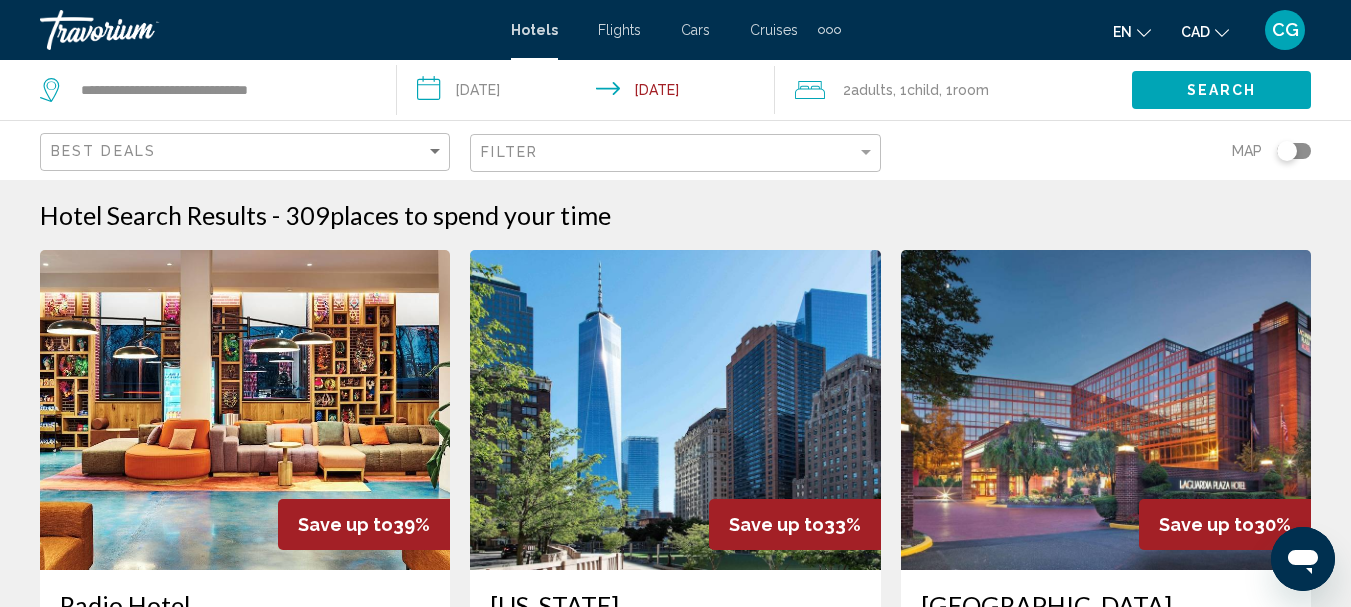 click on "**********" at bounding box center [589, 93] 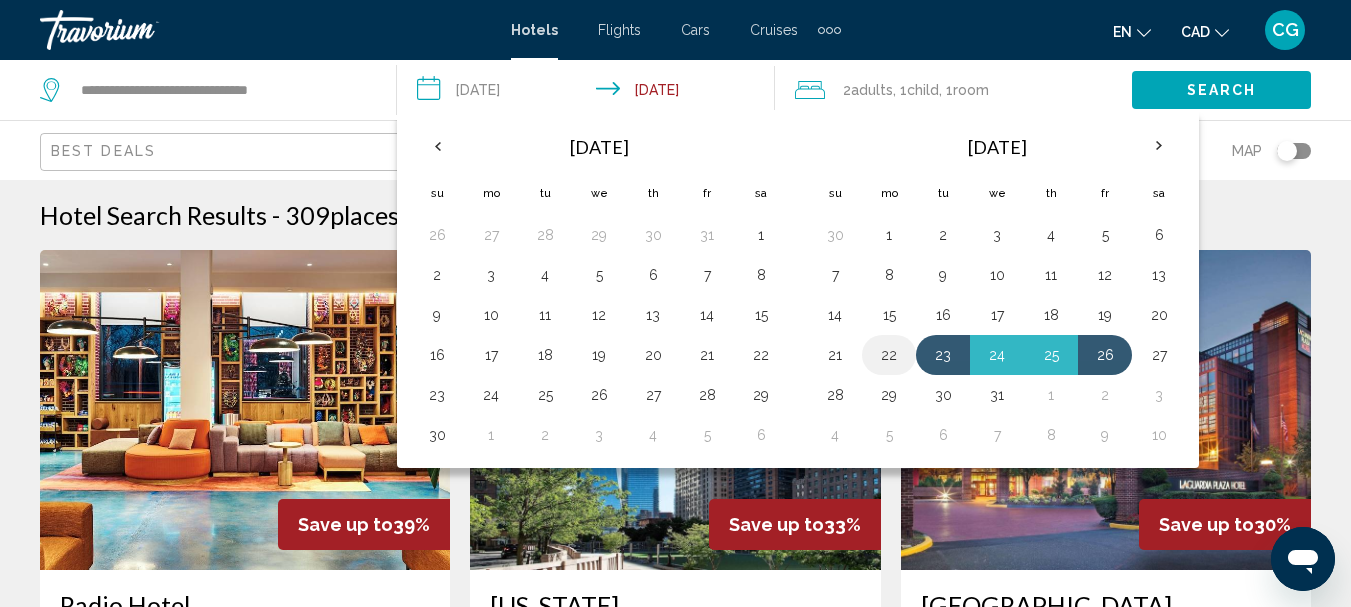 click on "22" at bounding box center (889, 355) 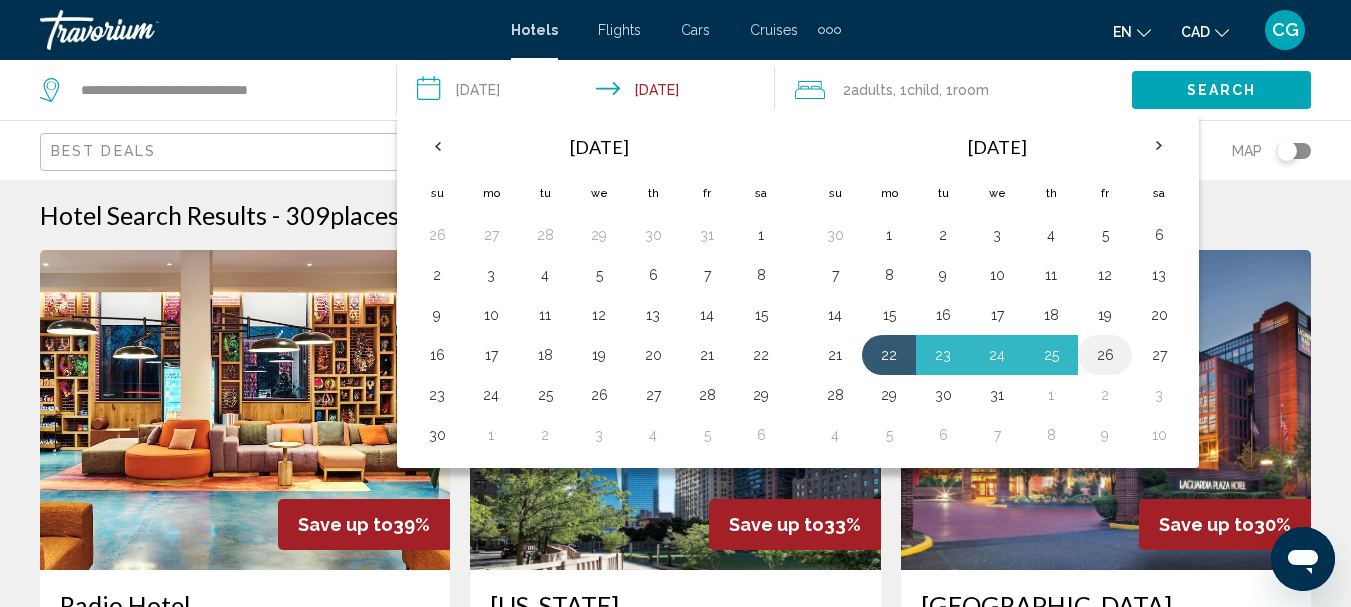 click on "26" at bounding box center [1105, 355] 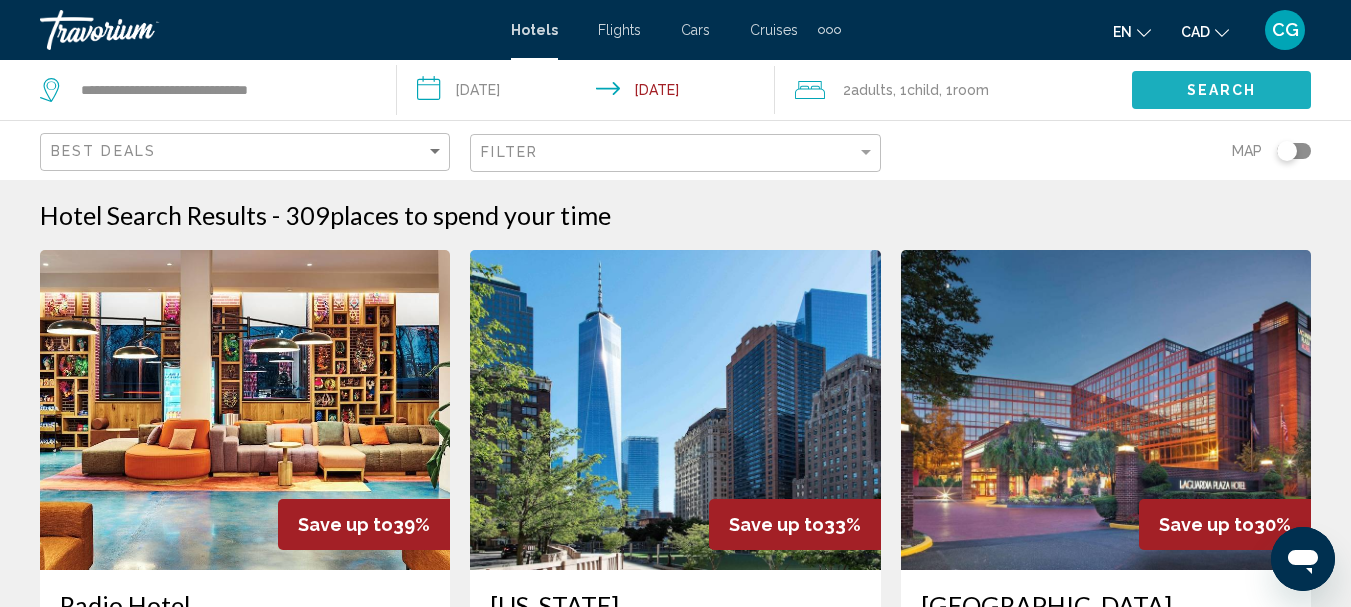 click on "Search" 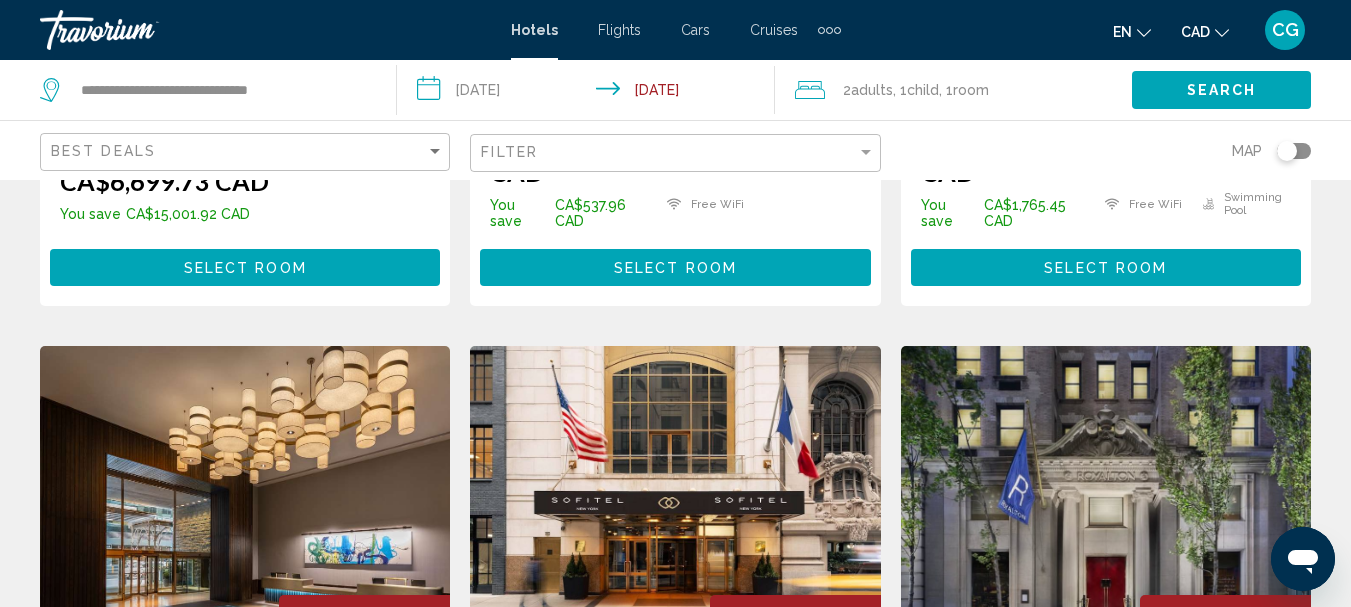 scroll, scrollTop: 0, scrollLeft: 0, axis: both 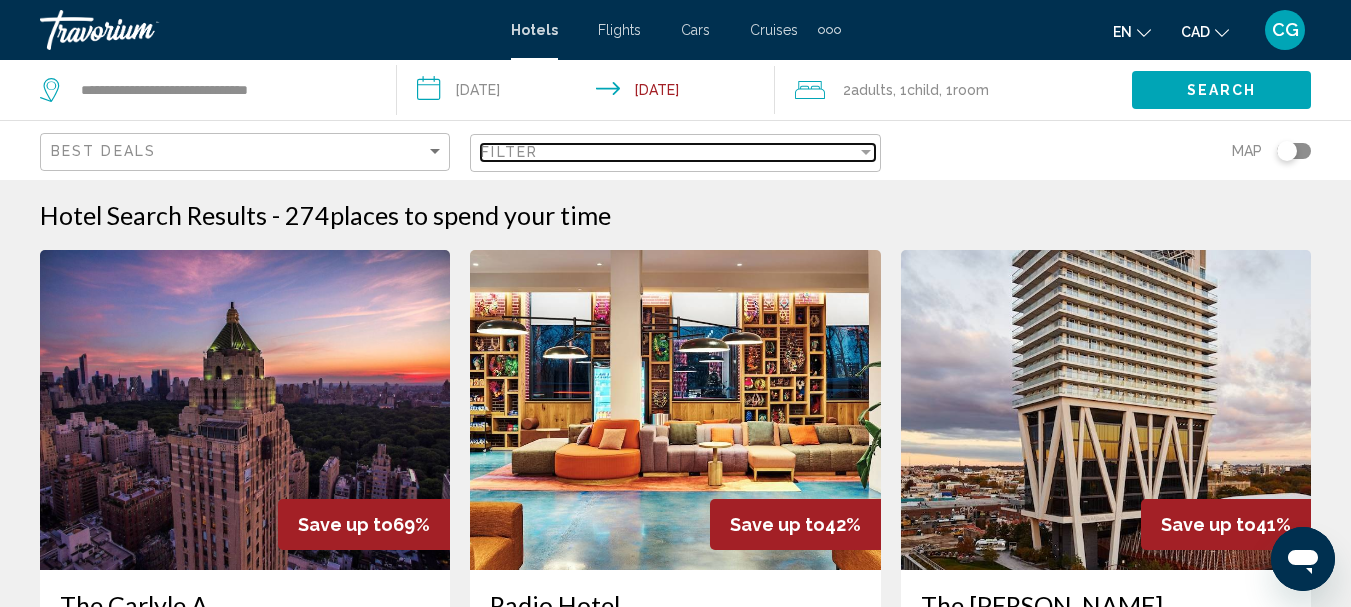 click on "Filter" at bounding box center [668, 152] 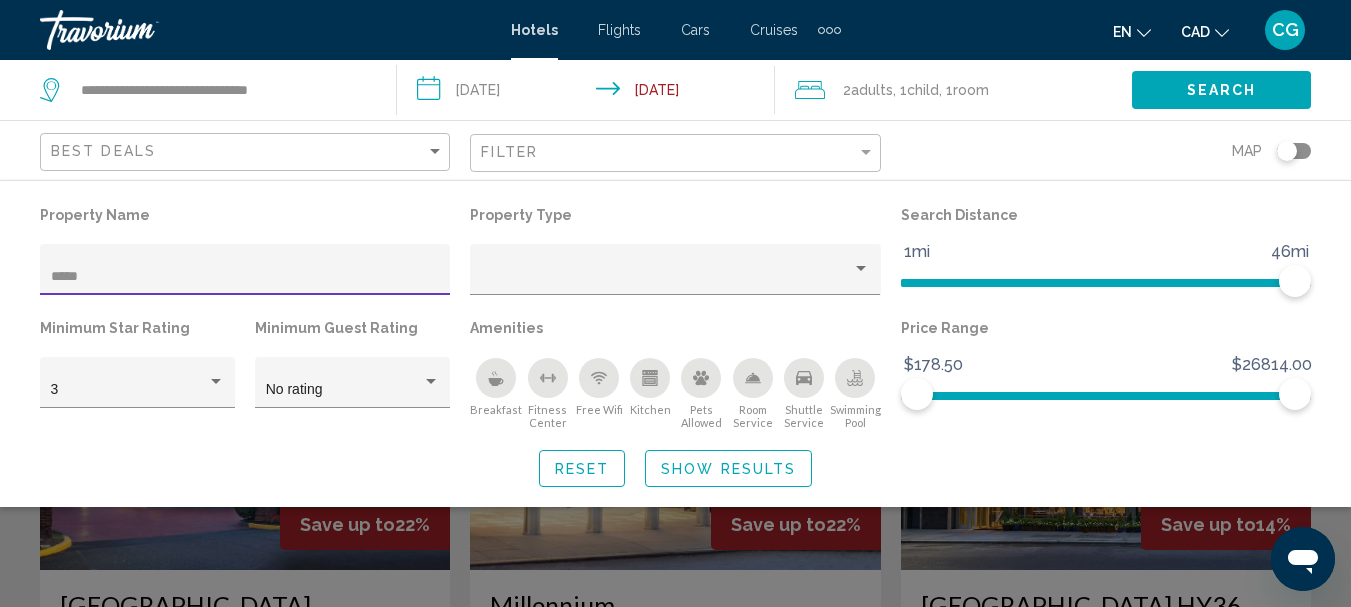 type on "*****" 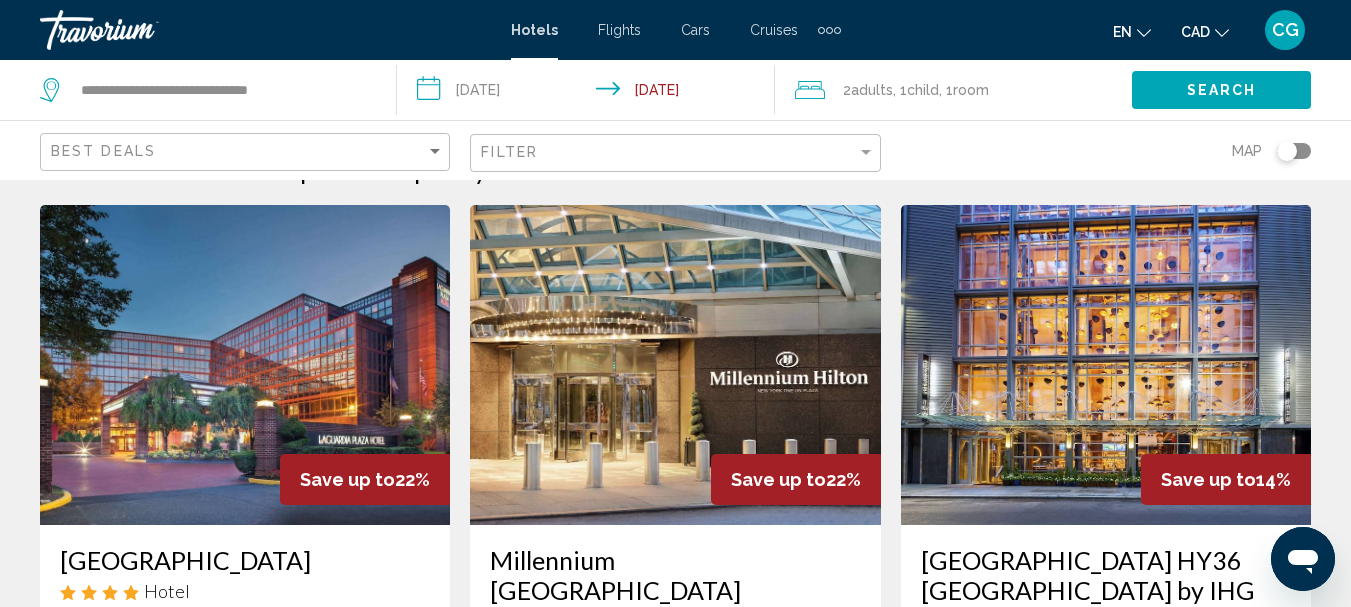 scroll, scrollTop: 0, scrollLeft: 0, axis: both 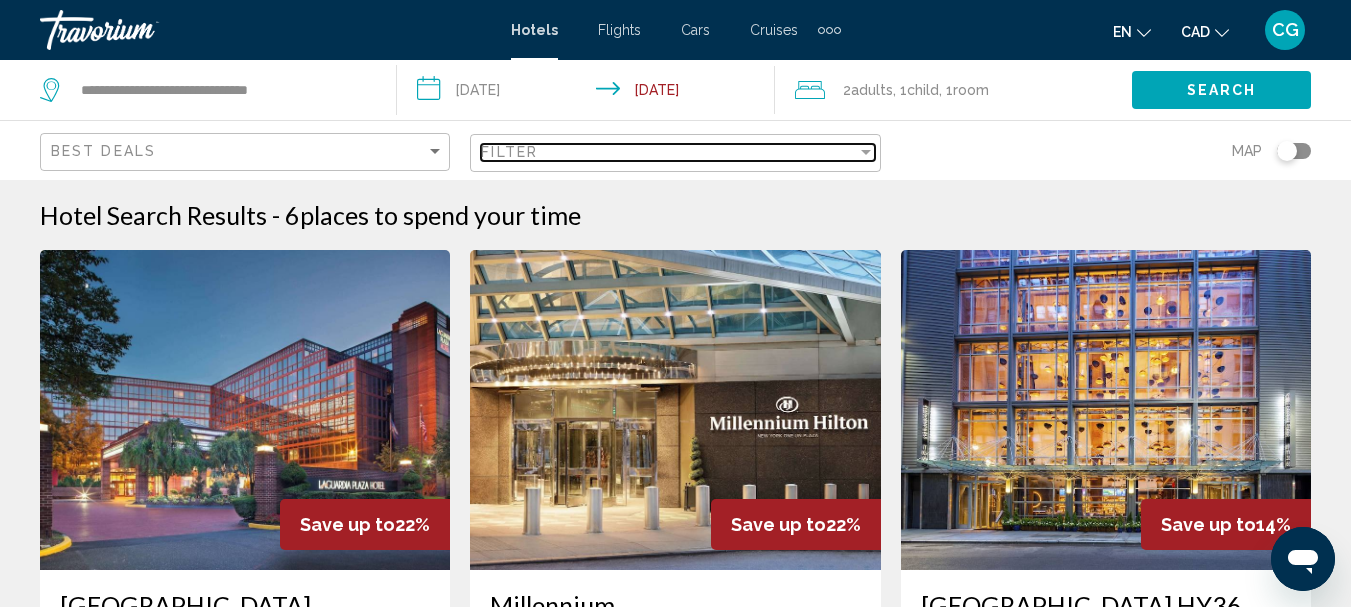 click on "Filter" at bounding box center [668, 152] 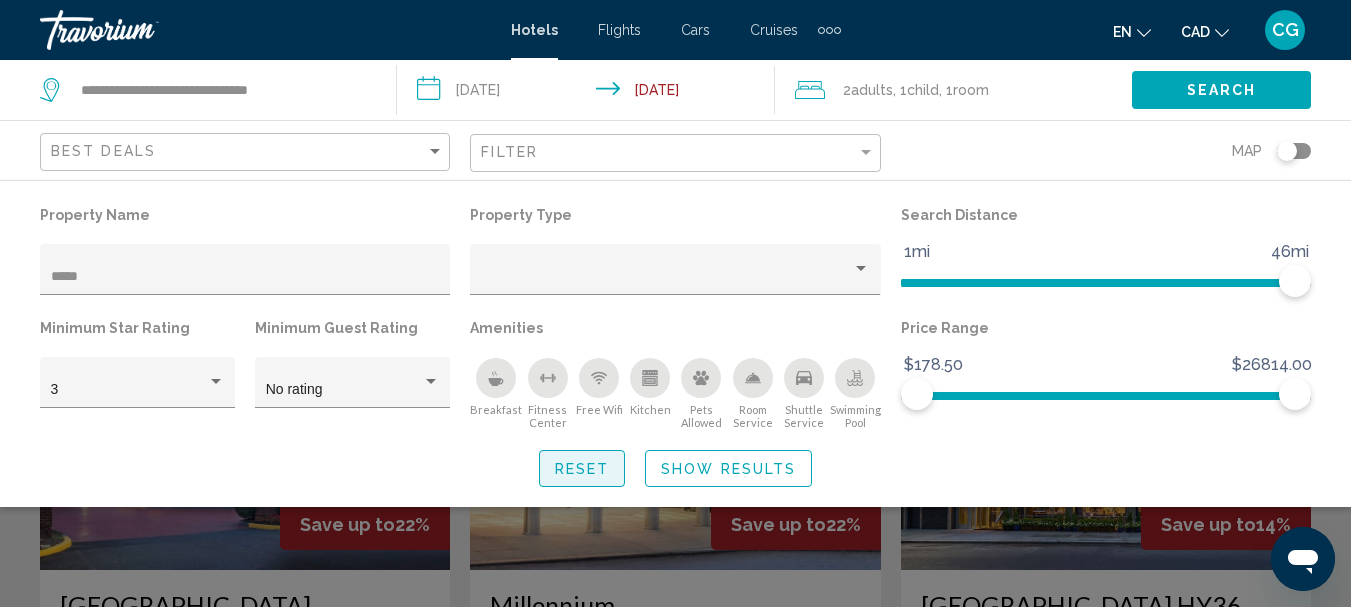 click on "Reset" 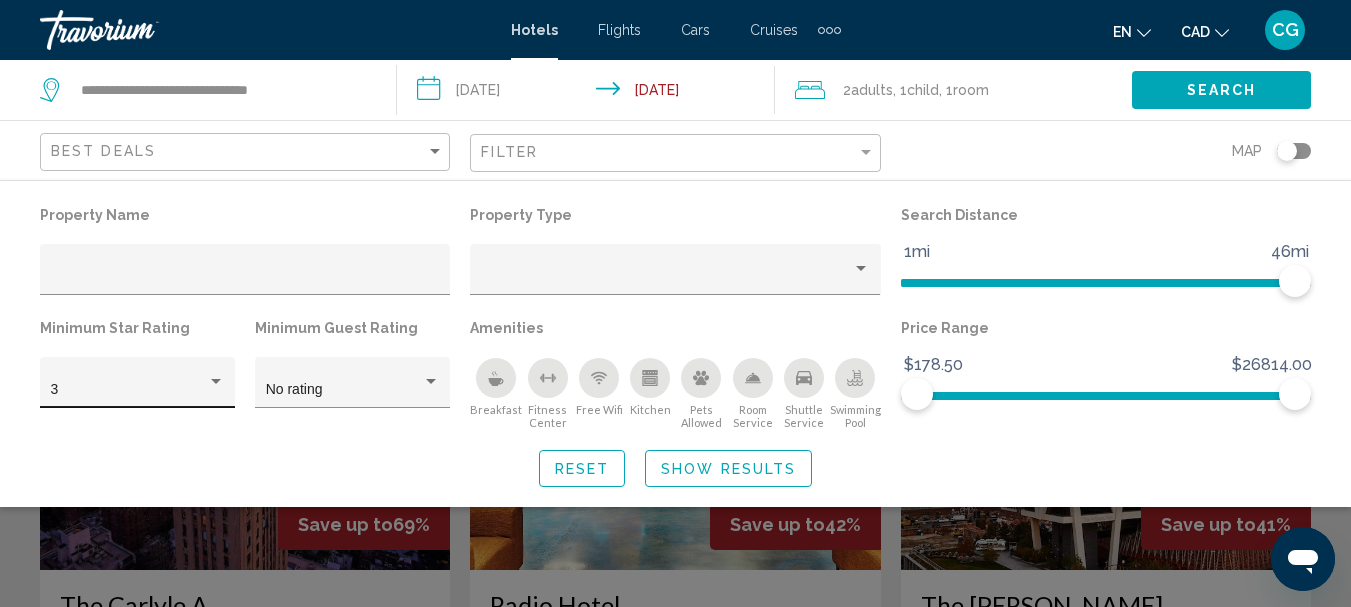 click on "3" 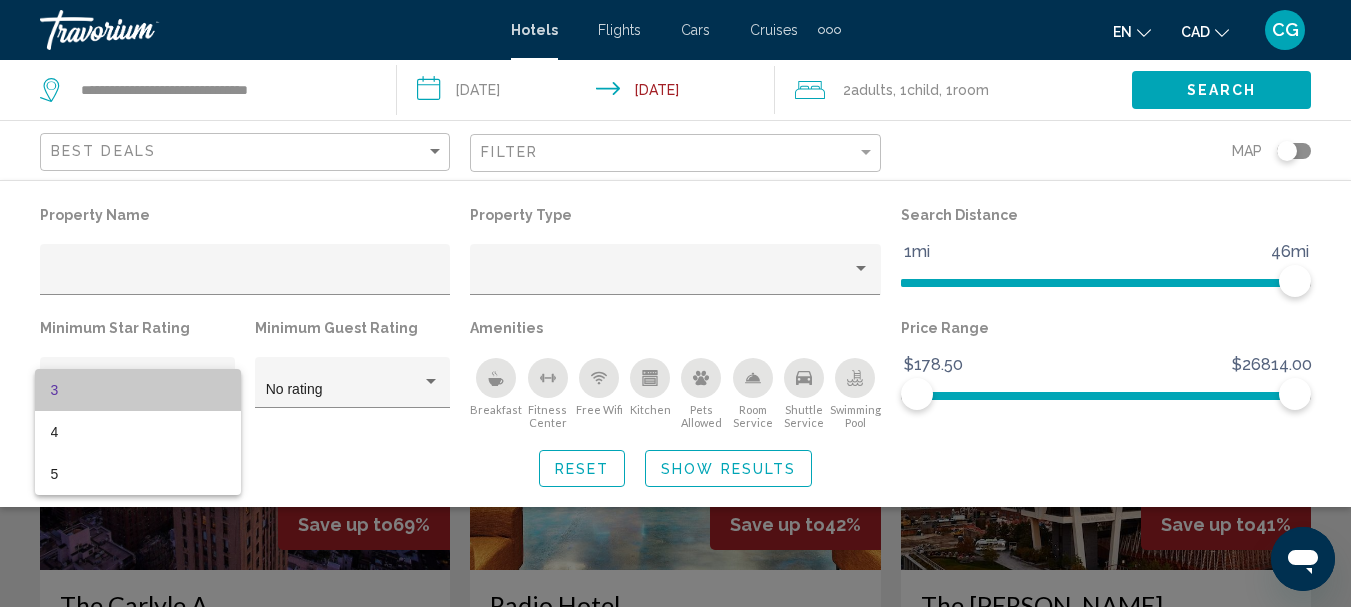 click on "3" at bounding box center [138, 390] 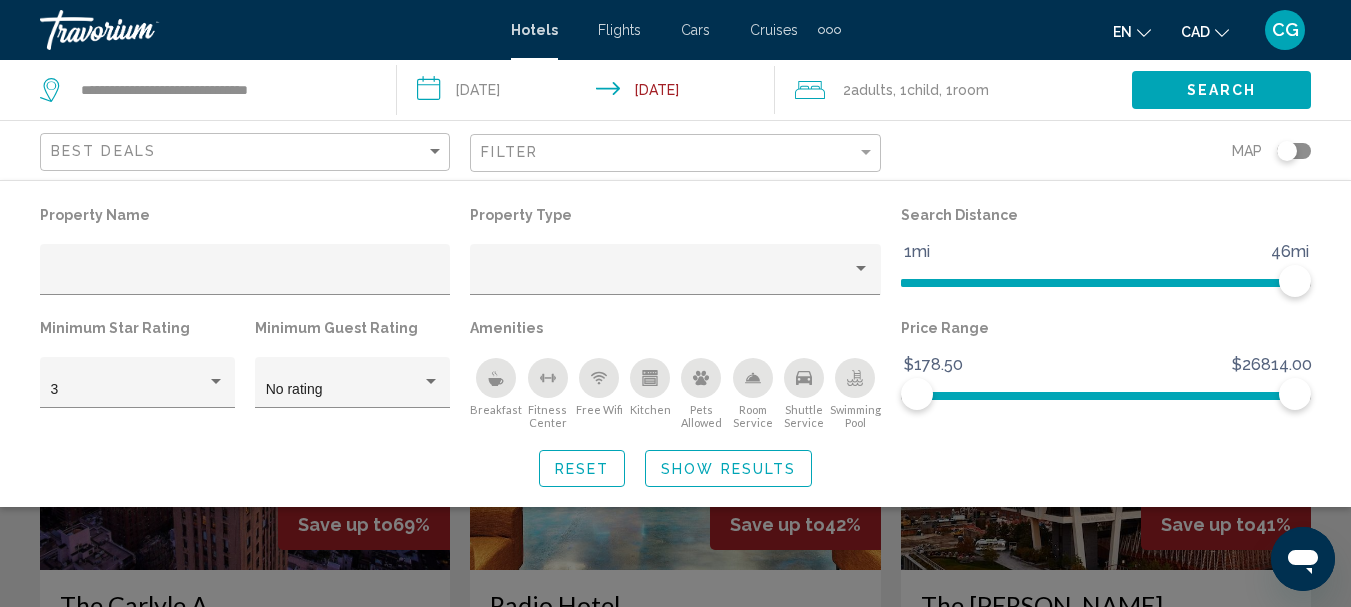 click on "**********" at bounding box center [589, 93] 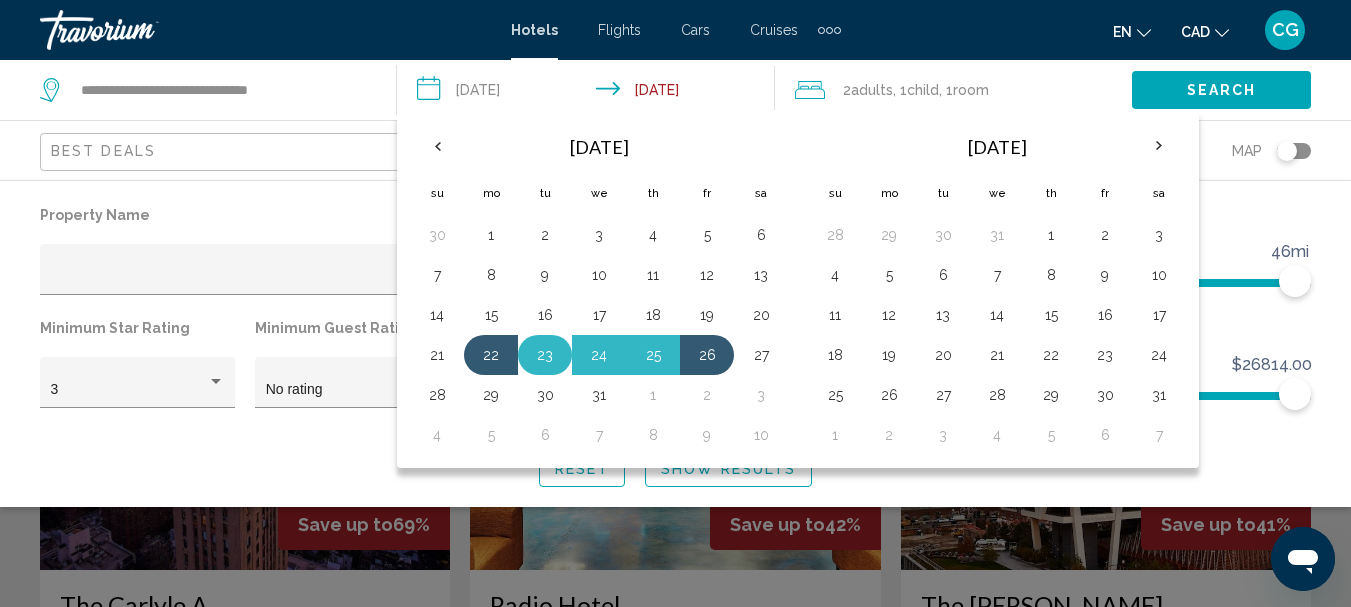 click on "23" at bounding box center [545, 355] 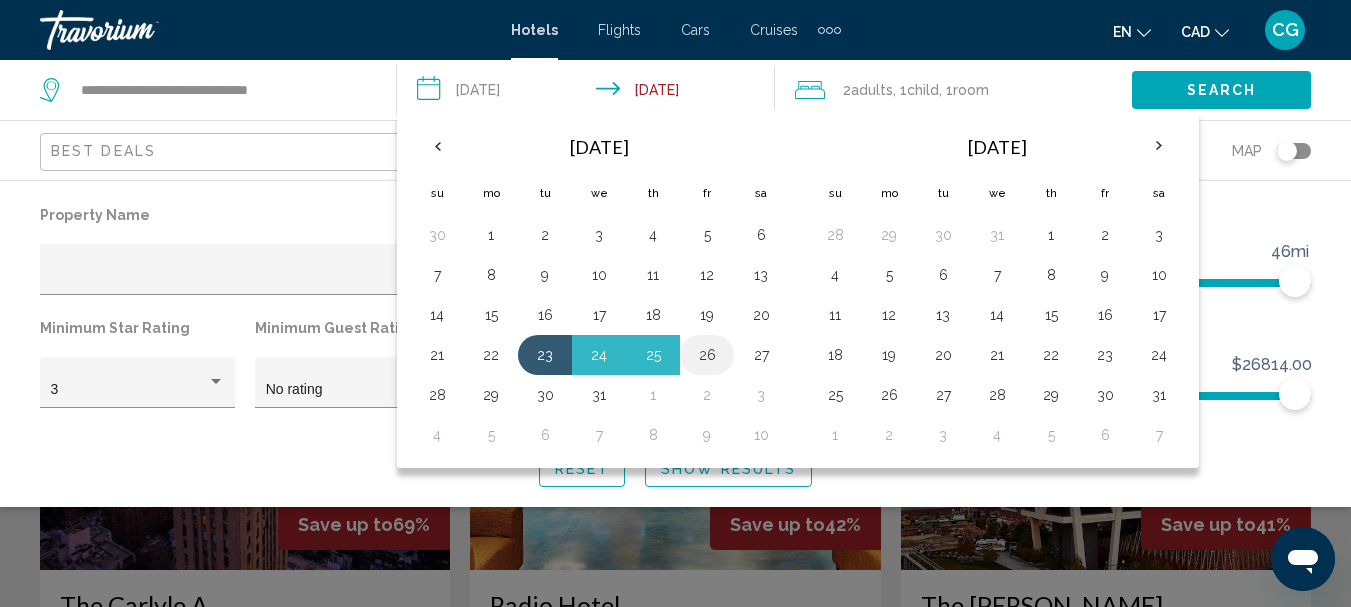 click on "26" at bounding box center (707, 355) 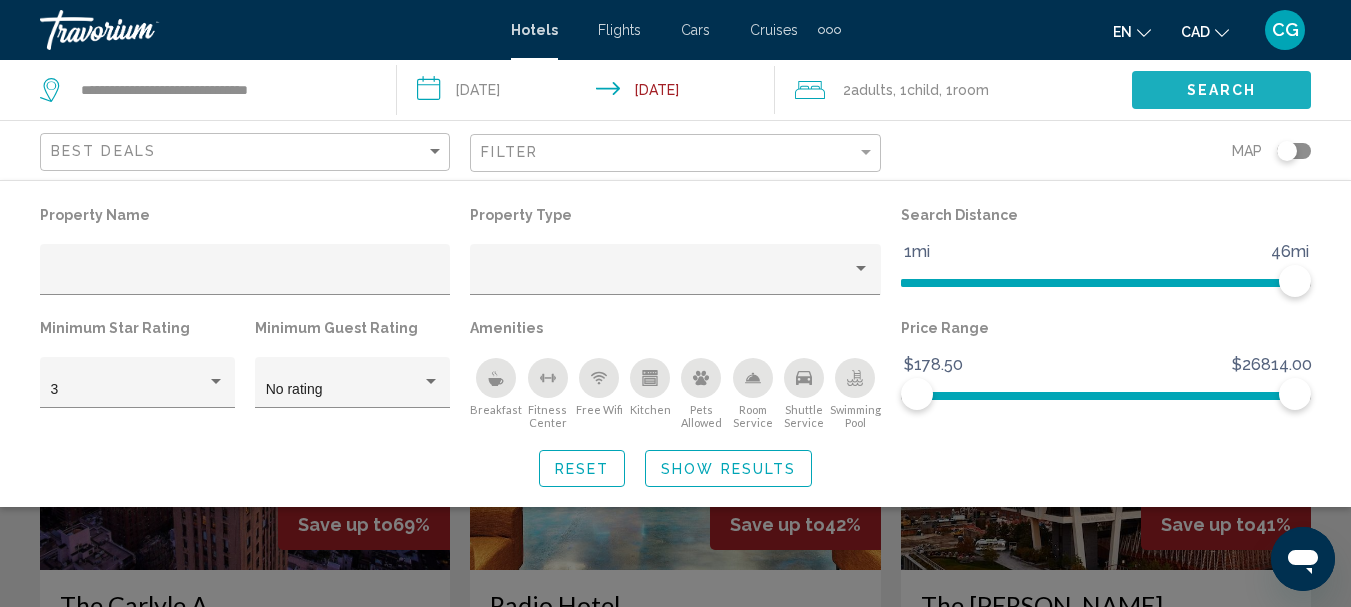 click on "Search" 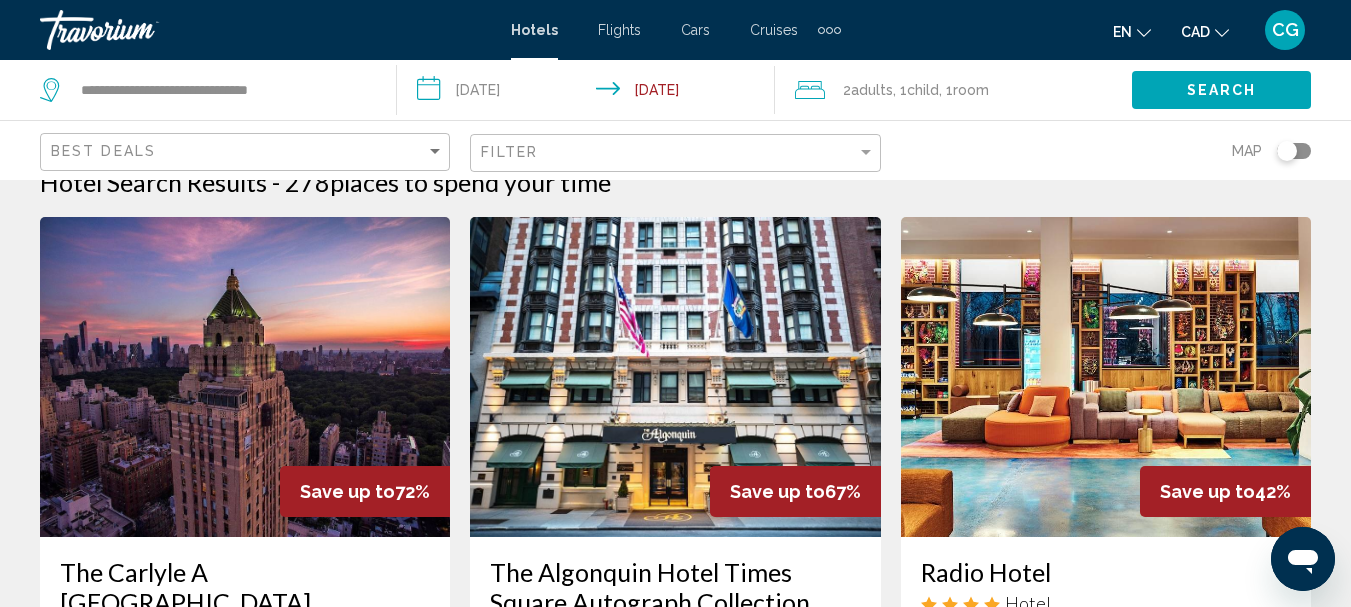 scroll, scrollTop: 0, scrollLeft: 0, axis: both 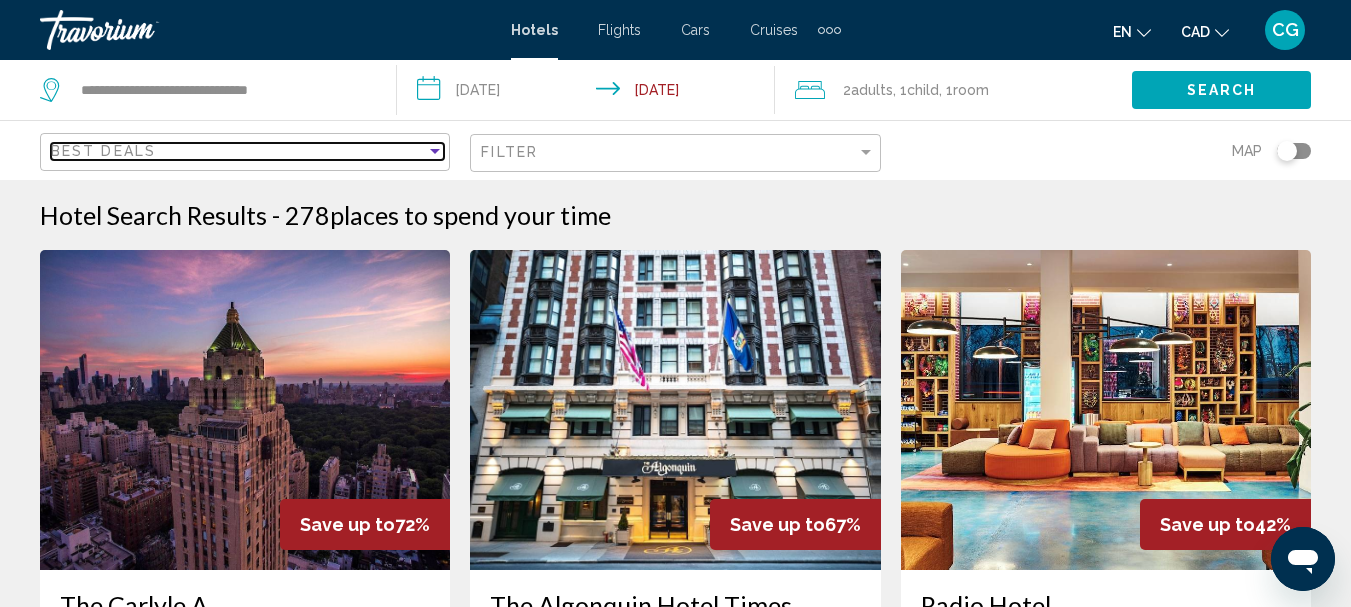 click at bounding box center [435, 151] 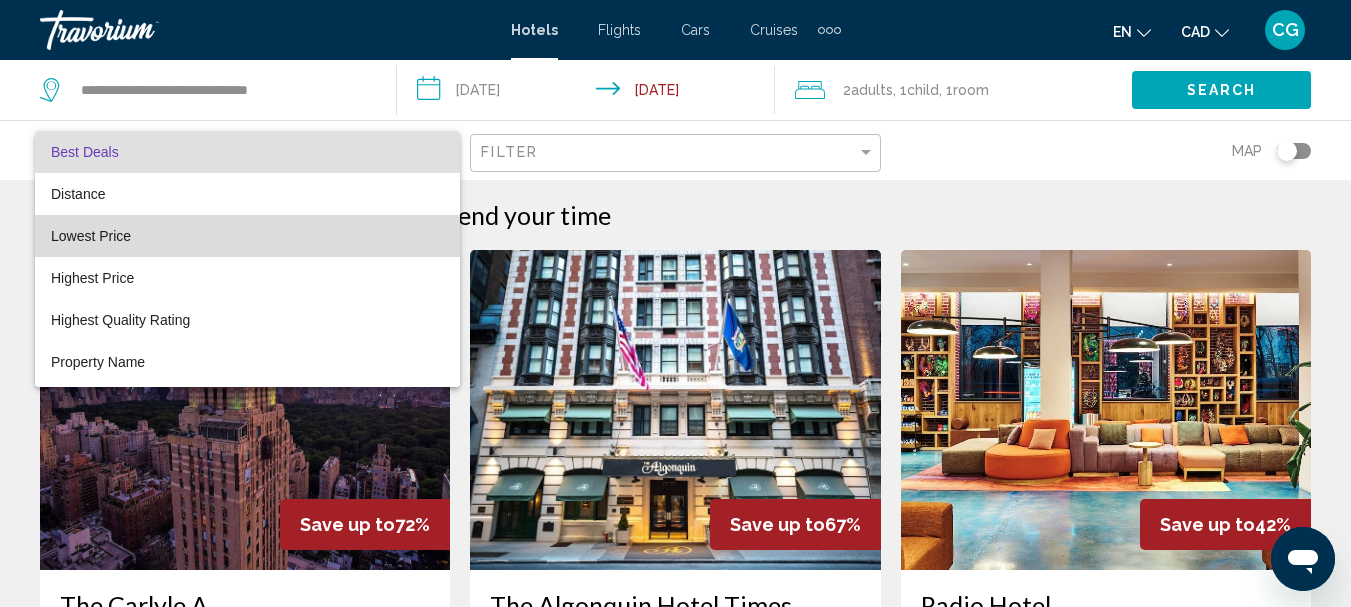click on "Lowest Price" at bounding box center [247, 236] 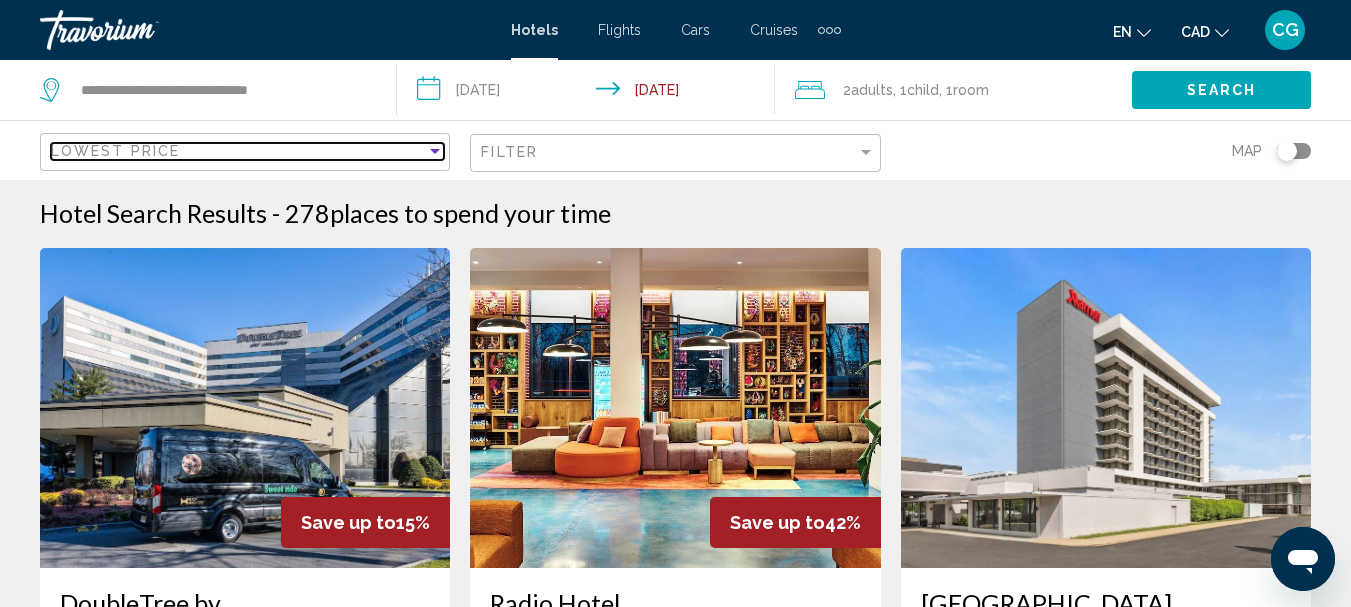 scroll, scrollTop: 0, scrollLeft: 0, axis: both 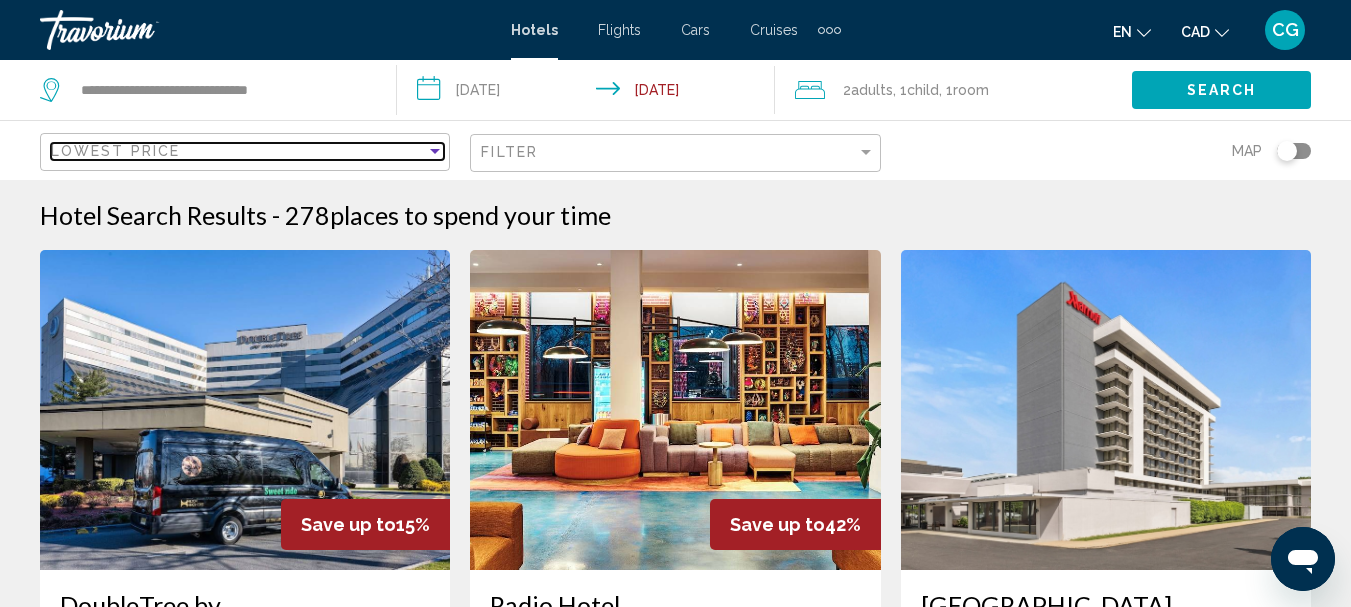 click on "Lowest Price" at bounding box center [238, 151] 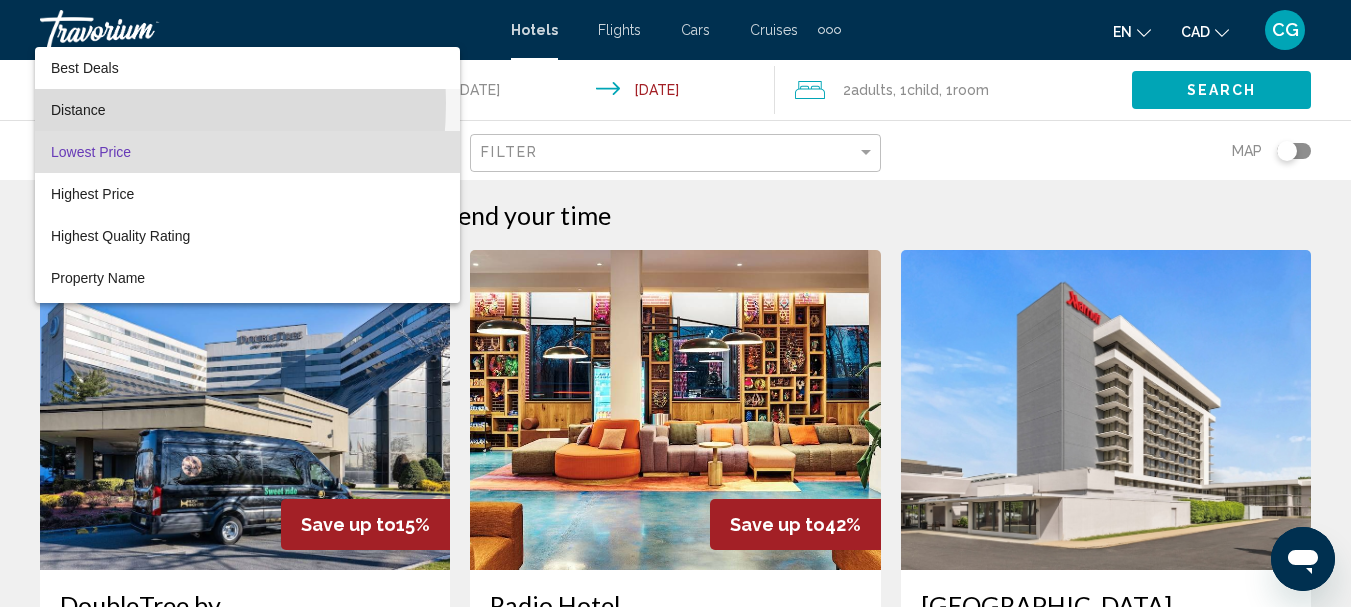 click on "Distance" at bounding box center [78, 110] 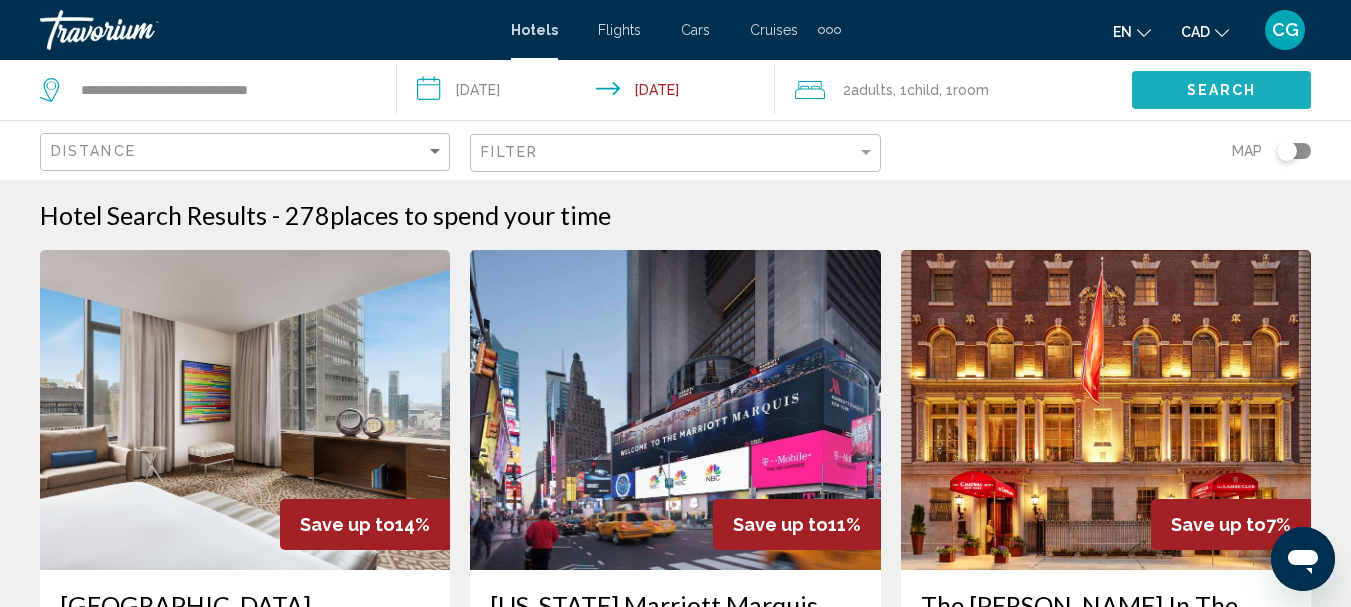 click on "Search" 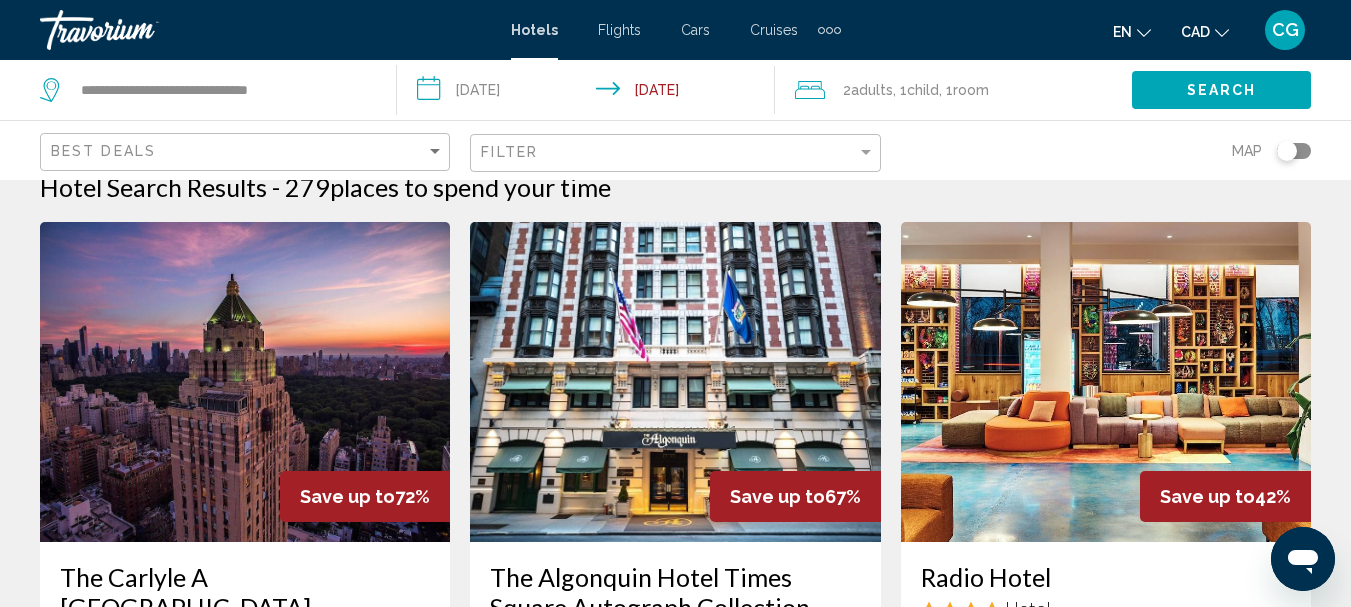 scroll, scrollTop: 0, scrollLeft: 0, axis: both 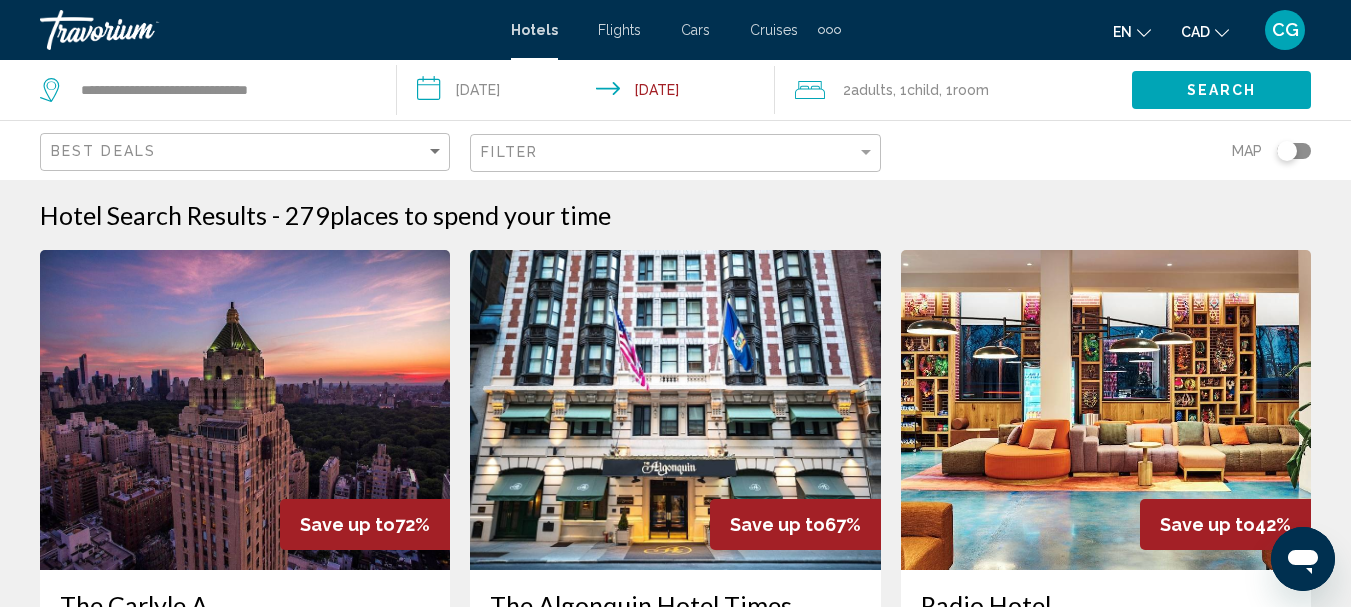 click on "**********" 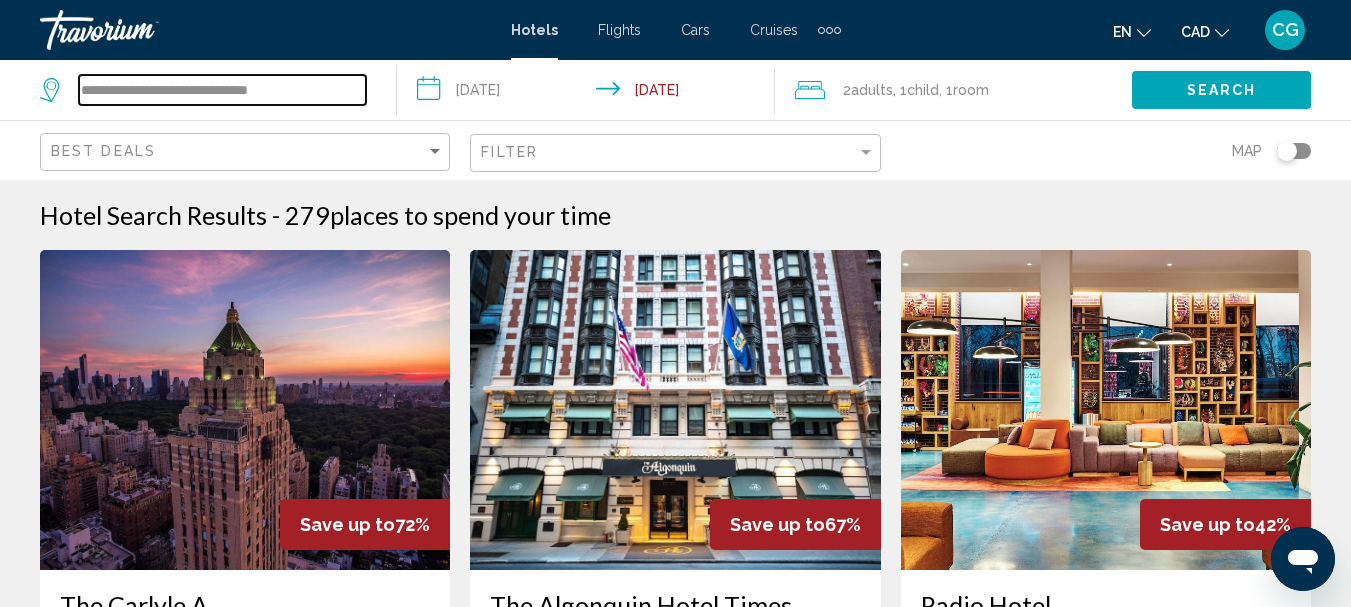 click on "**********" at bounding box center (222, 90) 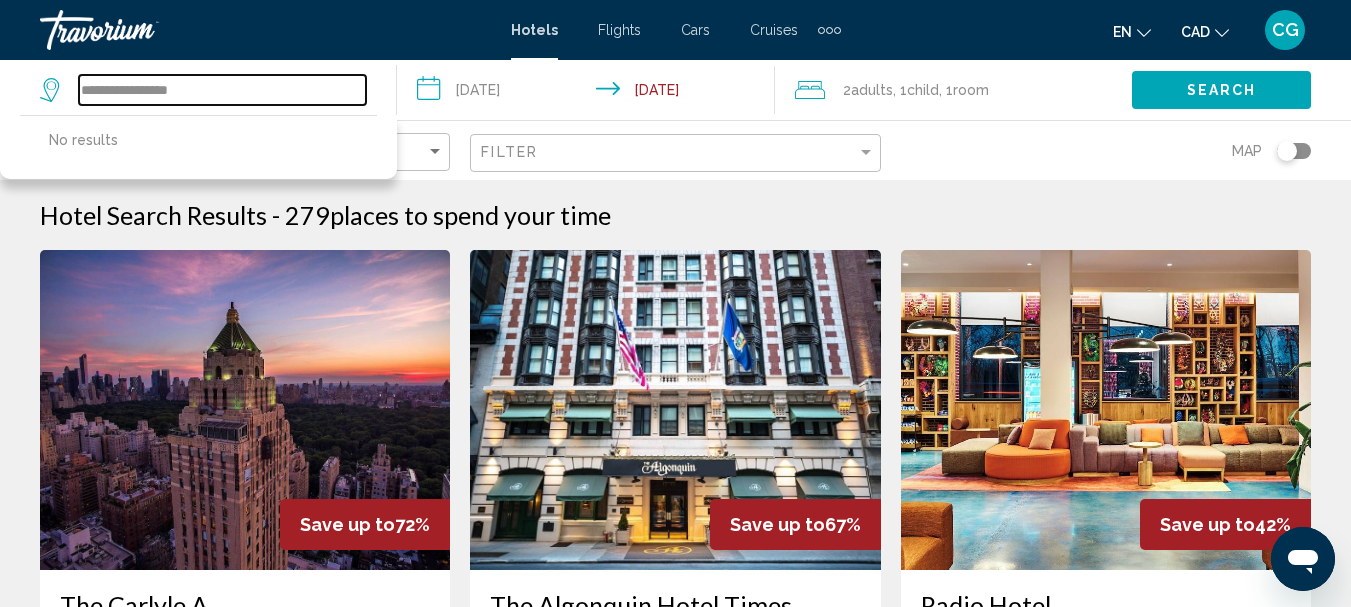 drag, startPoint x: 222, startPoint y: 91, endPoint x: 0, endPoint y: 115, distance: 223.29353 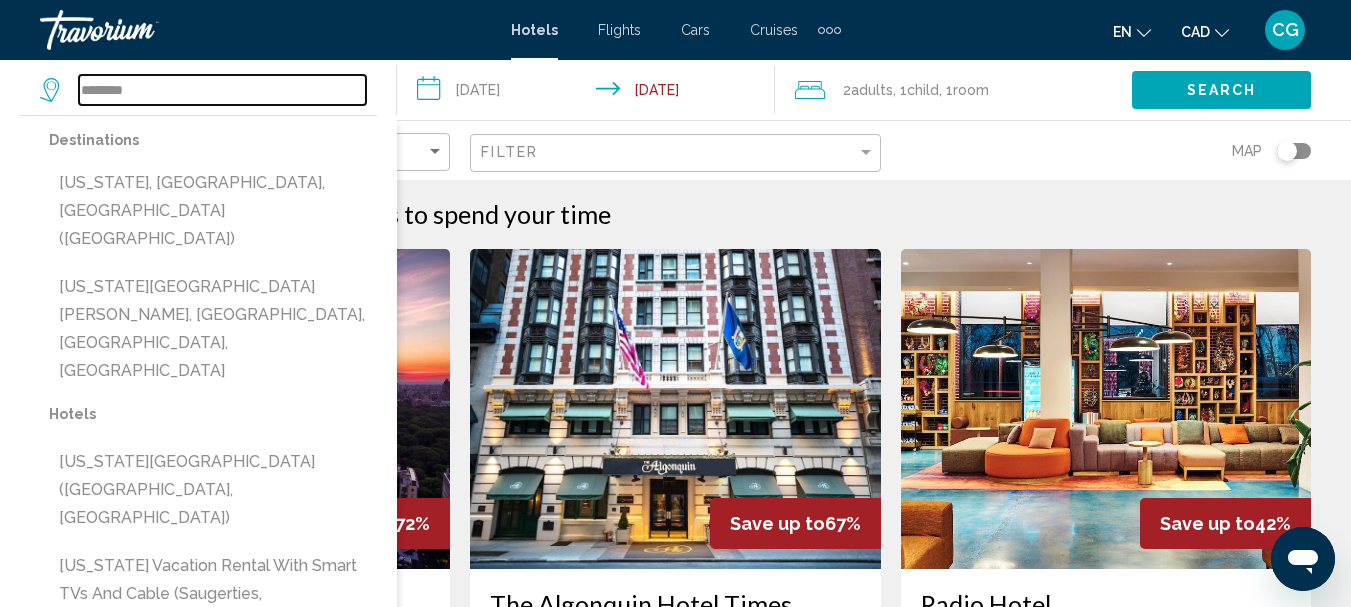 scroll, scrollTop: 0, scrollLeft: 0, axis: both 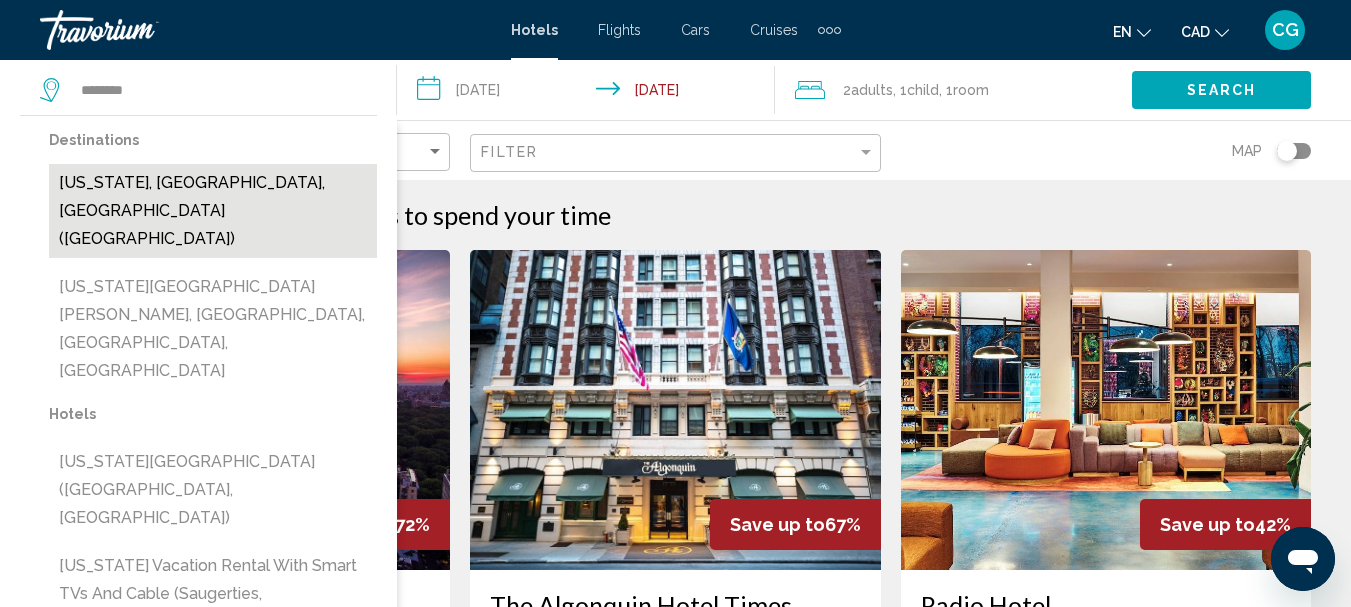 click on "[US_STATE], [GEOGRAPHIC_DATA], [GEOGRAPHIC_DATA] ([GEOGRAPHIC_DATA])" at bounding box center (213, 211) 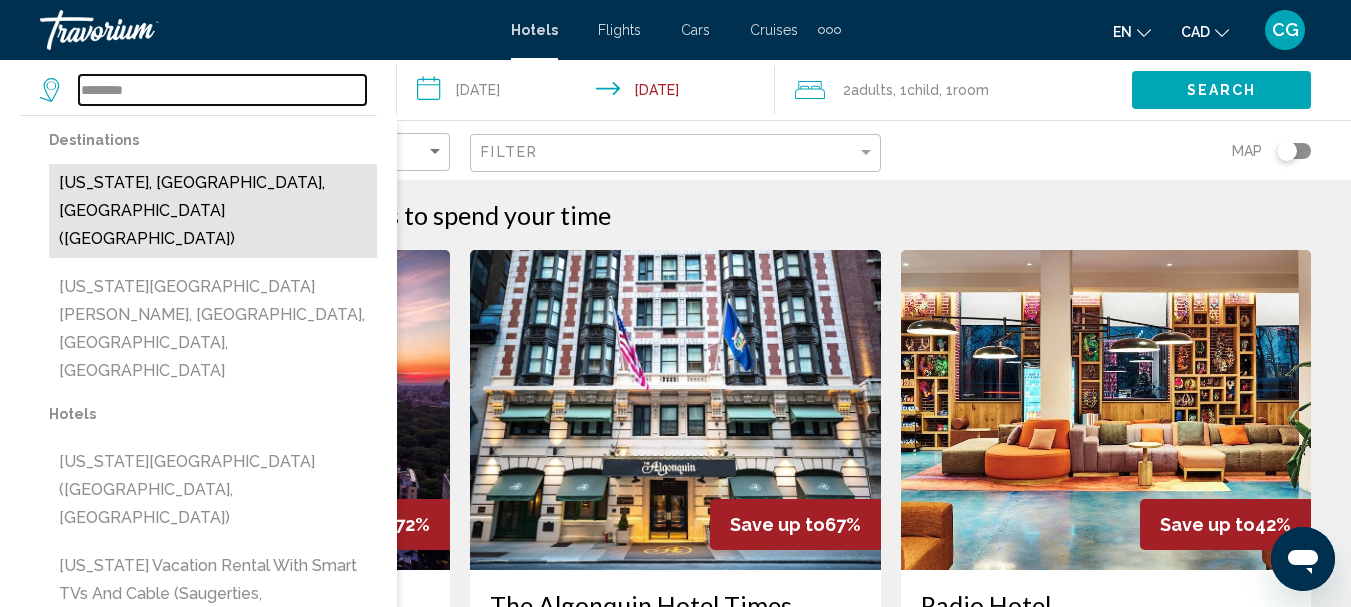 type on "**********" 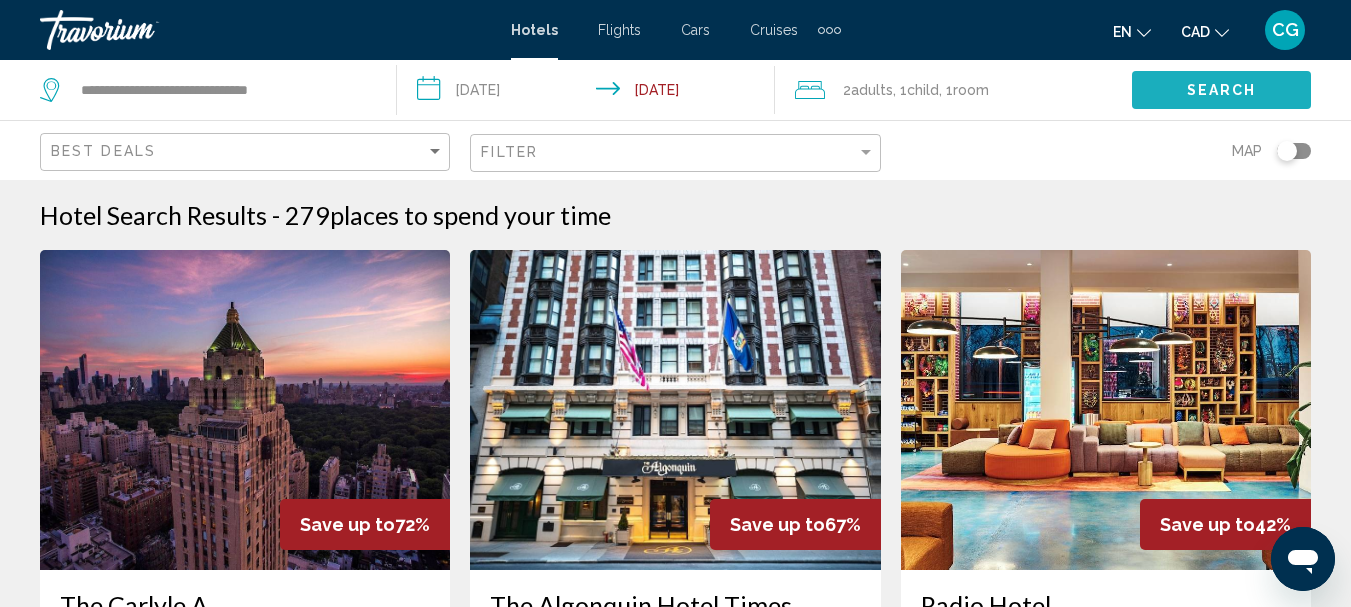 click on "Search" 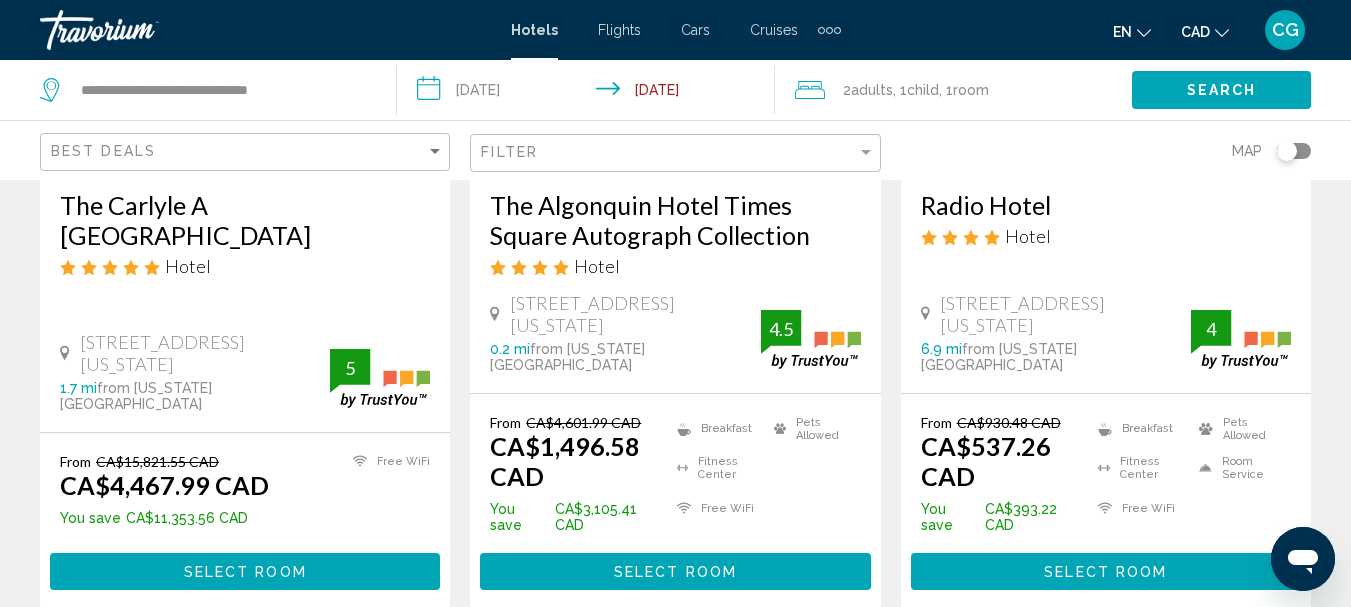 scroll, scrollTop: 0, scrollLeft: 0, axis: both 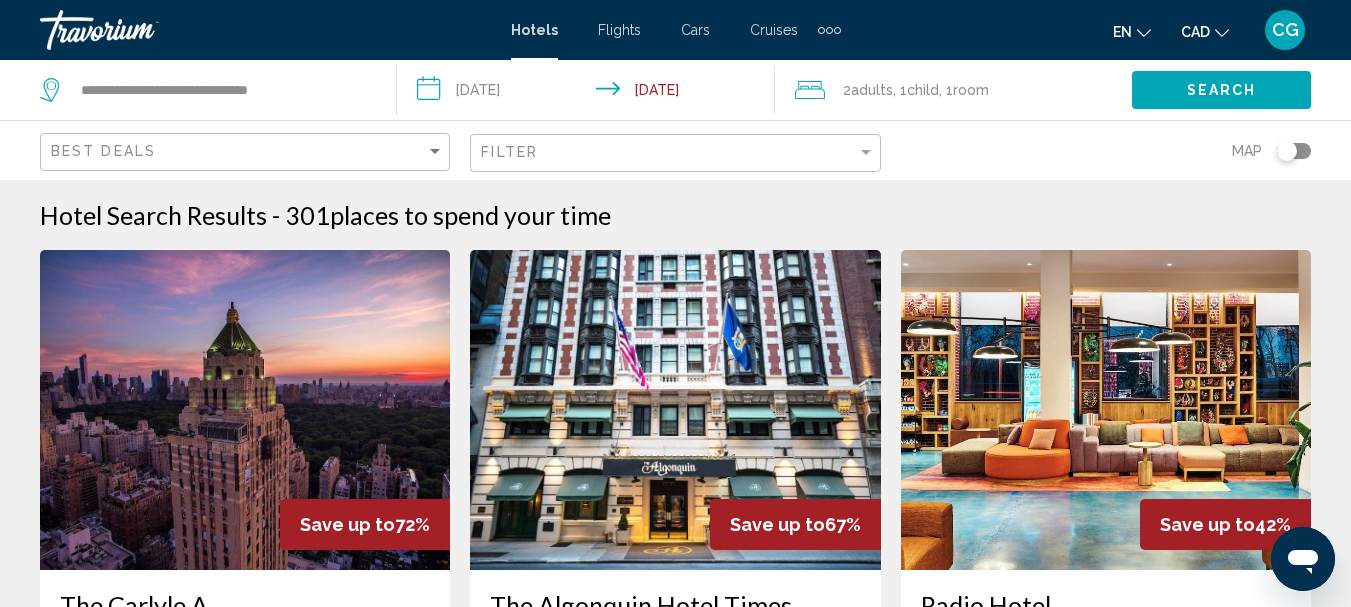 click 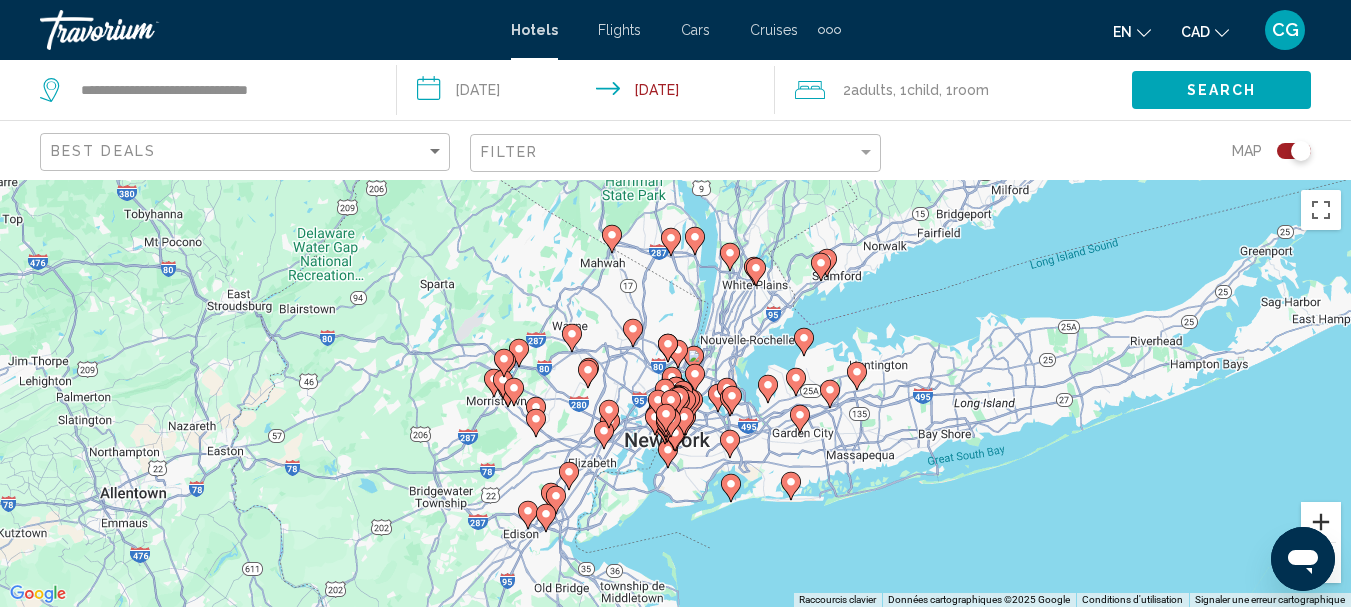 click at bounding box center [1321, 522] 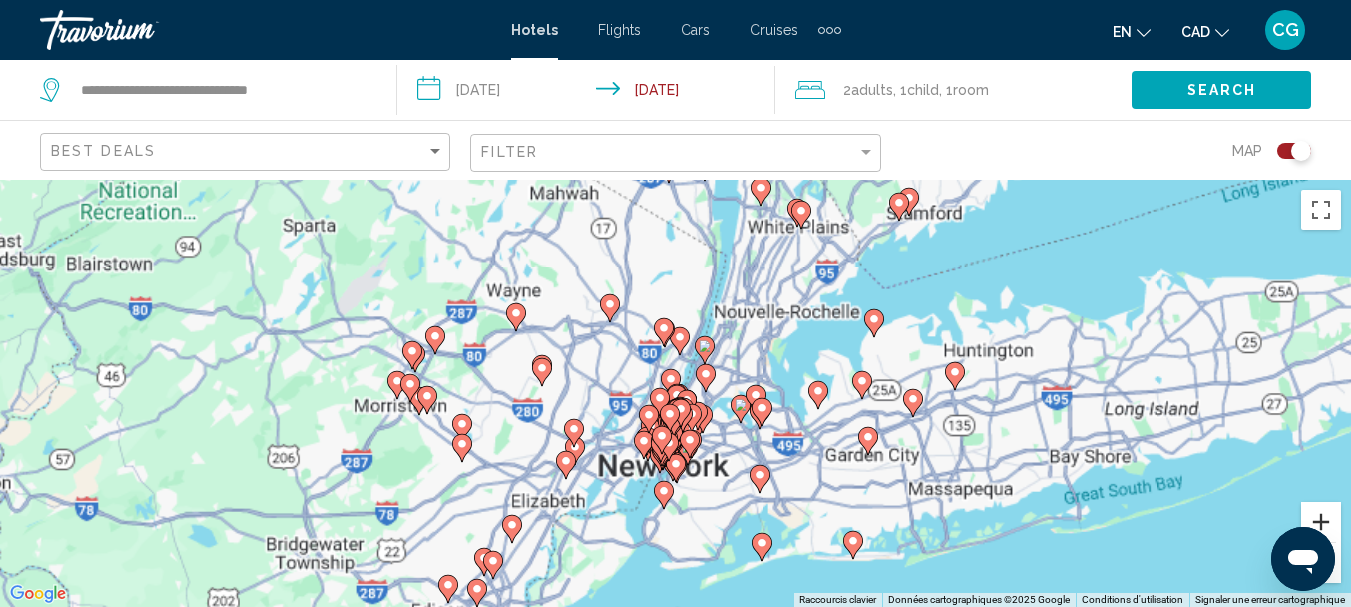 click at bounding box center [1321, 522] 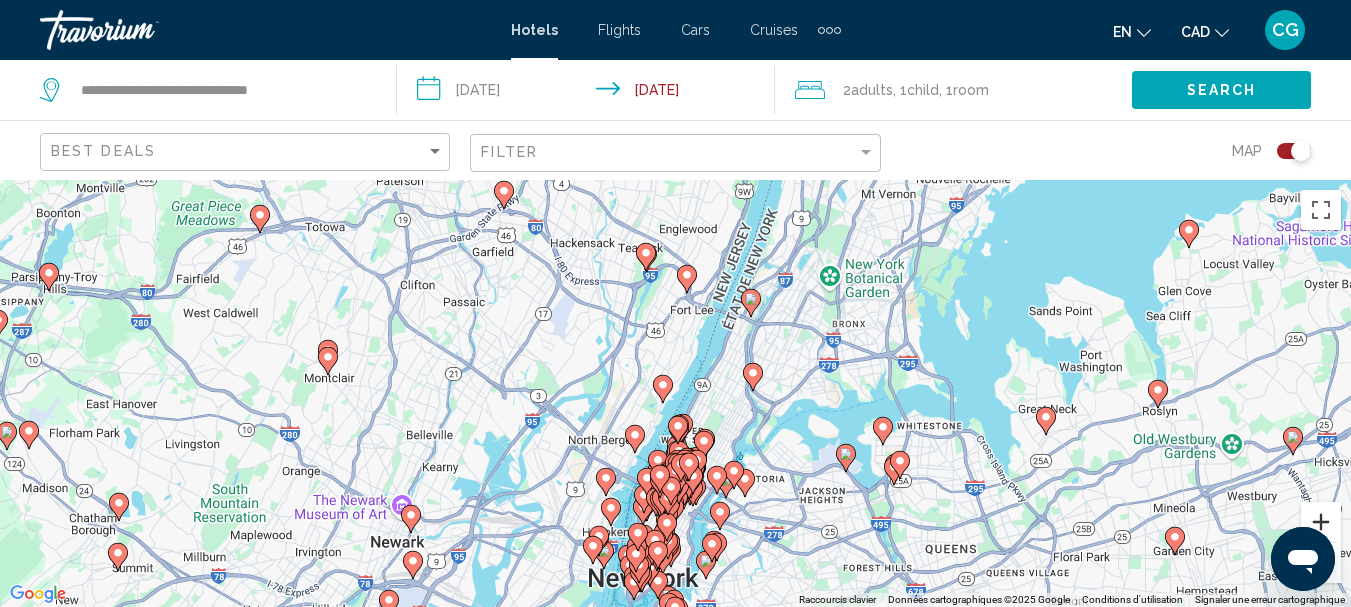 click at bounding box center [1321, 522] 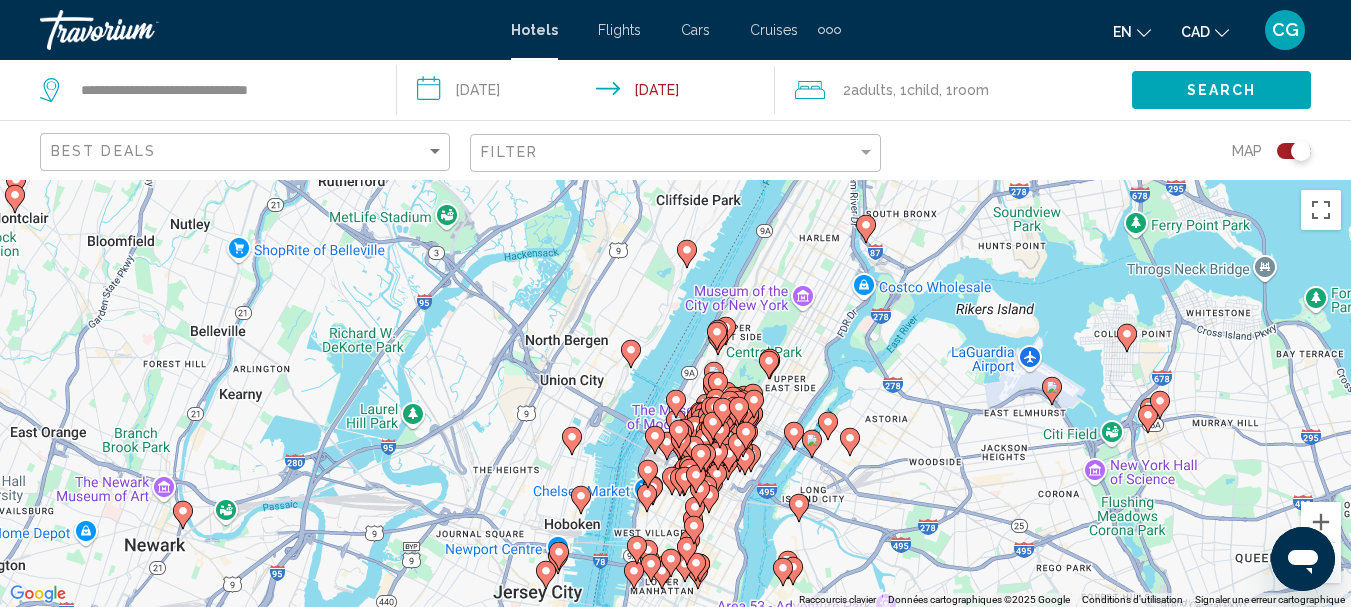 drag, startPoint x: 945, startPoint y: 428, endPoint x: 981, endPoint y: 276, distance: 156.20499 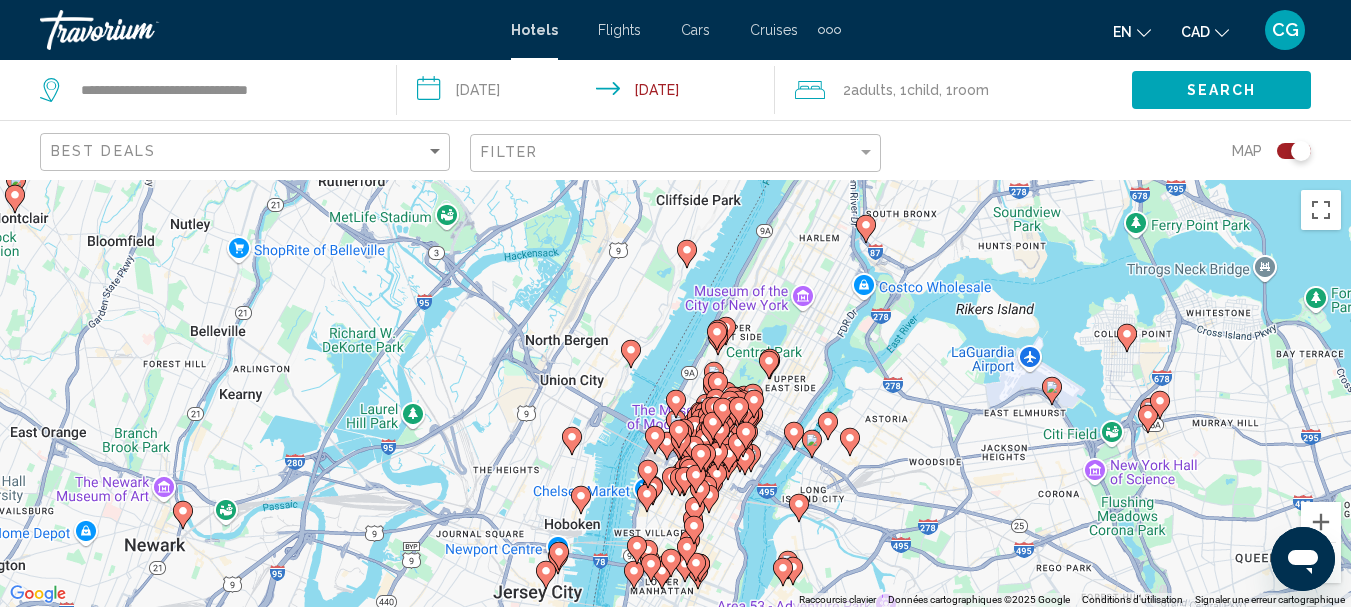 click on "Pour naviguer, appuyez sur les touches fléchées. Pour activer le glissement avec le clavier, appuyez sur Alt+Entrée. Une fois ce mode activé, utilisez les touches fléchées pour déplacer le repère. Pour valider le déplacement, appuyez sur Entrée. Pour annuler, appuyez sur Échap." at bounding box center (675, 393) 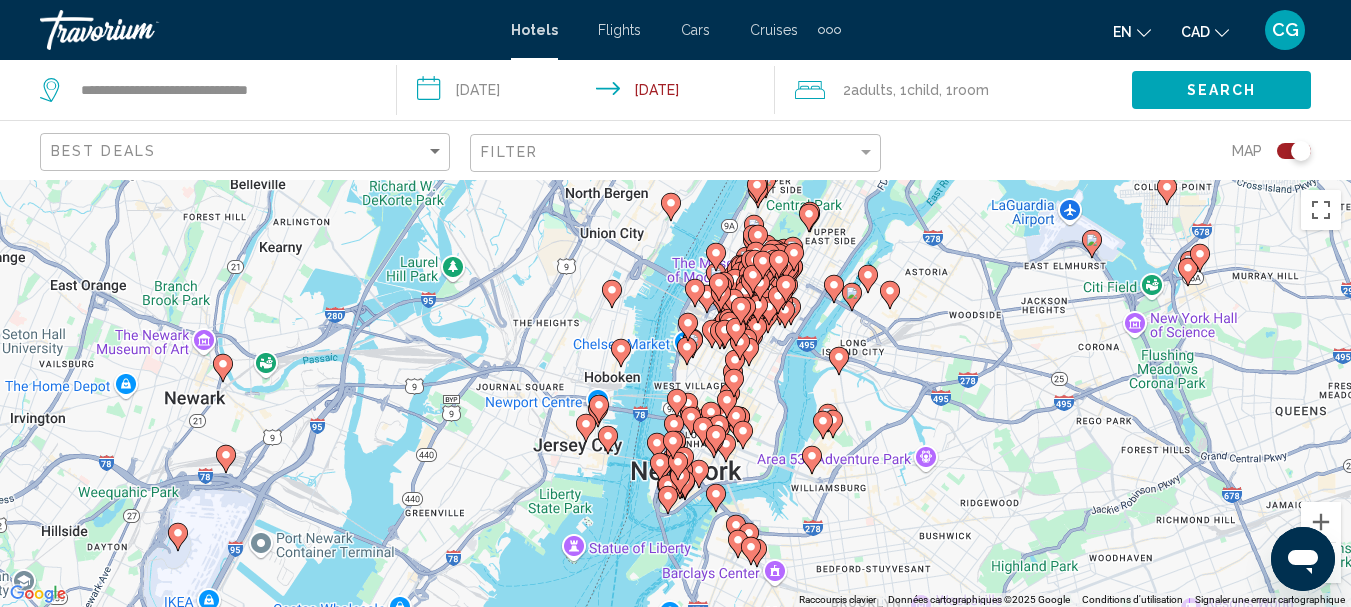 drag, startPoint x: 948, startPoint y: 434, endPoint x: 989, endPoint y: 283, distance: 156.46725 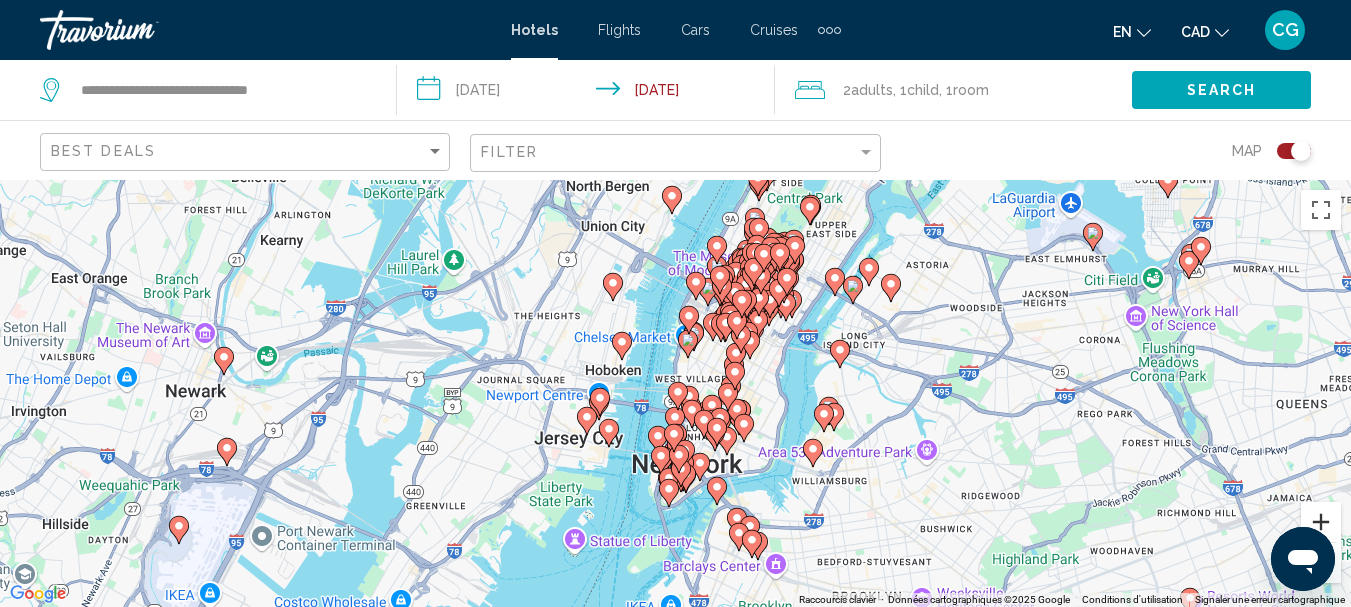 click at bounding box center (1321, 522) 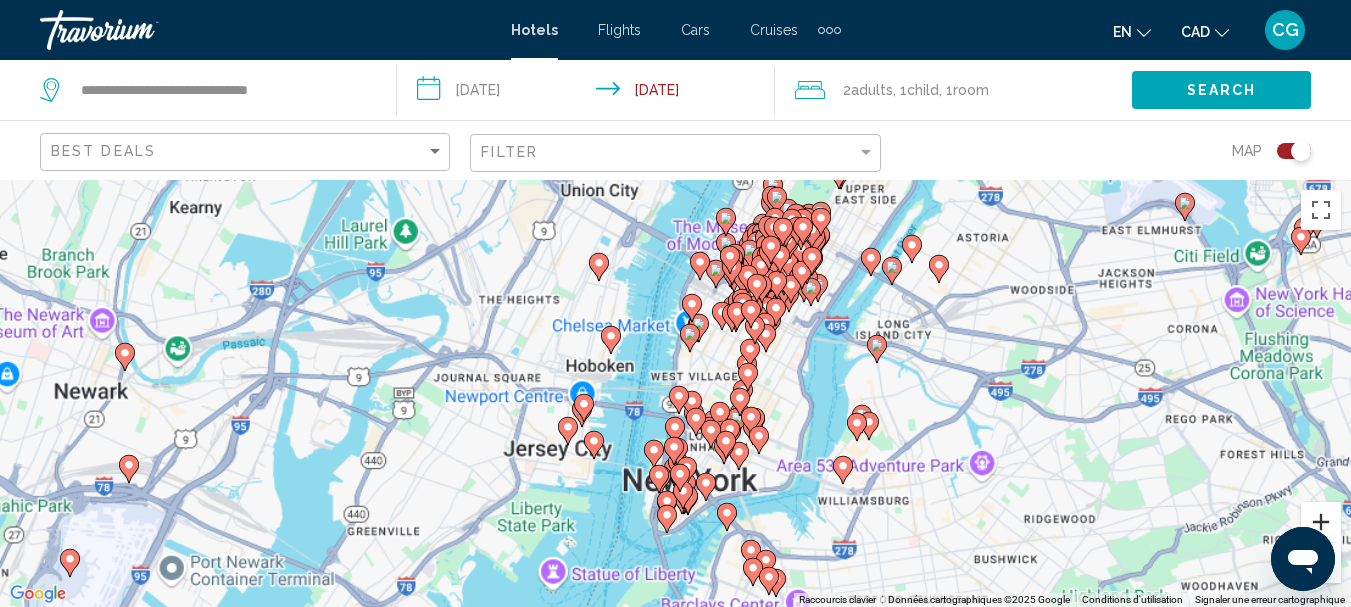 click at bounding box center (1321, 522) 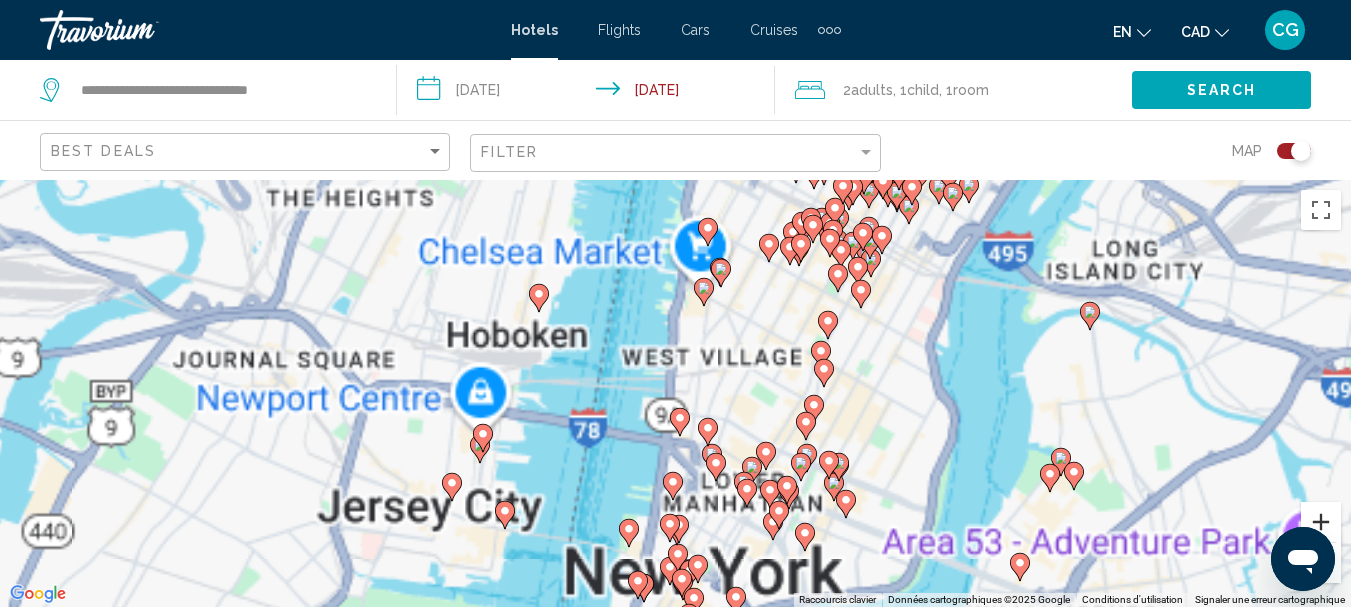 click at bounding box center [1321, 522] 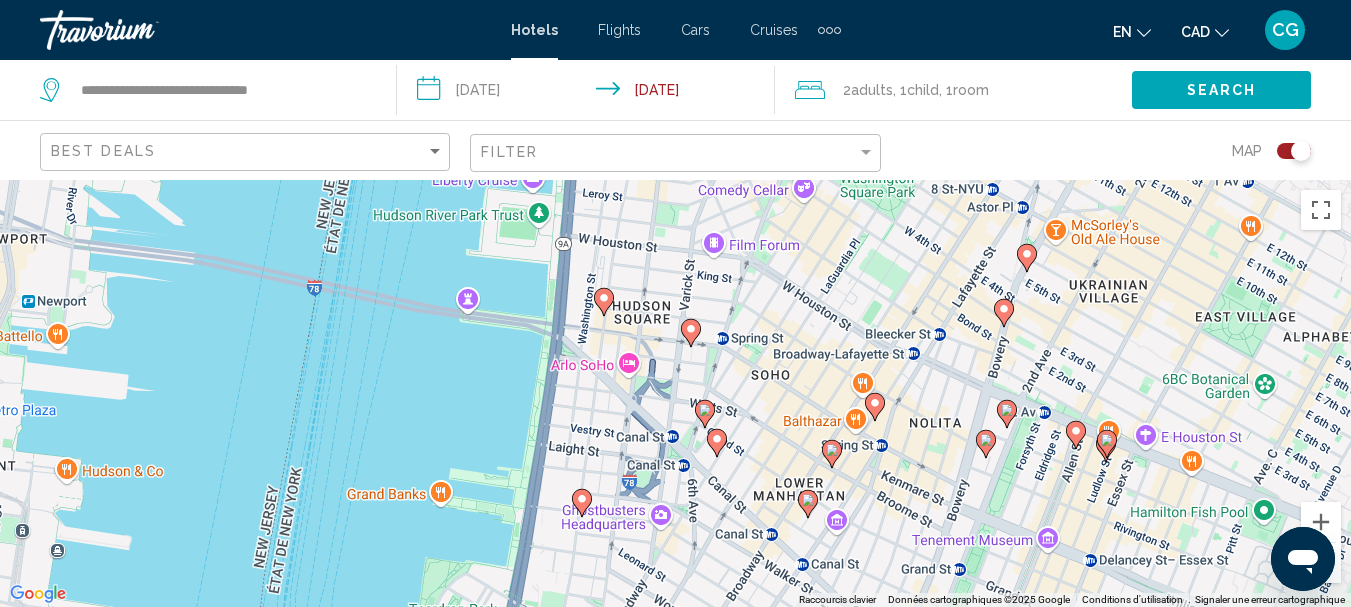 drag, startPoint x: 1111, startPoint y: 504, endPoint x: 1022, endPoint y: 287, distance: 234.54211 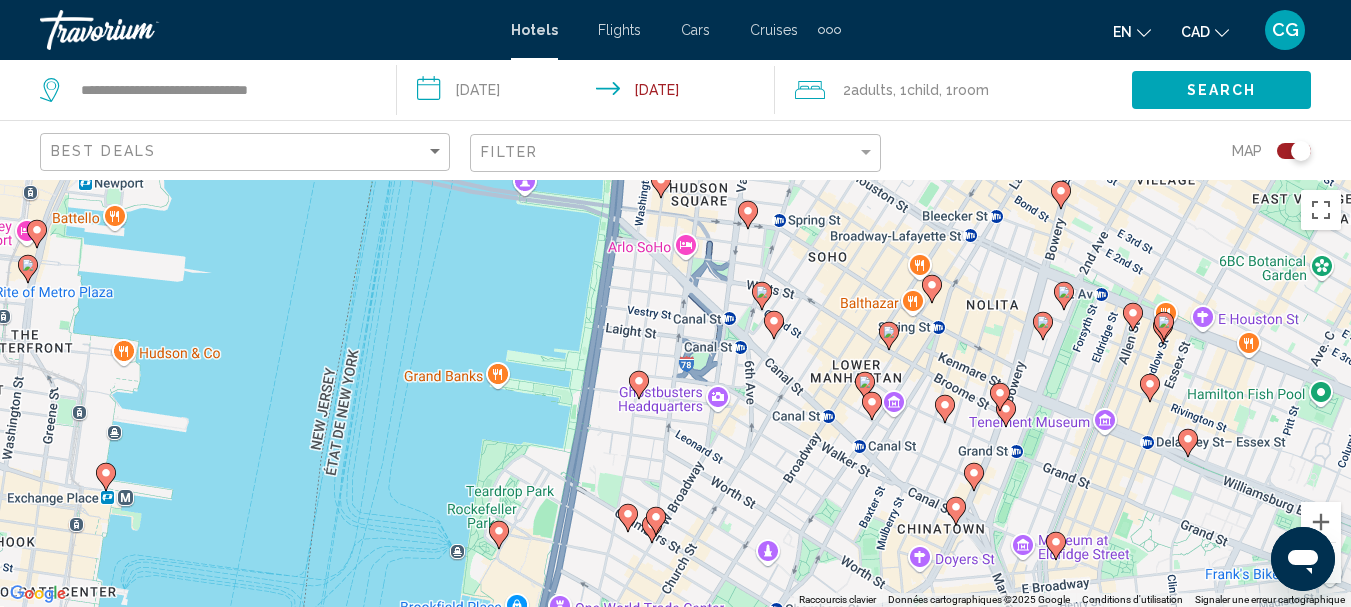 drag, startPoint x: 923, startPoint y: 490, endPoint x: 981, endPoint y: 369, distance: 134.18271 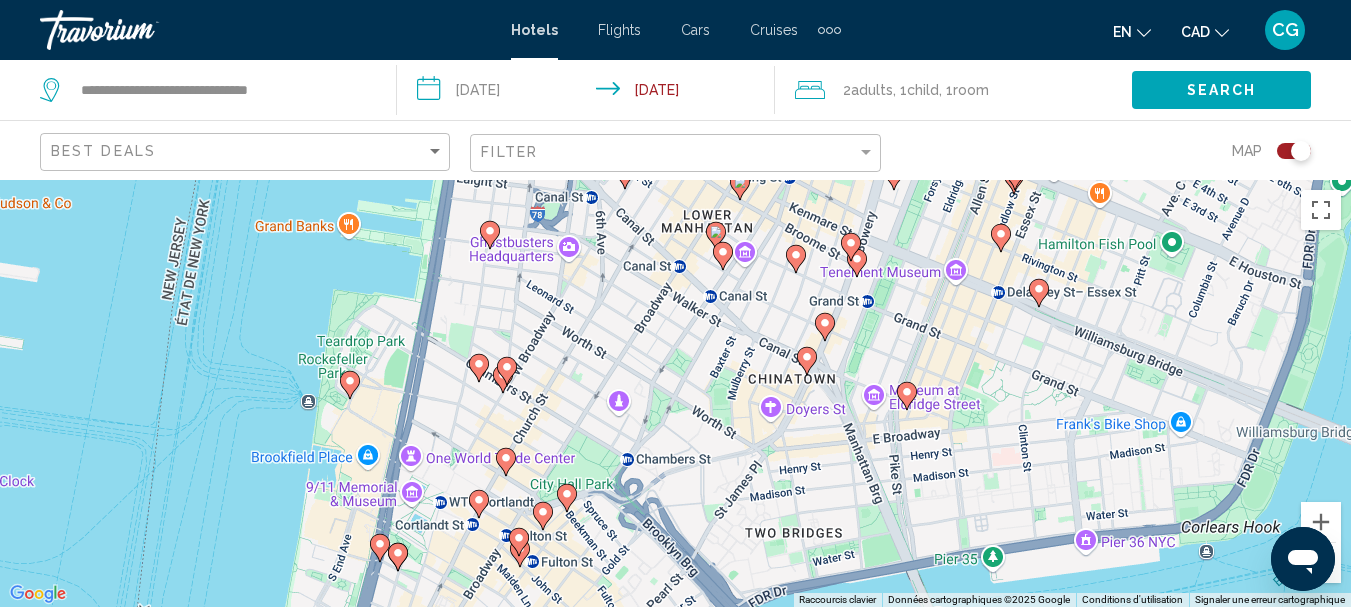 drag, startPoint x: 1060, startPoint y: 498, endPoint x: 911, endPoint y: 346, distance: 212.84972 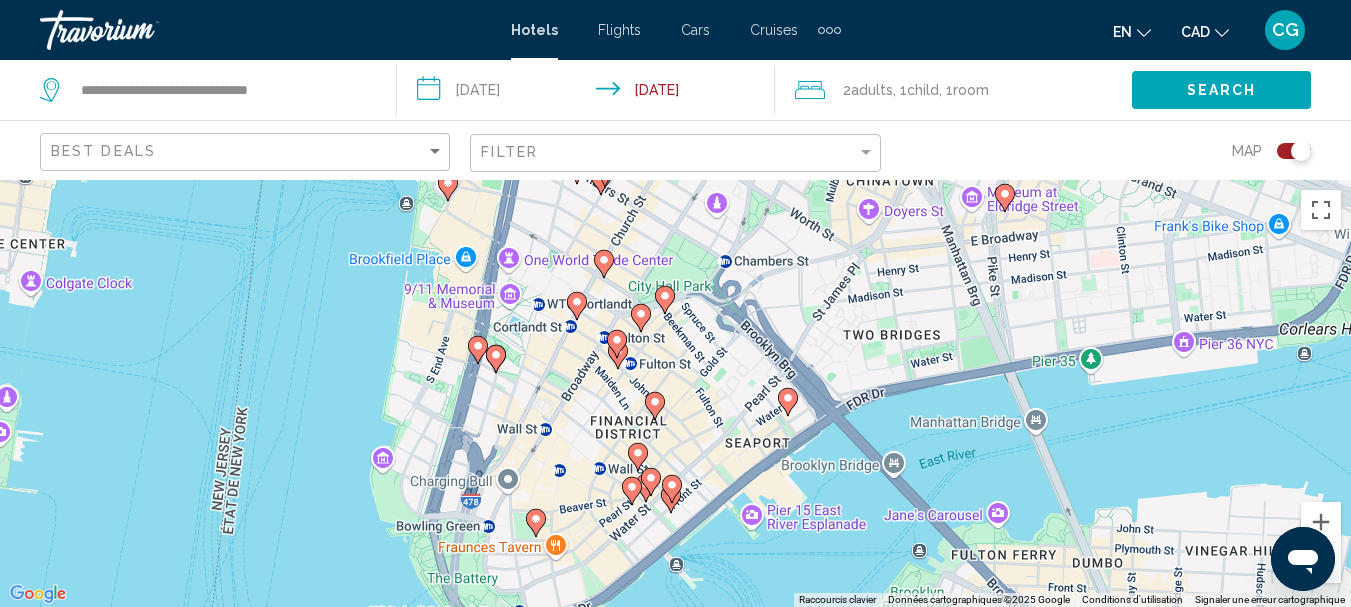 drag, startPoint x: 924, startPoint y: 493, endPoint x: 1022, endPoint y: 293, distance: 222.71956 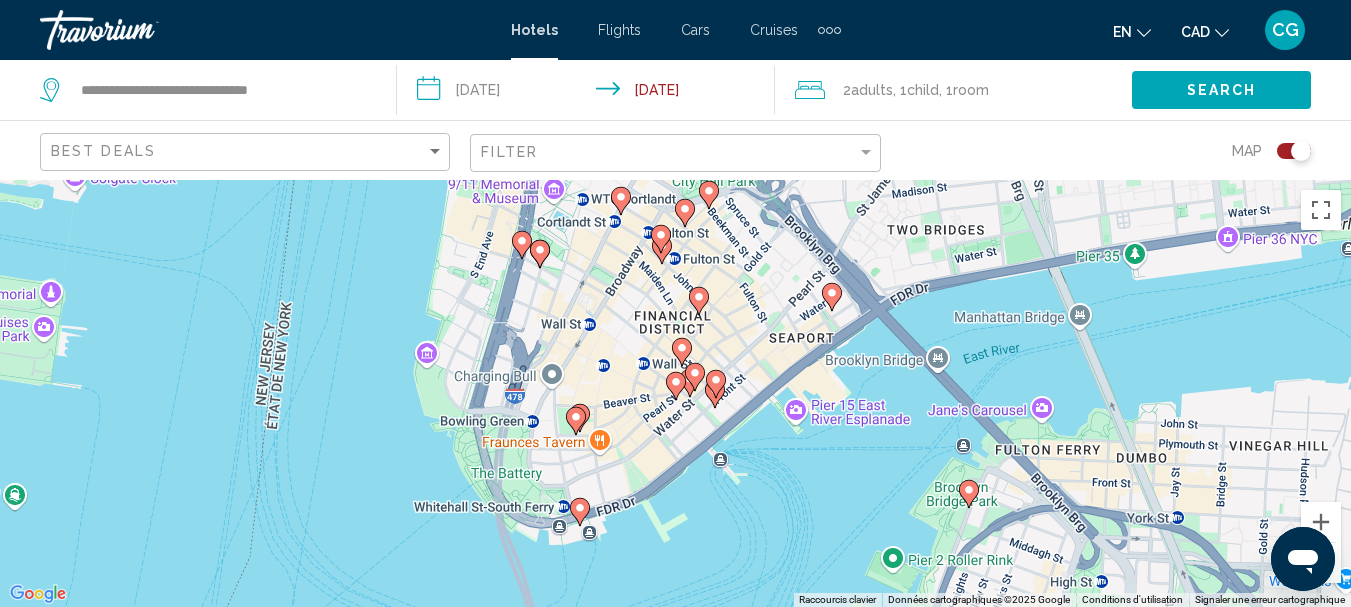 drag, startPoint x: 1000, startPoint y: 475, endPoint x: 1041, endPoint y: 373, distance: 109.9318 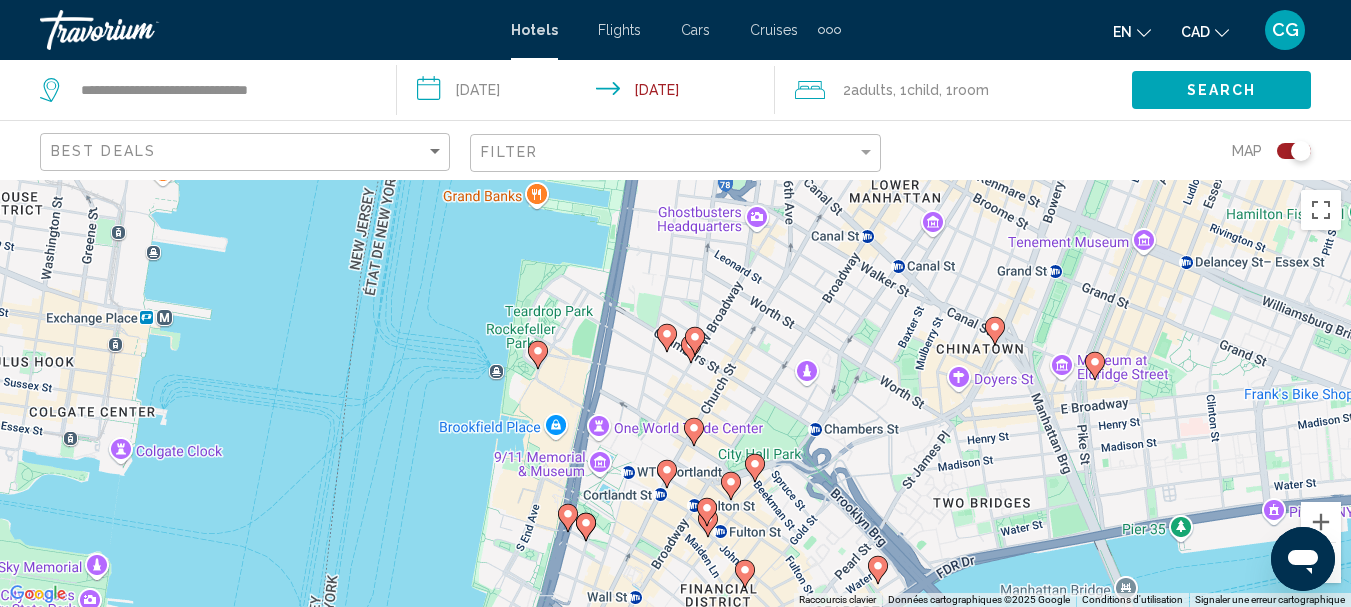drag, startPoint x: 825, startPoint y: 365, endPoint x: 873, endPoint y: 640, distance: 279.15765 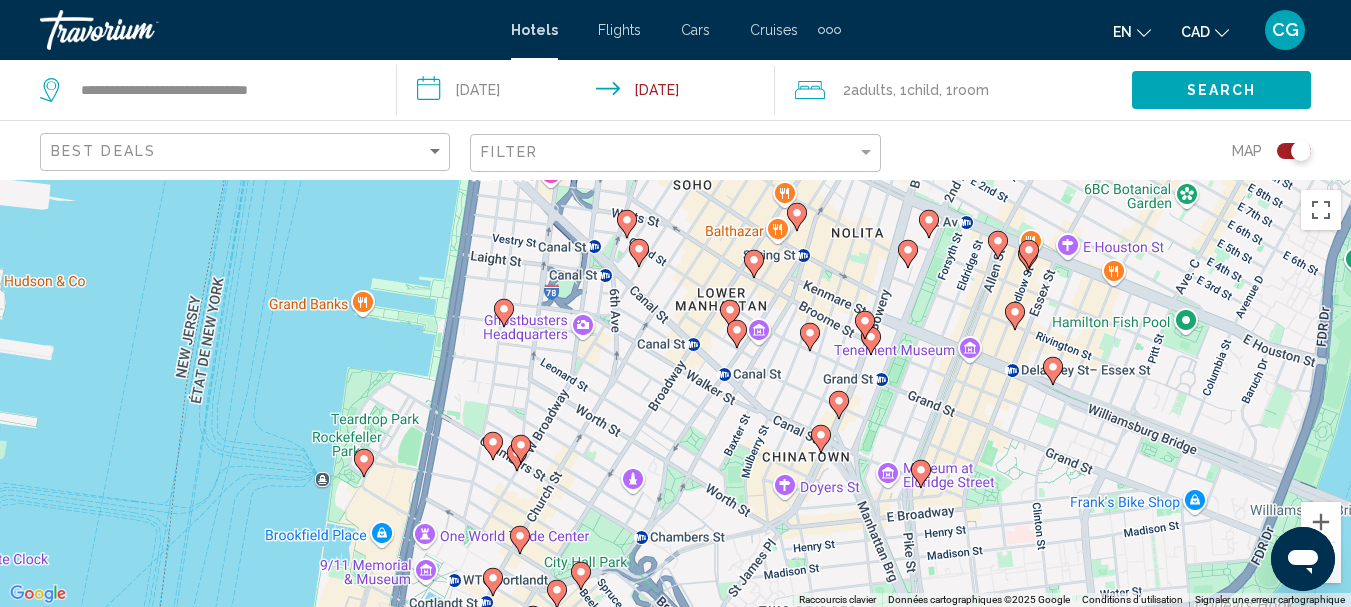 drag, startPoint x: 949, startPoint y: 483, endPoint x: 769, endPoint y: 591, distance: 209.91426 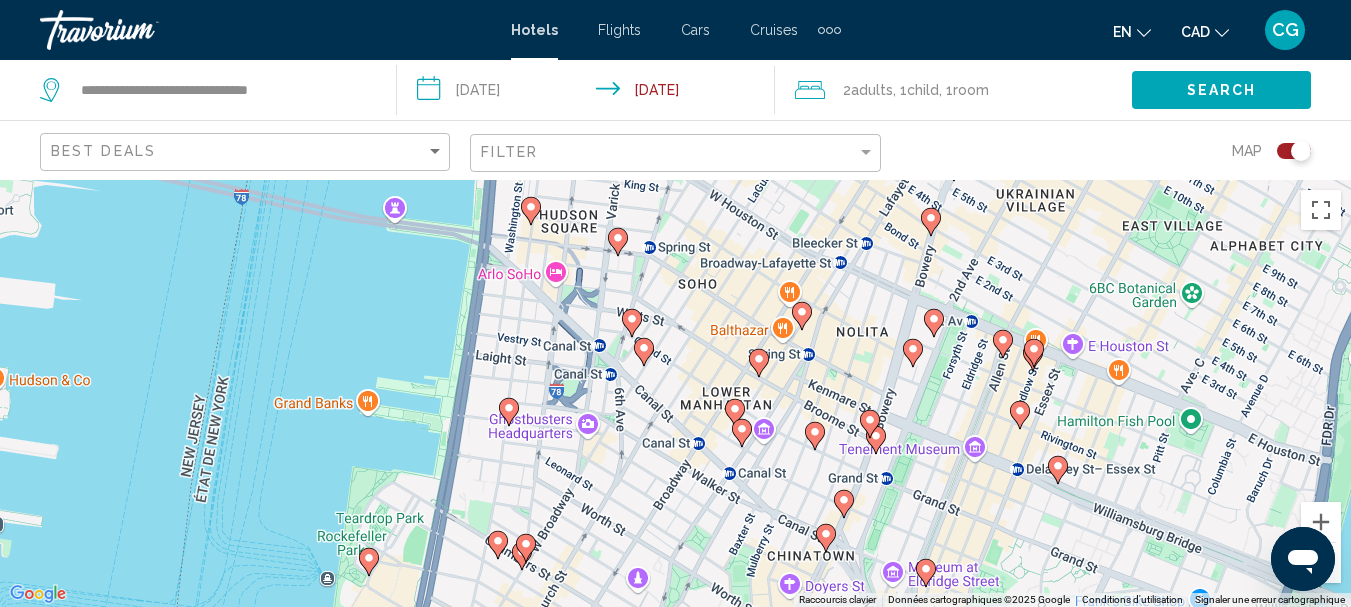 drag, startPoint x: 822, startPoint y: 485, endPoint x: 810, endPoint y: 624, distance: 139.51703 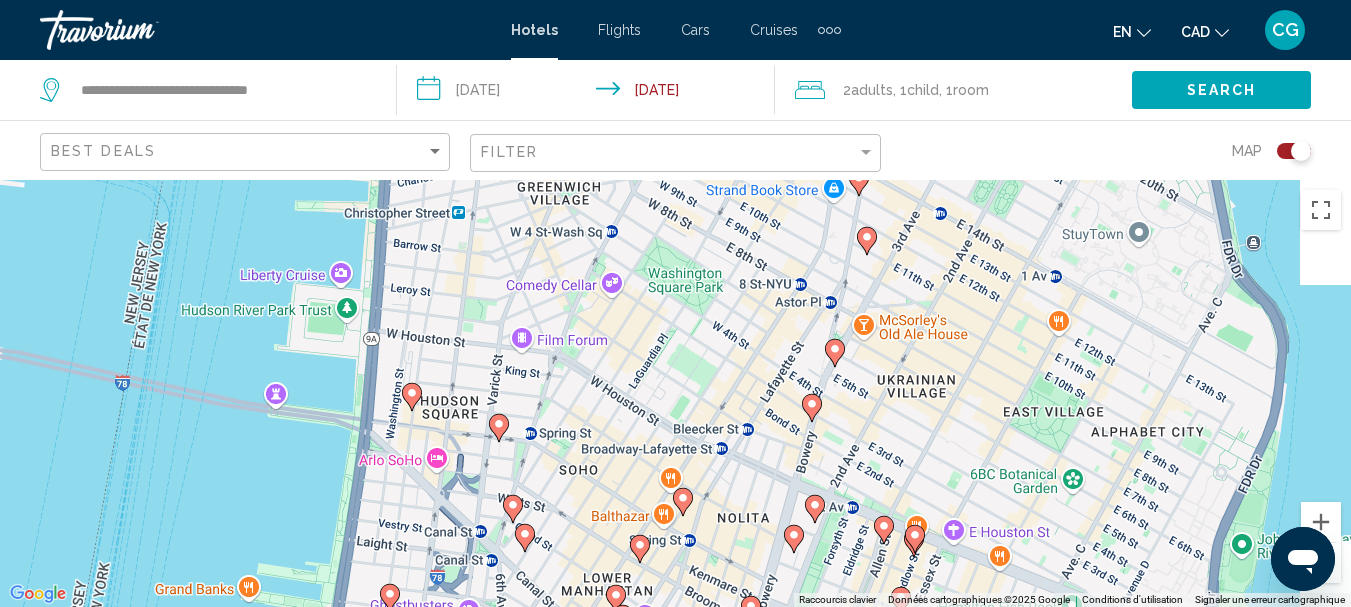 drag, startPoint x: 889, startPoint y: 542, endPoint x: 805, endPoint y: 630, distance: 121.65525 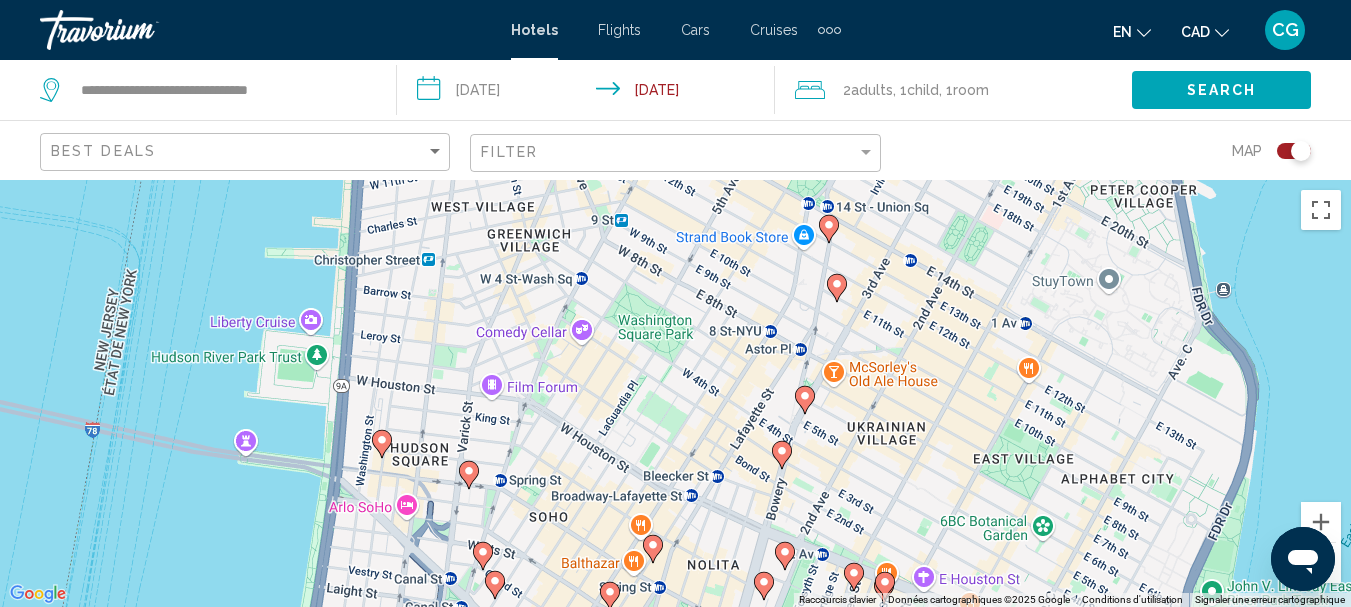 drag, startPoint x: 956, startPoint y: 524, endPoint x: 916, endPoint y: 602, distance: 87.658424 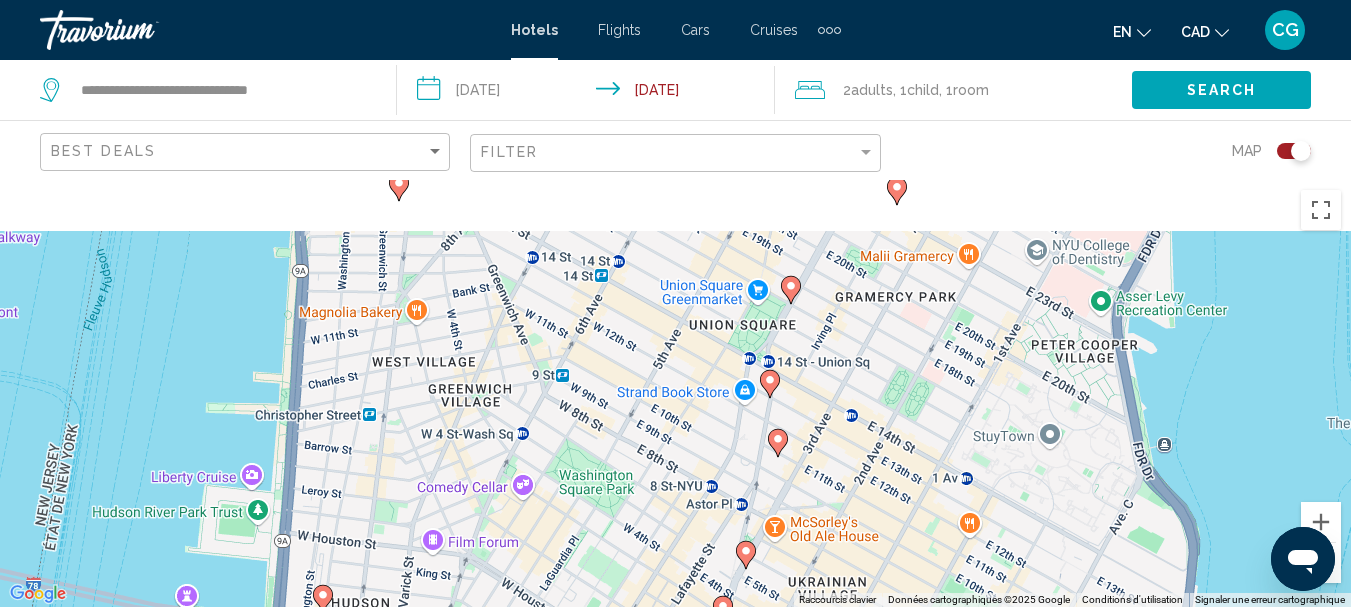 drag, startPoint x: 974, startPoint y: 583, endPoint x: 953, endPoint y: 616, distance: 39.115215 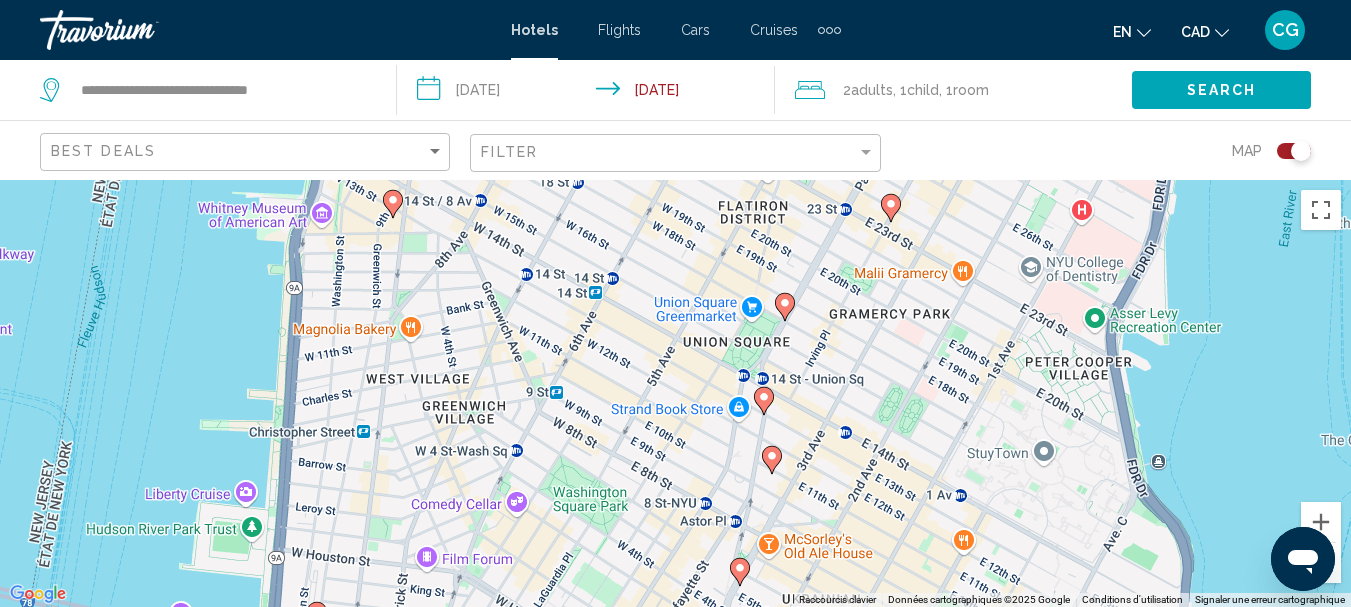 drag, startPoint x: 972, startPoint y: 556, endPoint x: 981, endPoint y: 580, distance: 25.632011 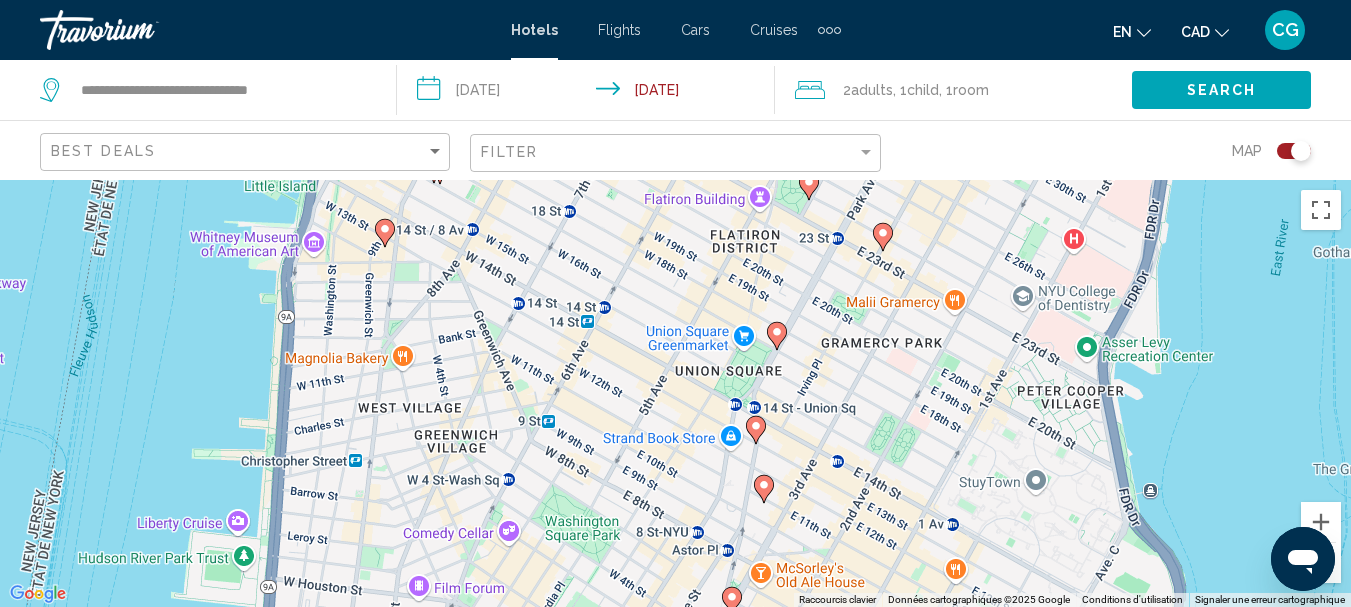 drag, startPoint x: 1332, startPoint y: 569, endPoint x: 2602, endPoint y: 1096, distance: 1375.0015 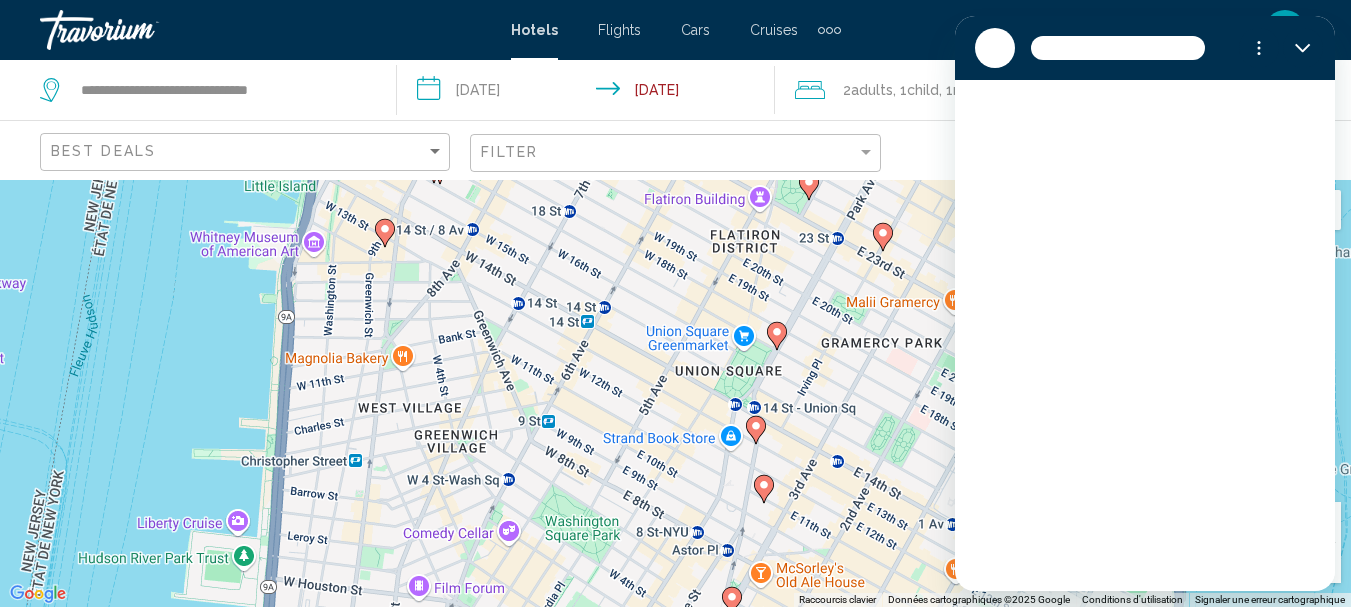 scroll, scrollTop: 0, scrollLeft: 0, axis: both 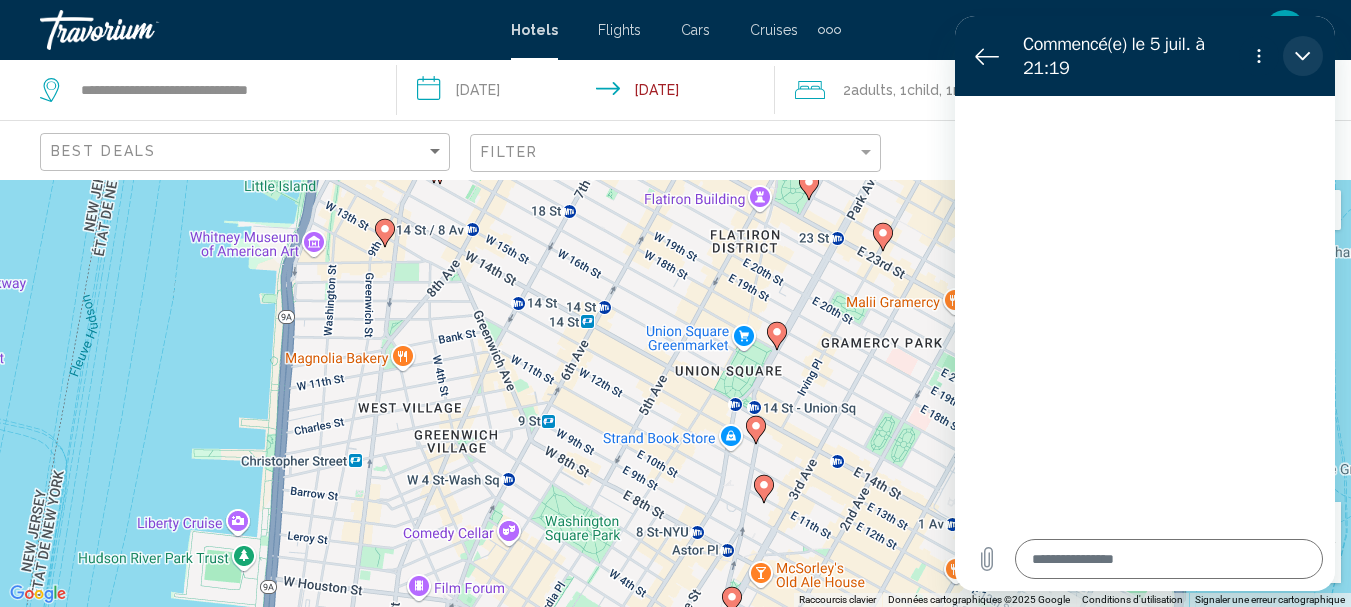 click 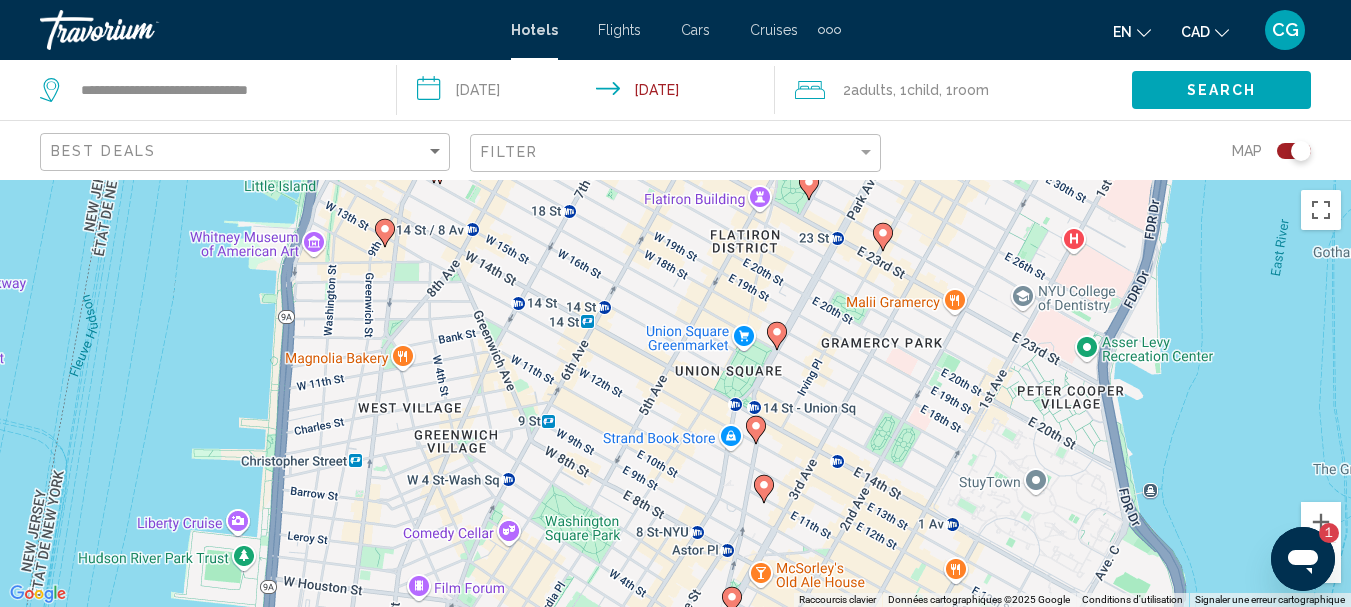 scroll, scrollTop: 0, scrollLeft: 0, axis: both 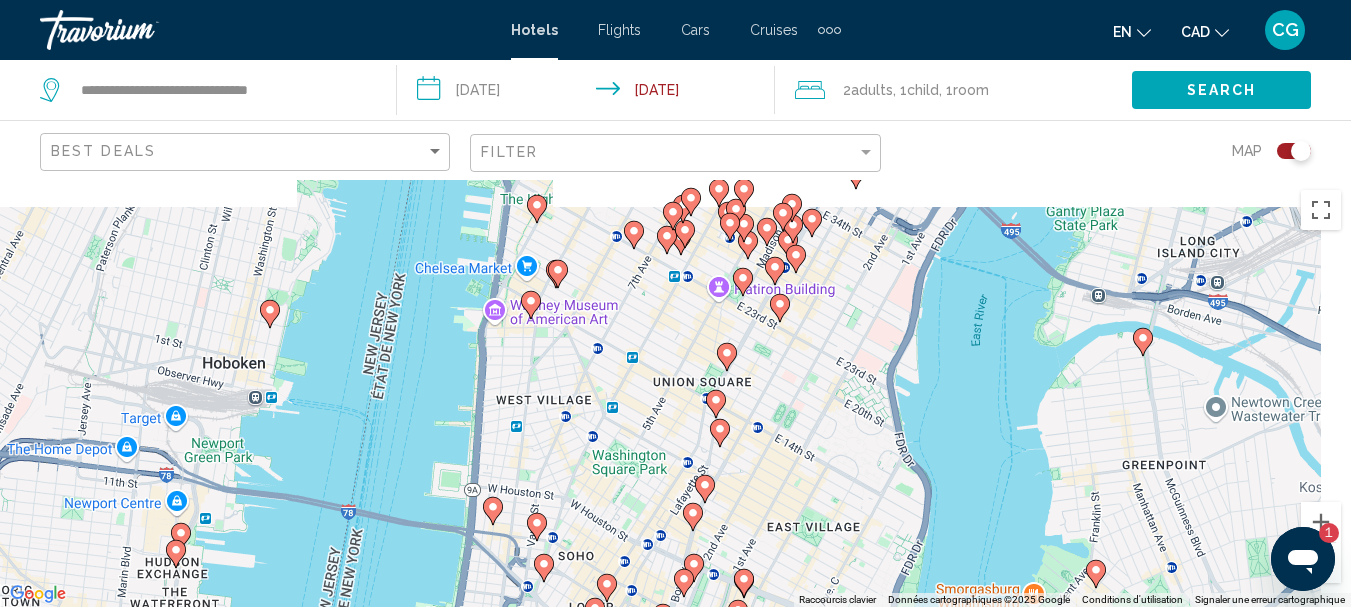 click 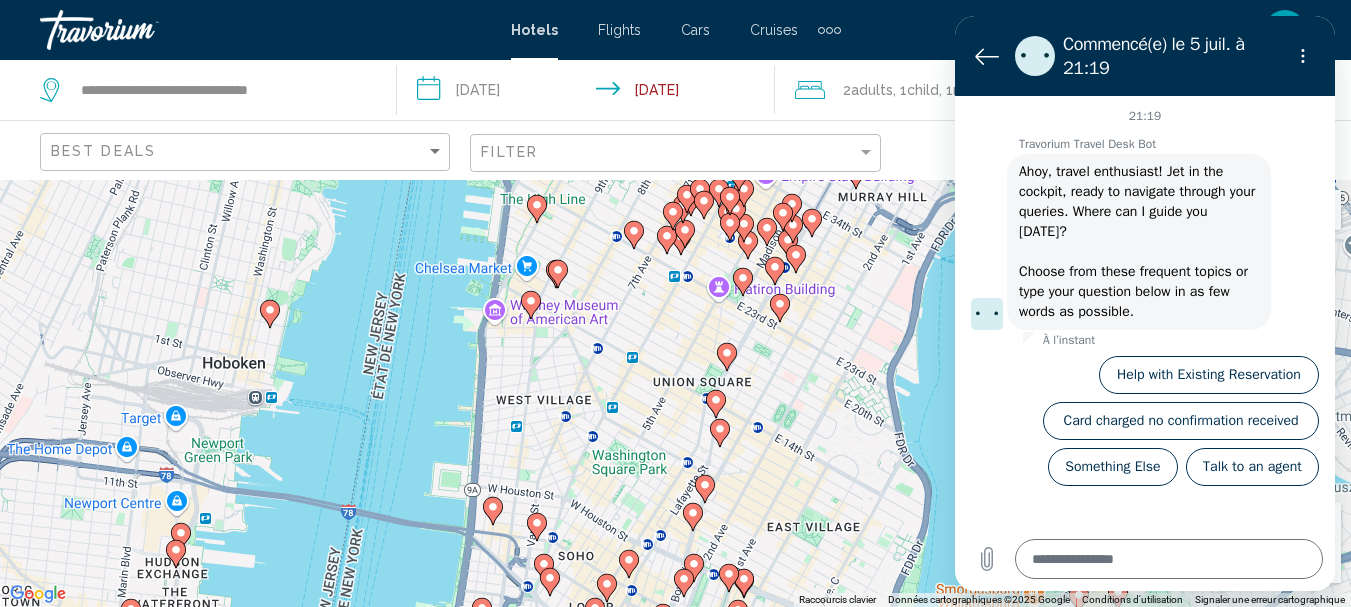 type on "*" 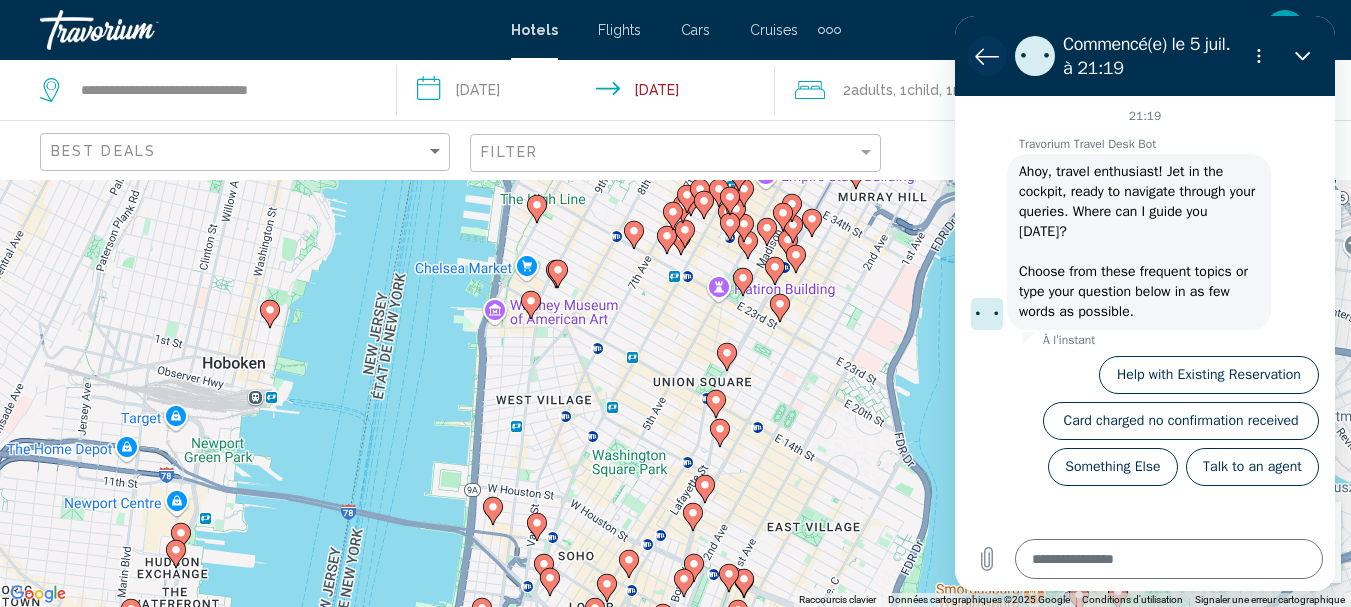 click 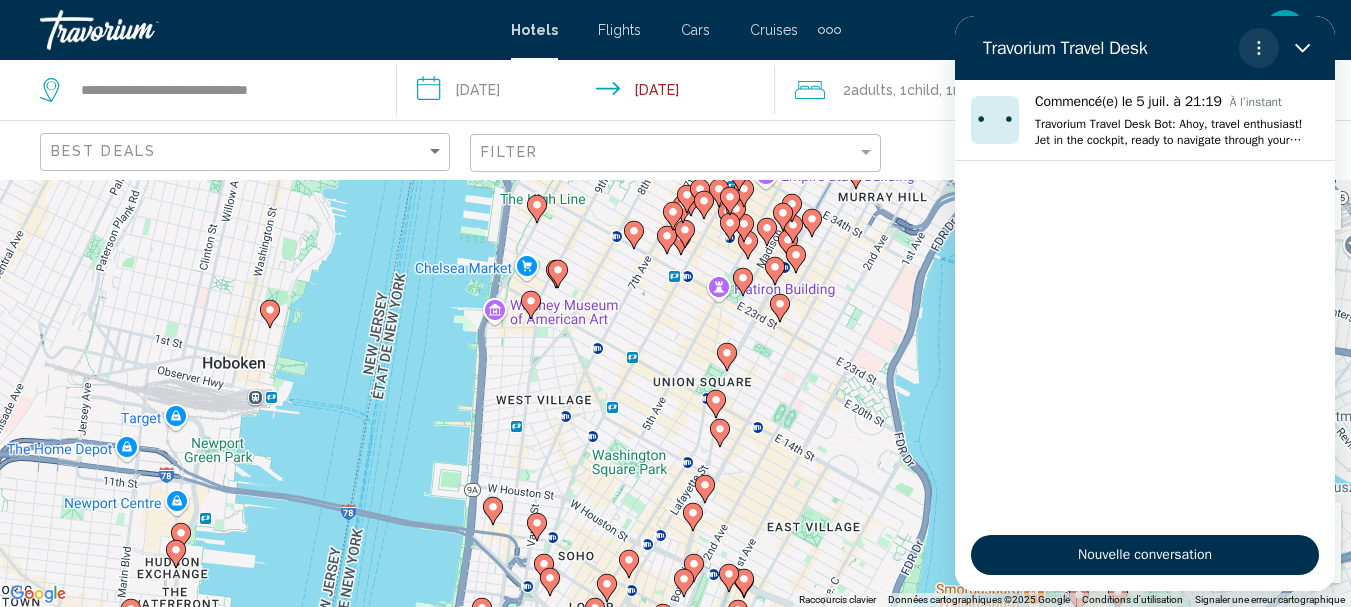 click 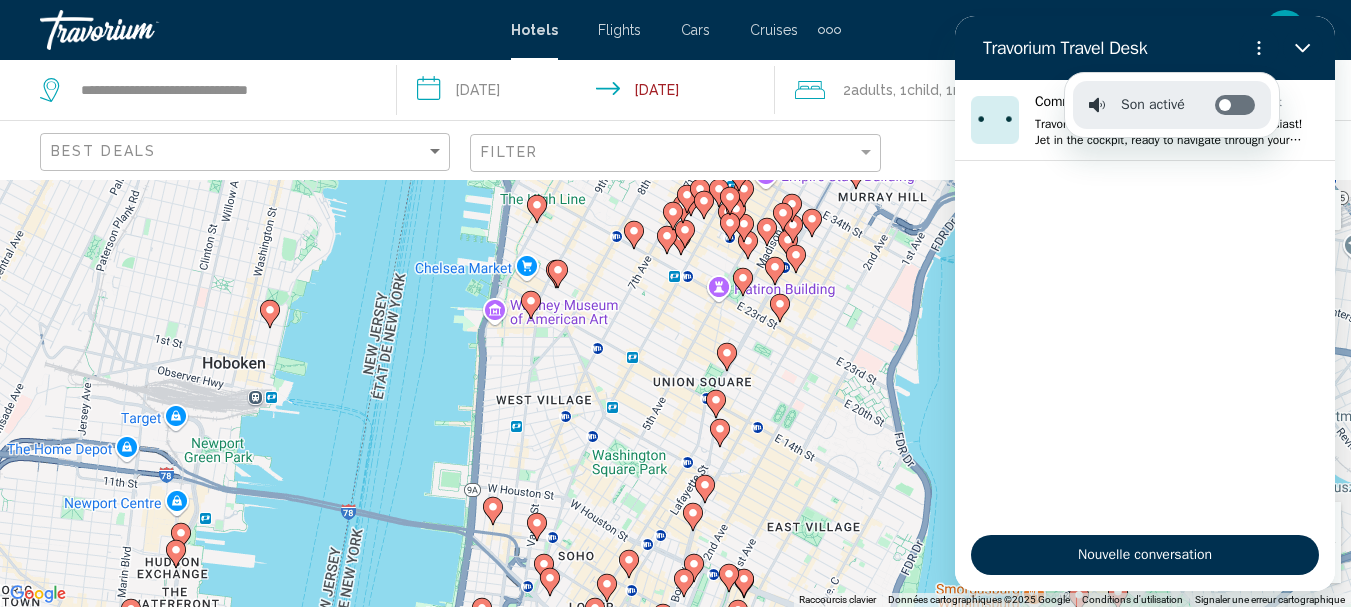 click on "Activer/désactiver les notifications sonores" at bounding box center (1235, 105) 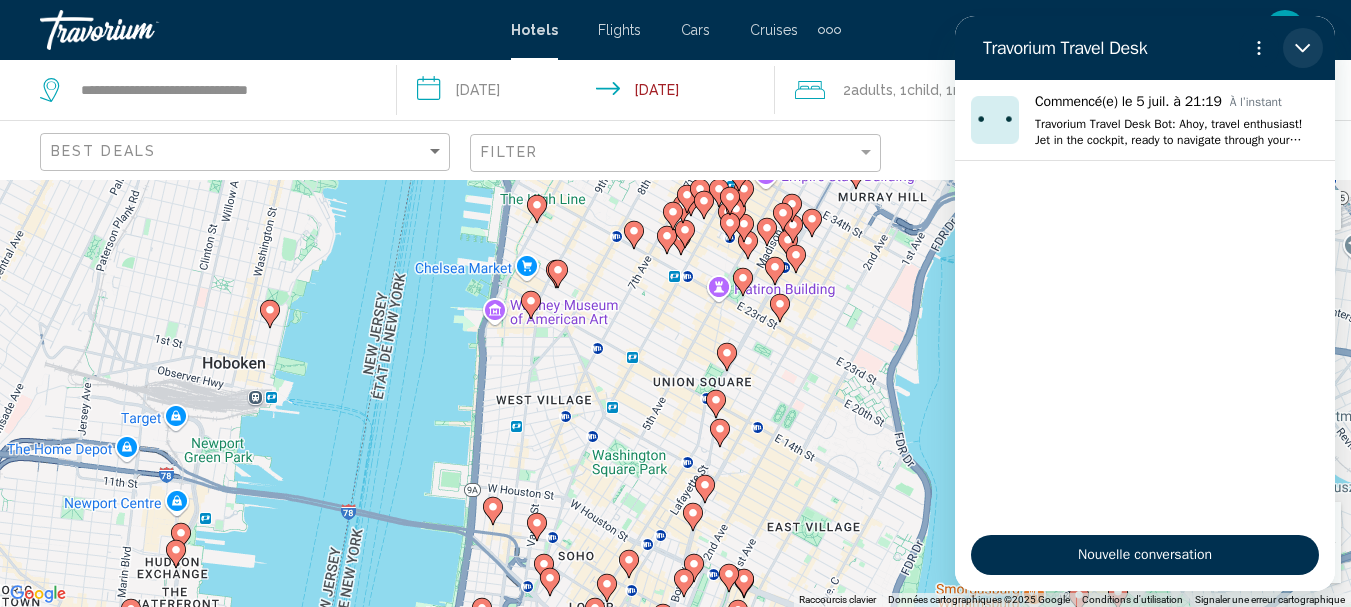 click 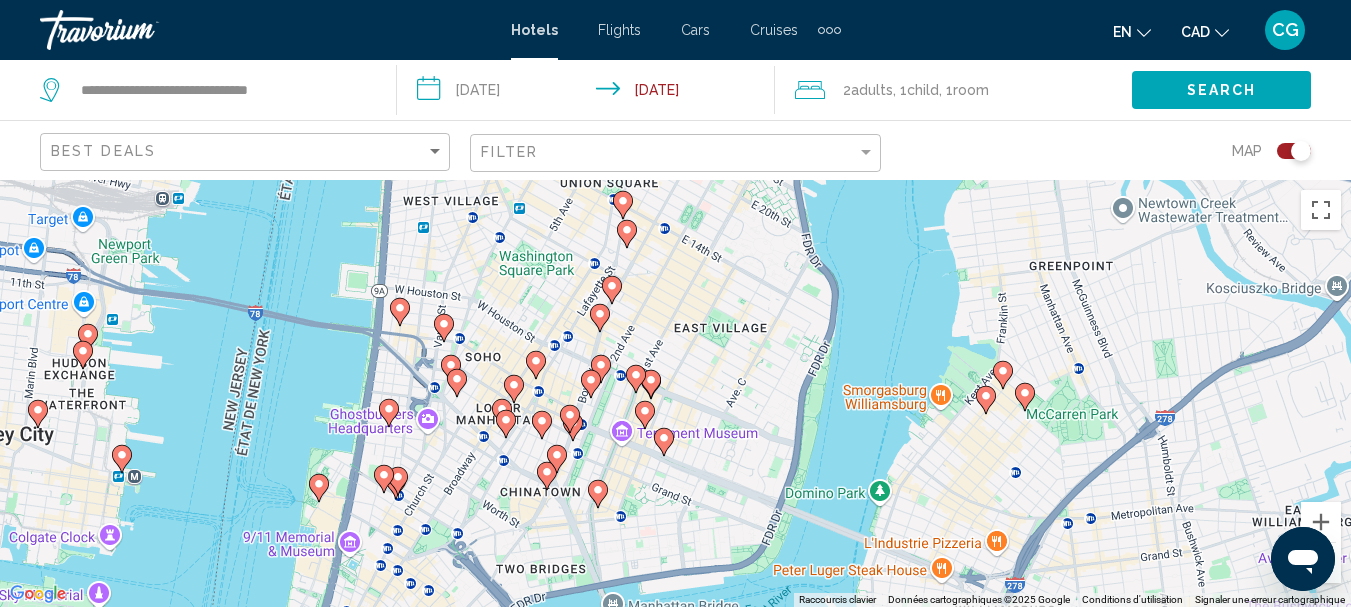 drag, startPoint x: 1257, startPoint y: 436, endPoint x: 1299, endPoint y: 366, distance: 81.63332 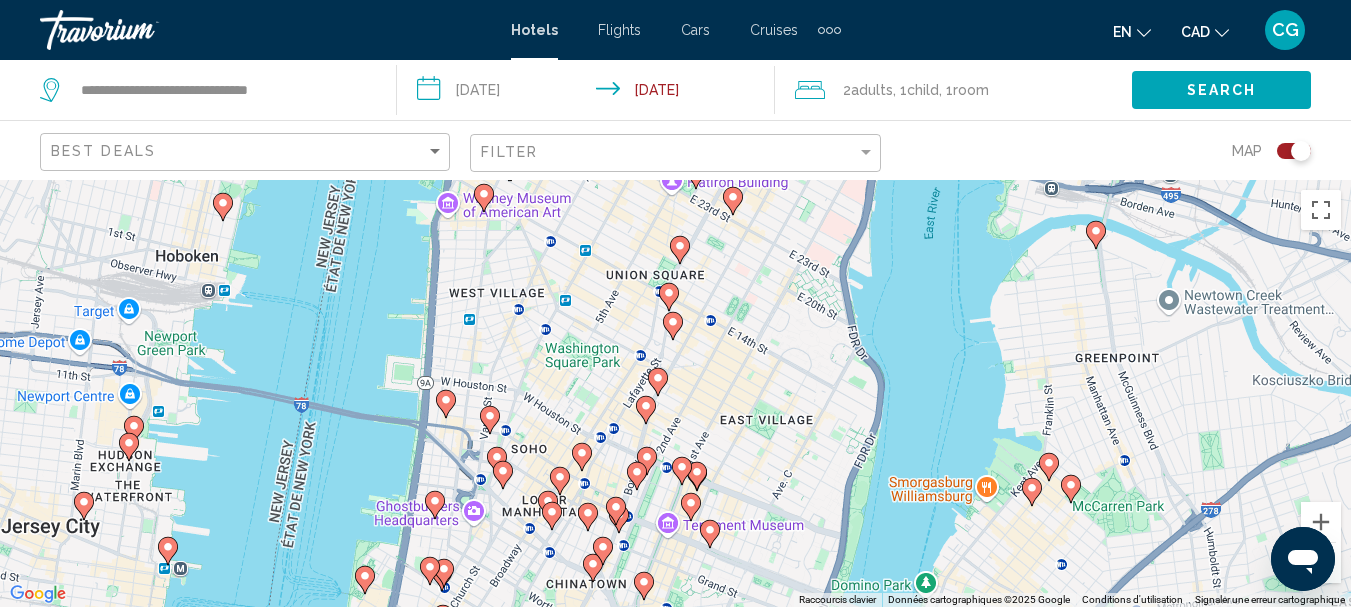 click on "Pour naviguer, appuyez sur les touches fléchées. Pour activer le glissement avec le clavier, appuyez sur Alt+Entrée. Une fois ce mode activé, utilisez les touches fléchées pour déplacer le repère. Pour valider le déplacement, appuyez sur Entrée. Pour annuler, appuyez sur Échap." at bounding box center [675, 393] 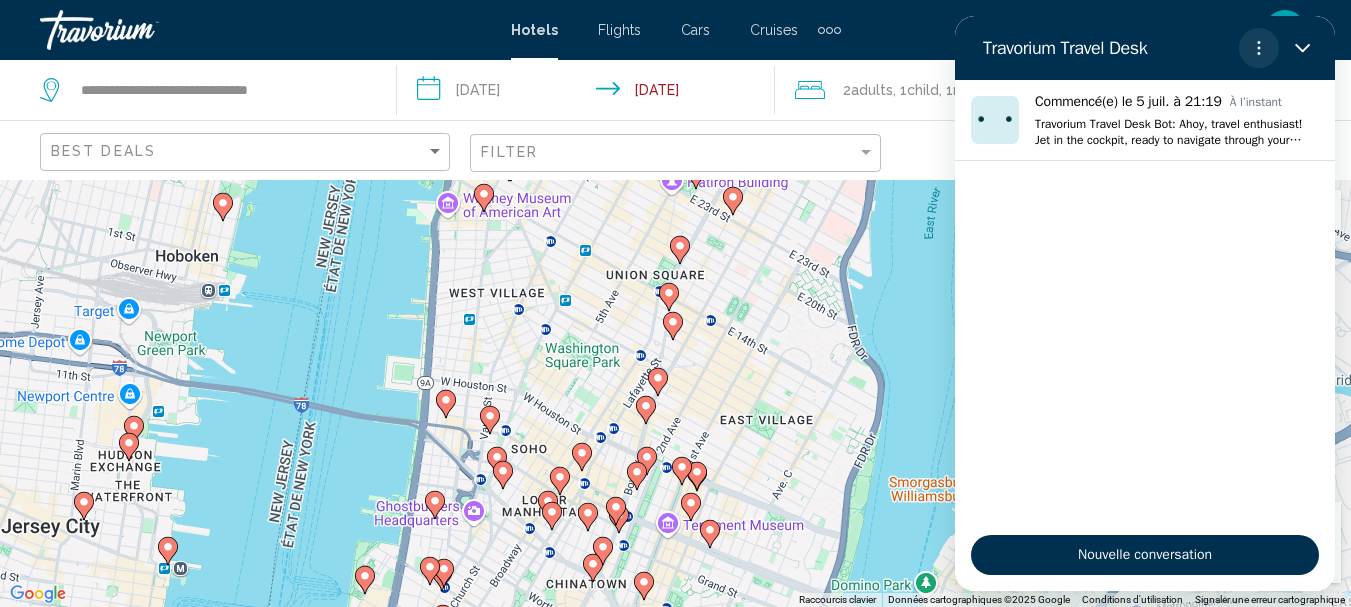 click at bounding box center [1259, 48] 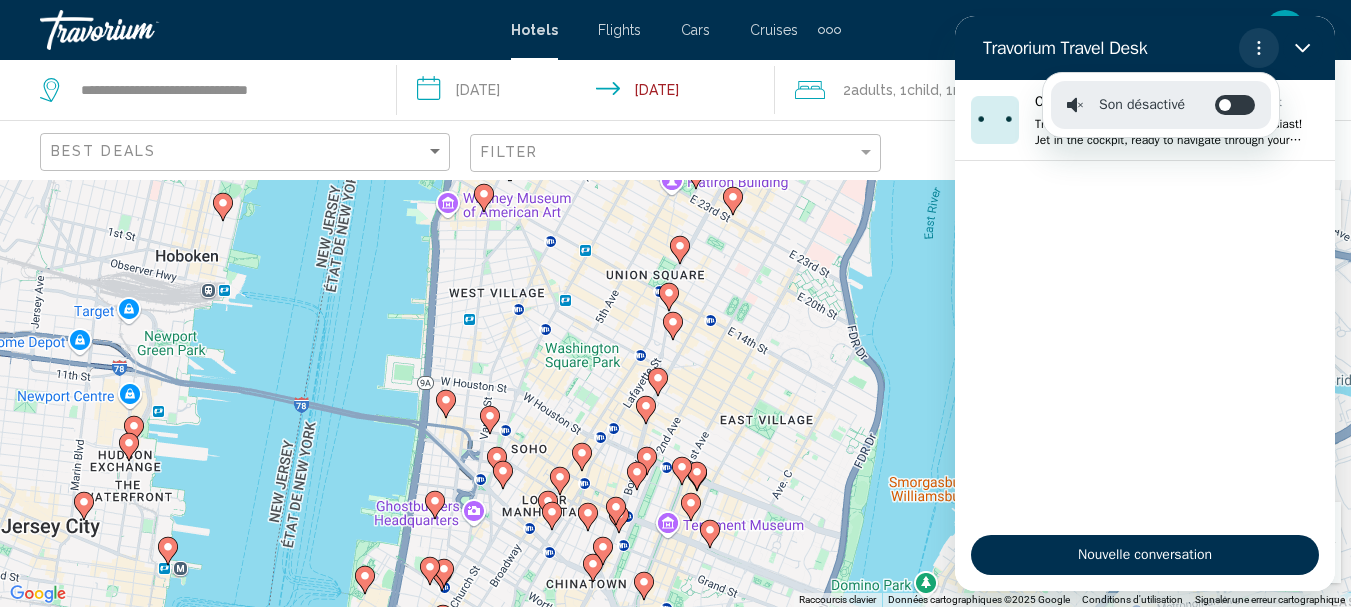 click at bounding box center (1259, 48) 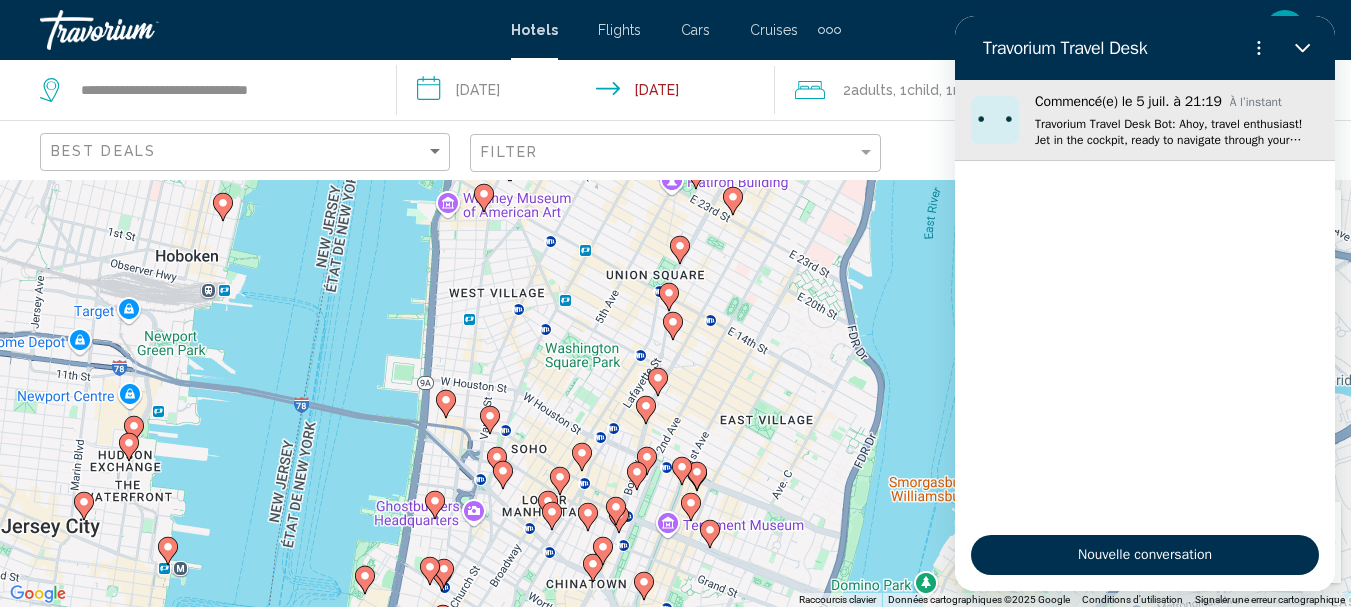 click on "Travorium Travel Desk Bot: Ahoy, travel enthusiast! Jet in the cockpit, ready to navigate through your queries. Where can I guide you today?
Choose from these frequent topics or type your question below in as few words as possible." at bounding box center (1177, 132) 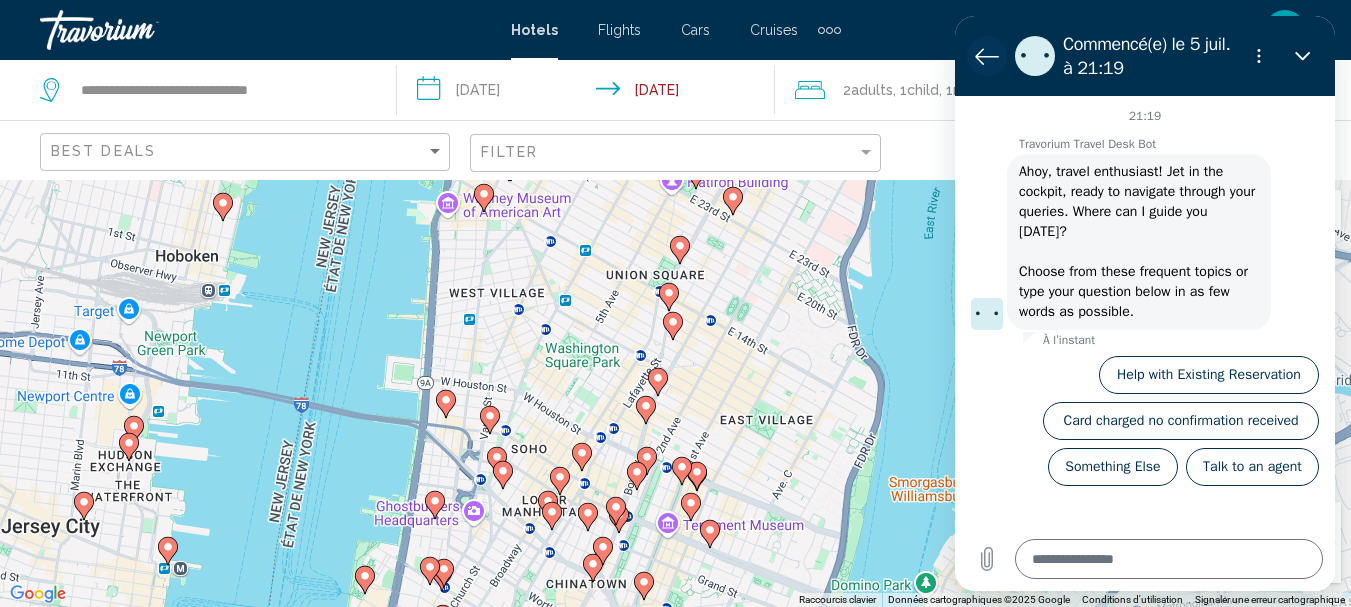 click 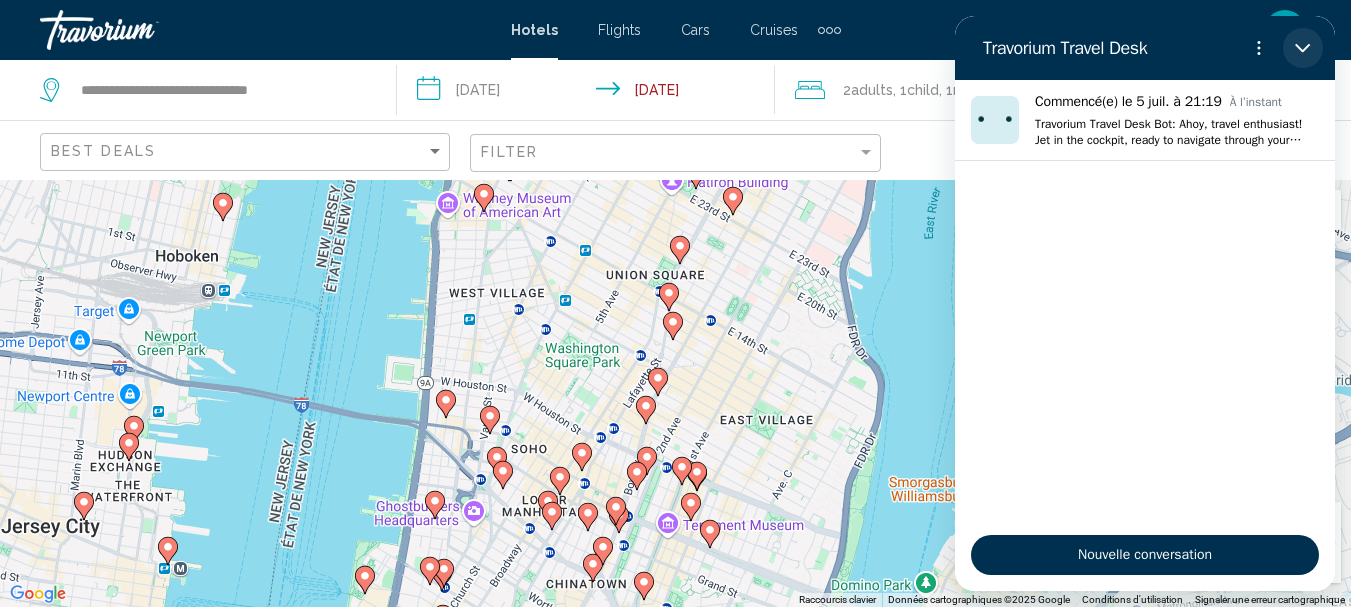 click 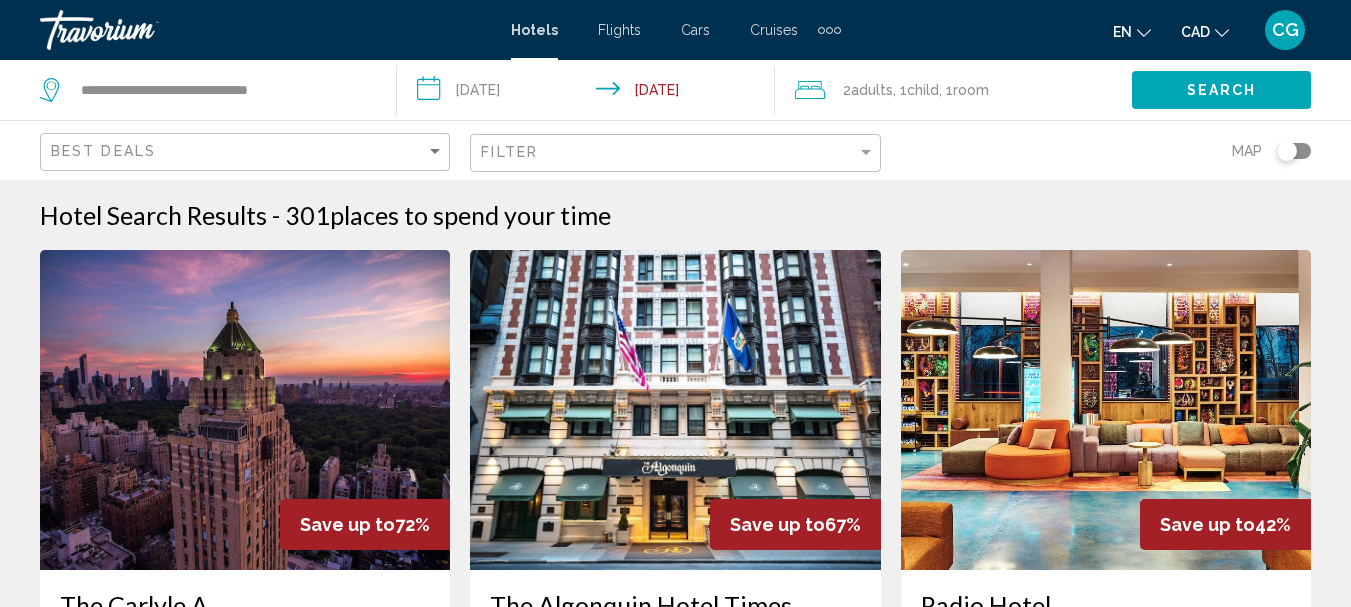 scroll, scrollTop: 0, scrollLeft: 0, axis: both 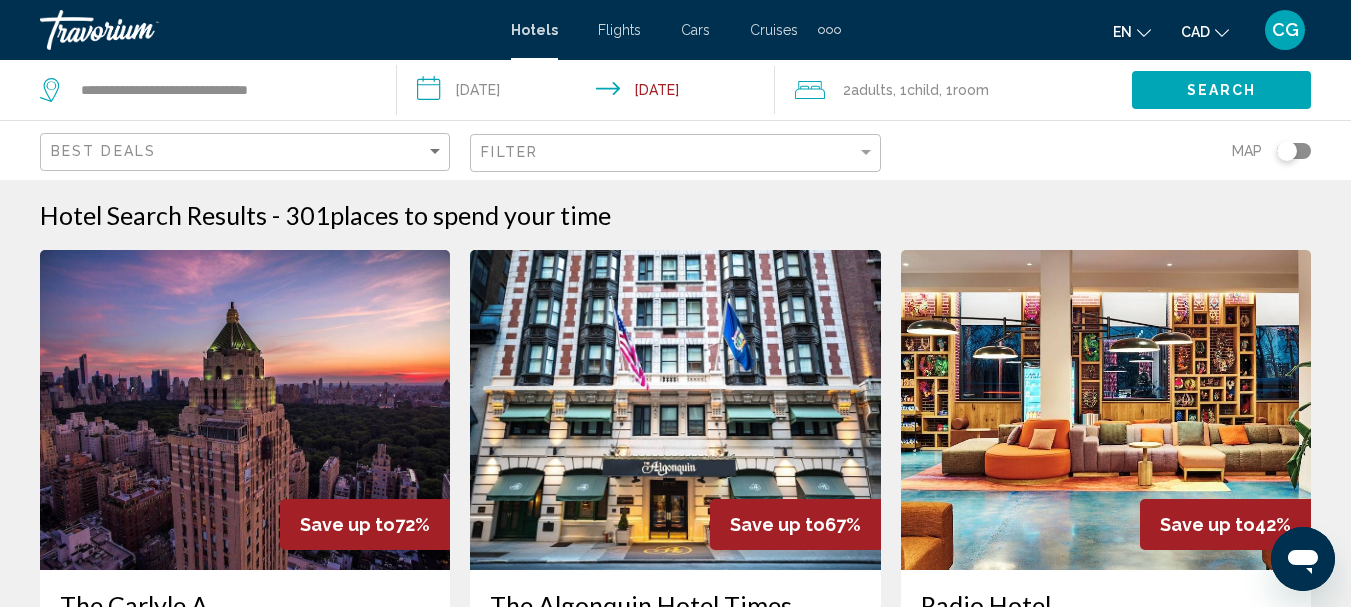 click 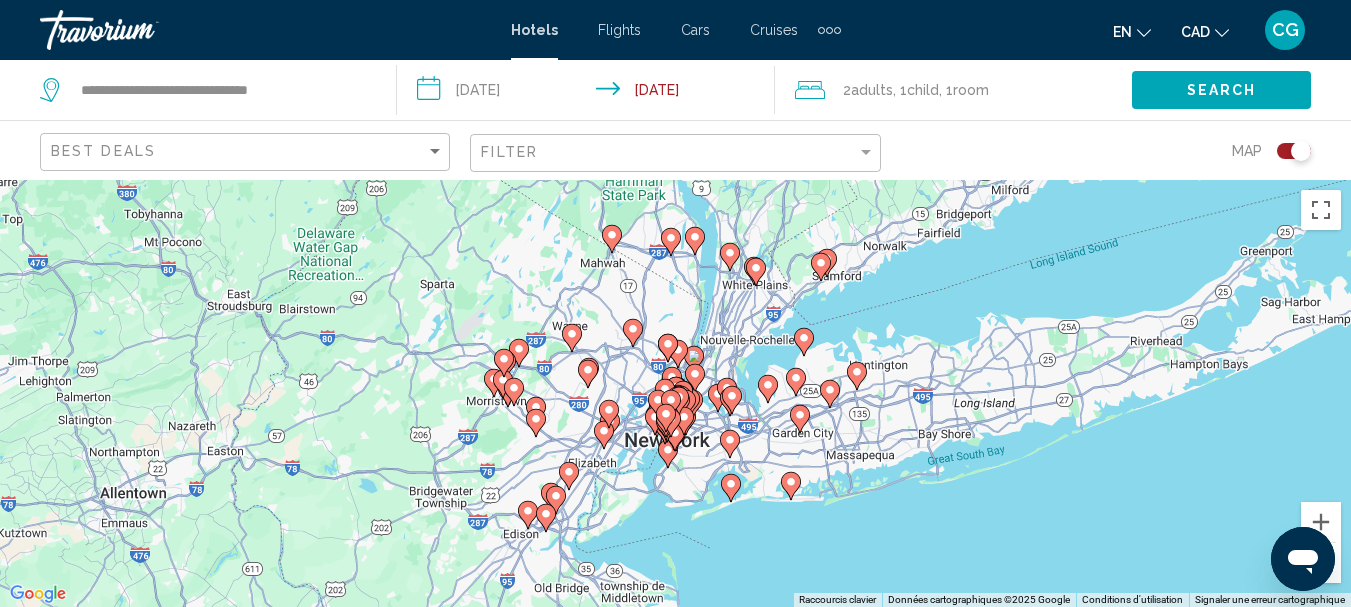 click at bounding box center (1321, 563) 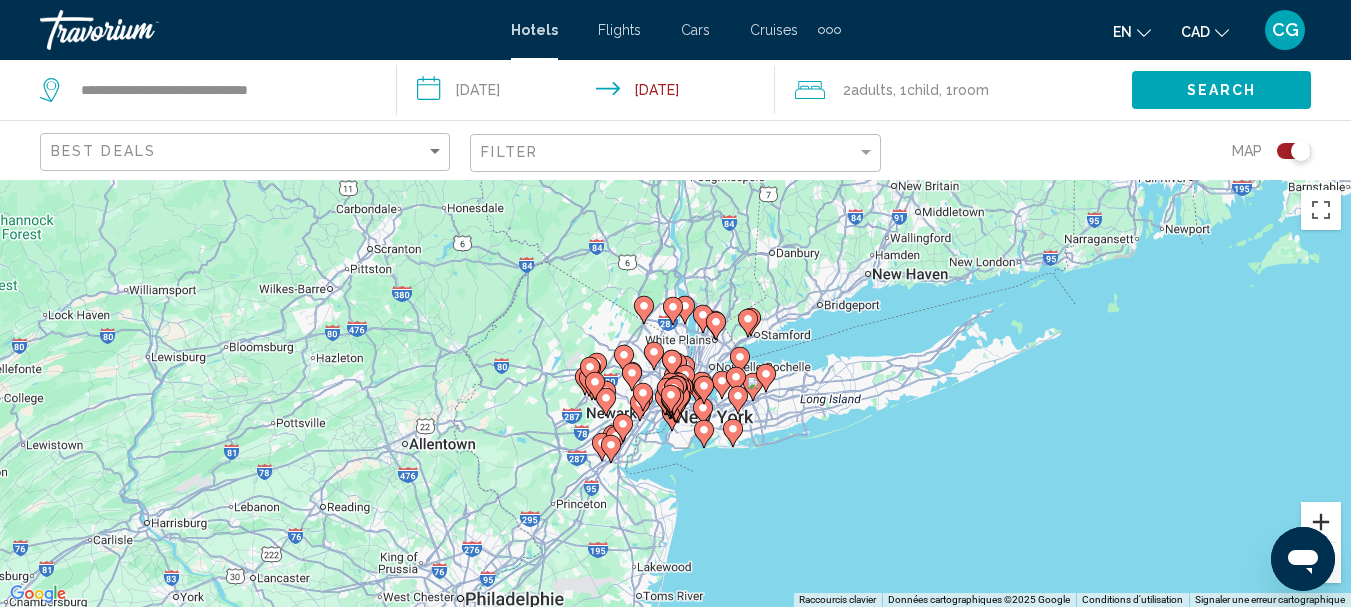 click at bounding box center (1321, 522) 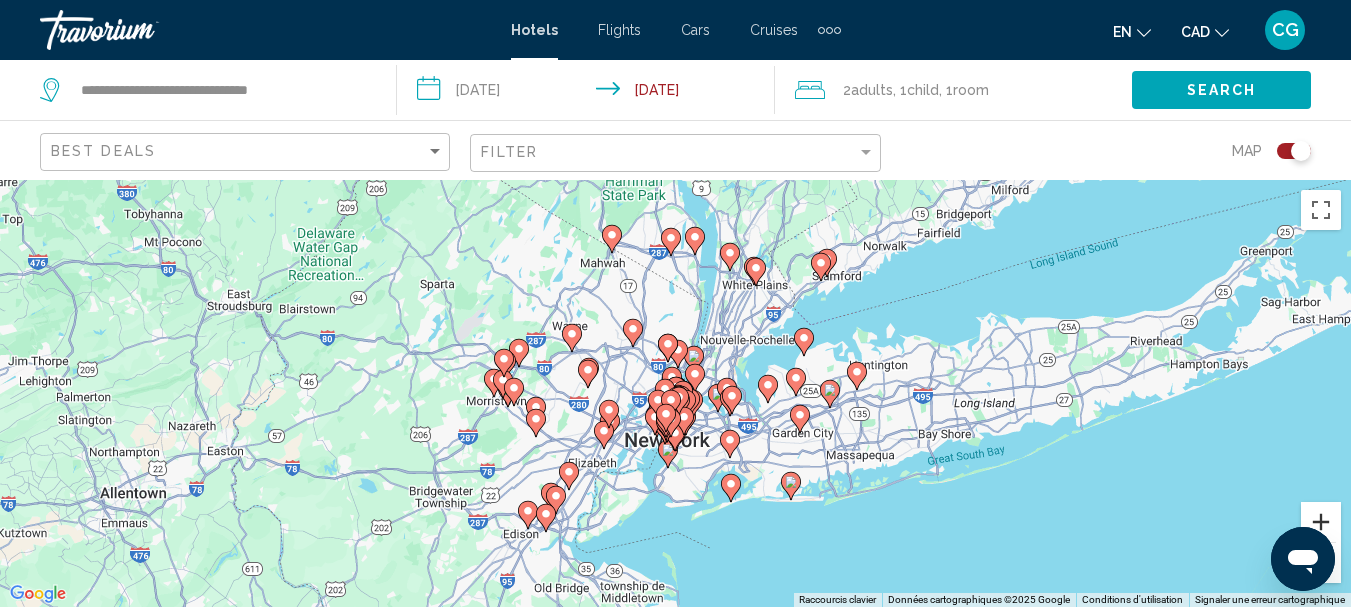 click at bounding box center (1321, 522) 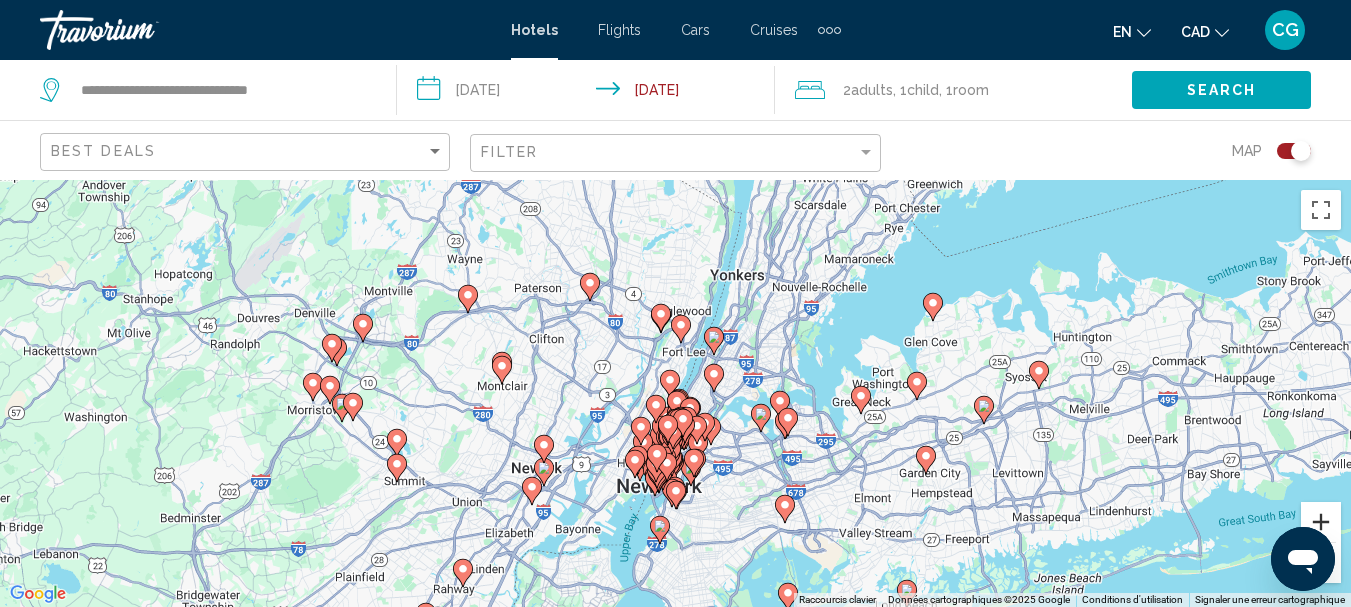 click at bounding box center (1321, 522) 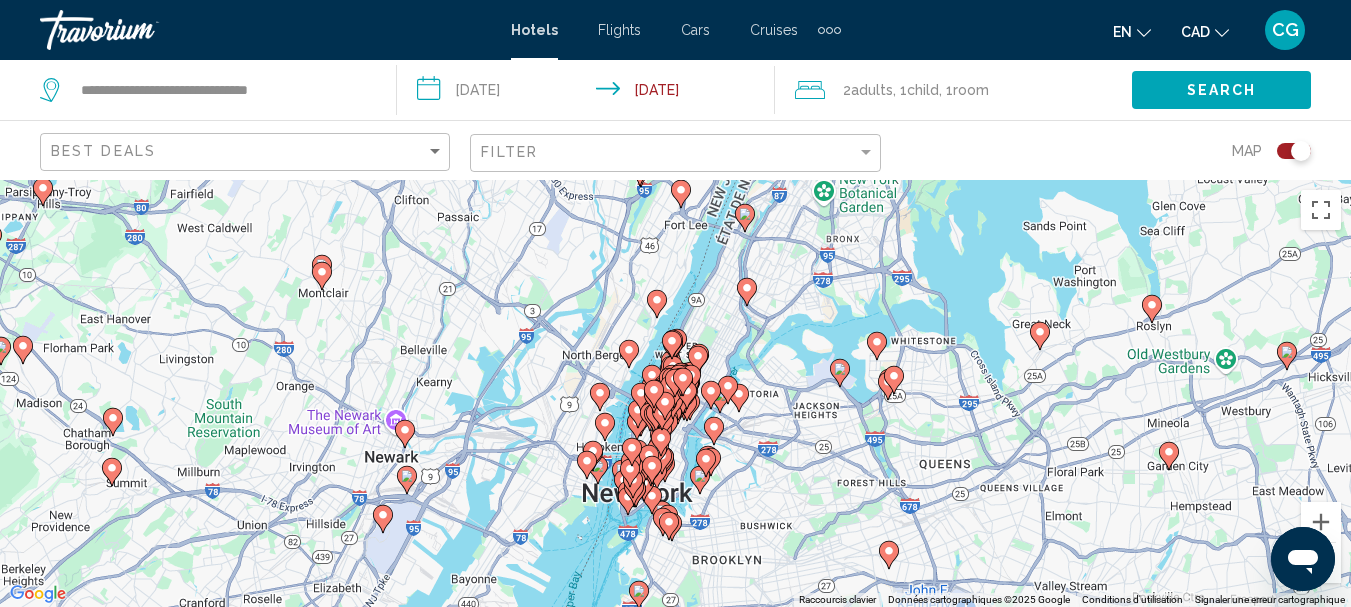 drag, startPoint x: 1105, startPoint y: 505, endPoint x: 1094, endPoint y: 386, distance: 119.507324 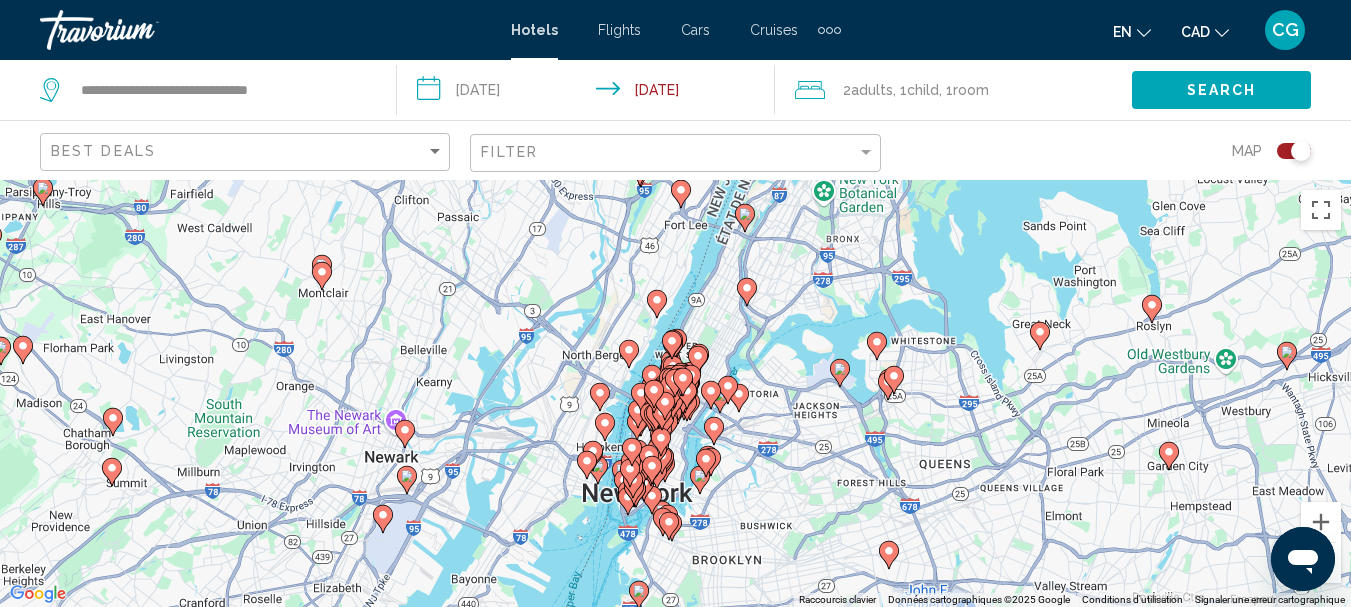 click on "Pour naviguer, appuyez sur les touches fléchées. Pour activer le glissement avec le clavier, appuyez sur Alt+Entrée. Une fois ce mode activé, utilisez les touches fléchées pour déplacer le repère. Pour valider le déplacement, appuyez sur Entrée. Pour annuler, appuyez sur Échap." at bounding box center (675, 393) 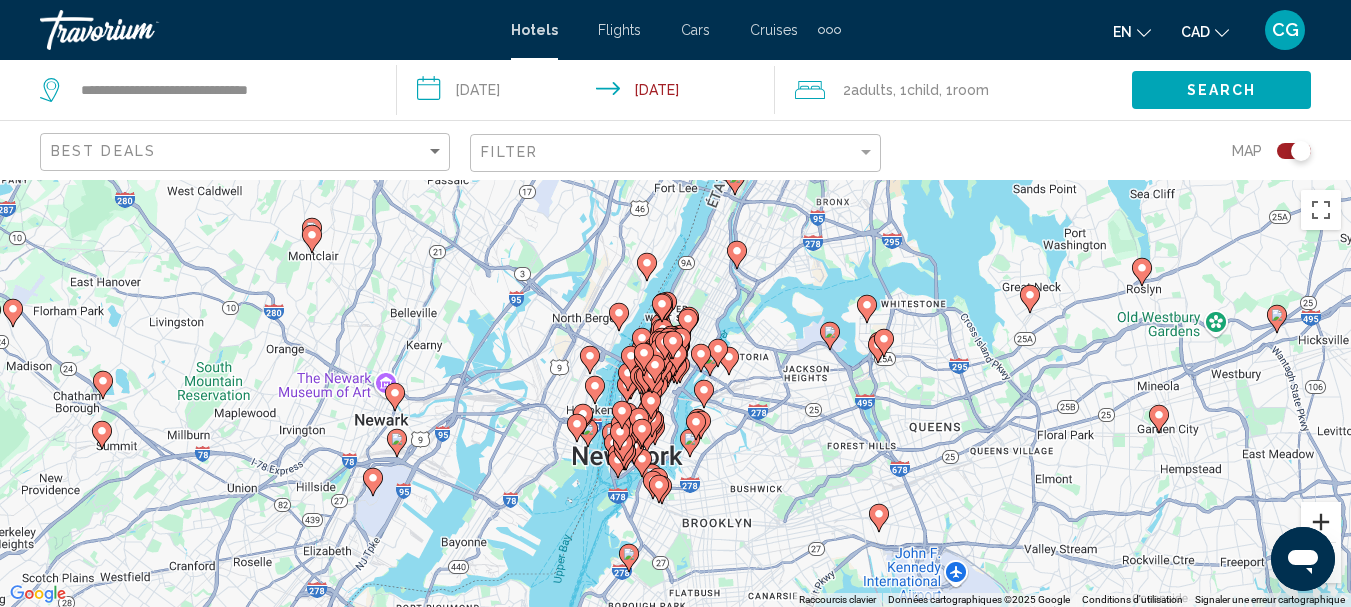 click at bounding box center [1321, 522] 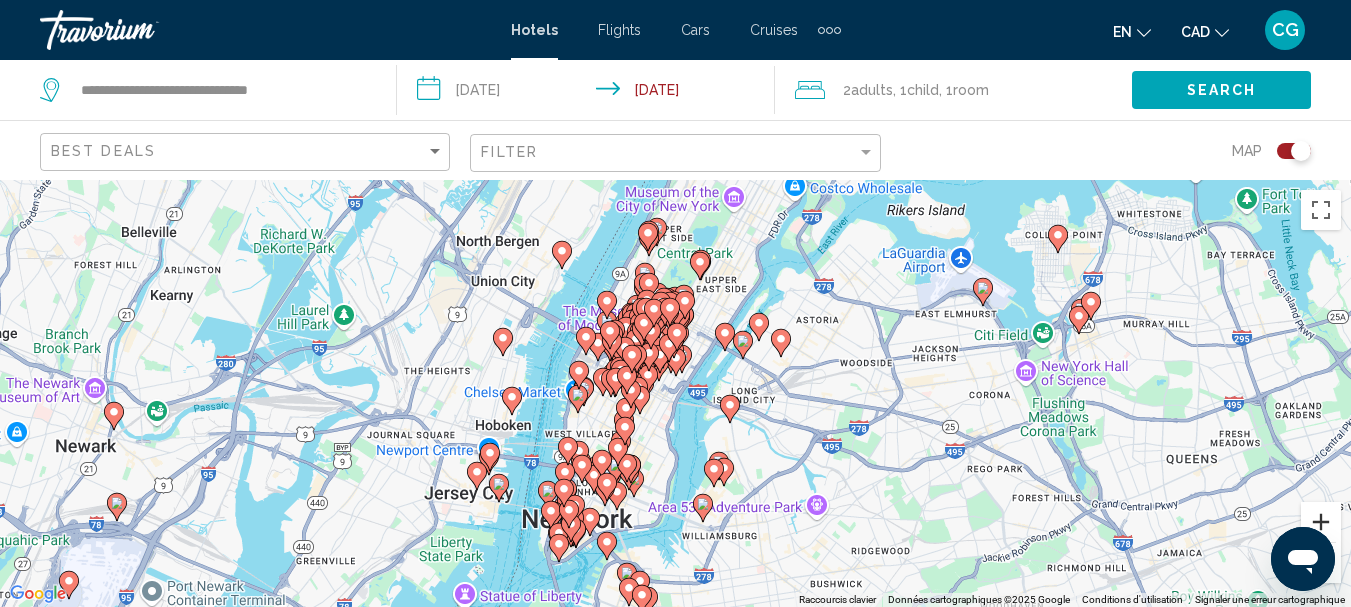 click at bounding box center [1321, 522] 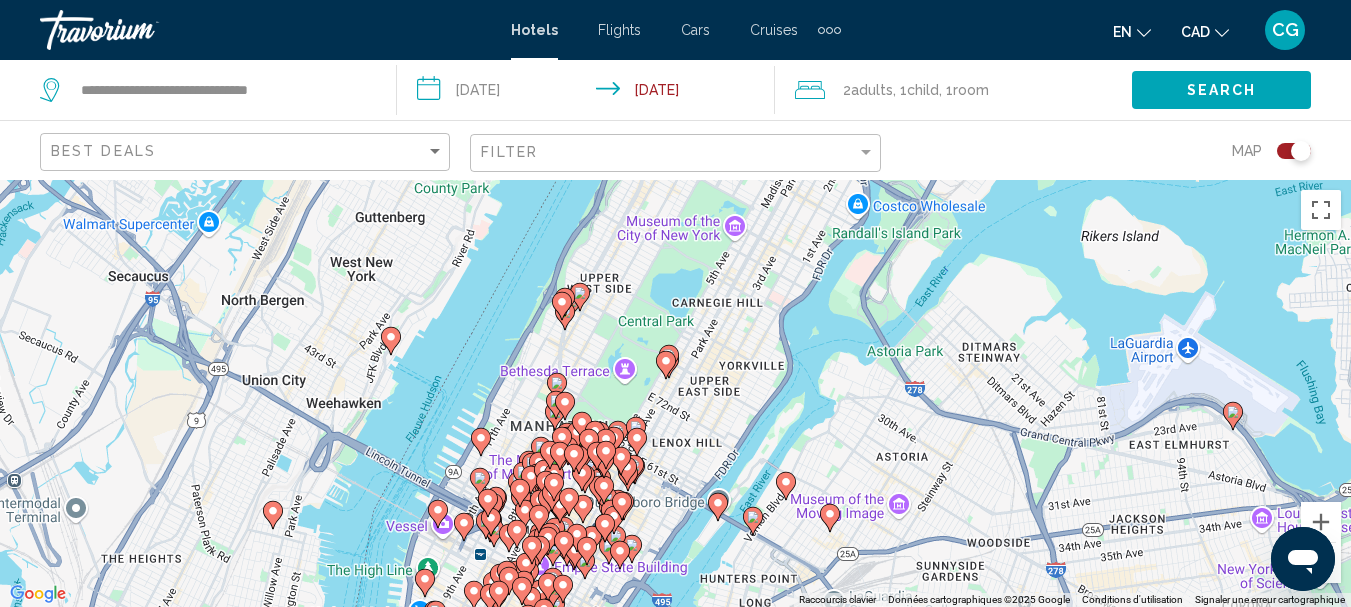 drag, startPoint x: 1010, startPoint y: 322, endPoint x: 955, endPoint y: 527, distance: 212.24985 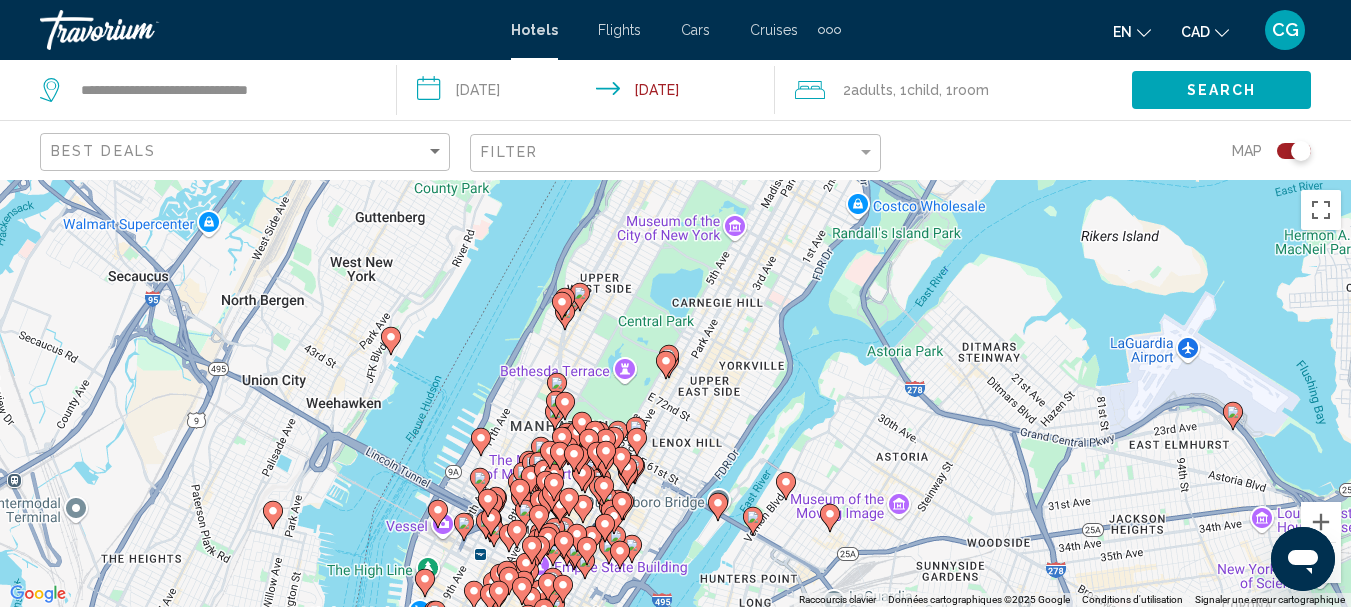 click on "Pour naviguer, appuyez sur les touches fléchées. Pour activer le glissement avec le clavier, appuyez sur Alt+Entrée. Une fois ce mode activé, utilisez les touches fléchées pour déplacer le repère. Pour valider le déplacement, appuyez sur Entrée. Pour annuler, appuyez sur Échap." at bounding box center (675, 393) 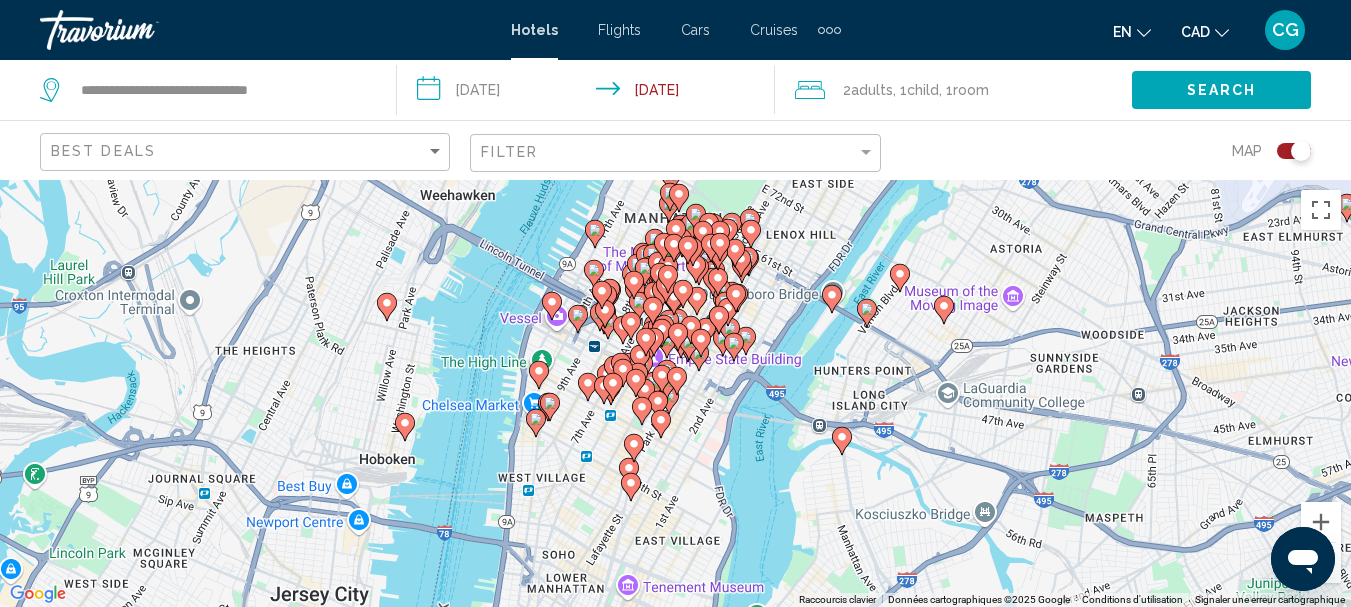 drag, startPoint x: 889, startPoint y: 521, endPoint x: 1006, endPoint y: 308, distance: 243.01852 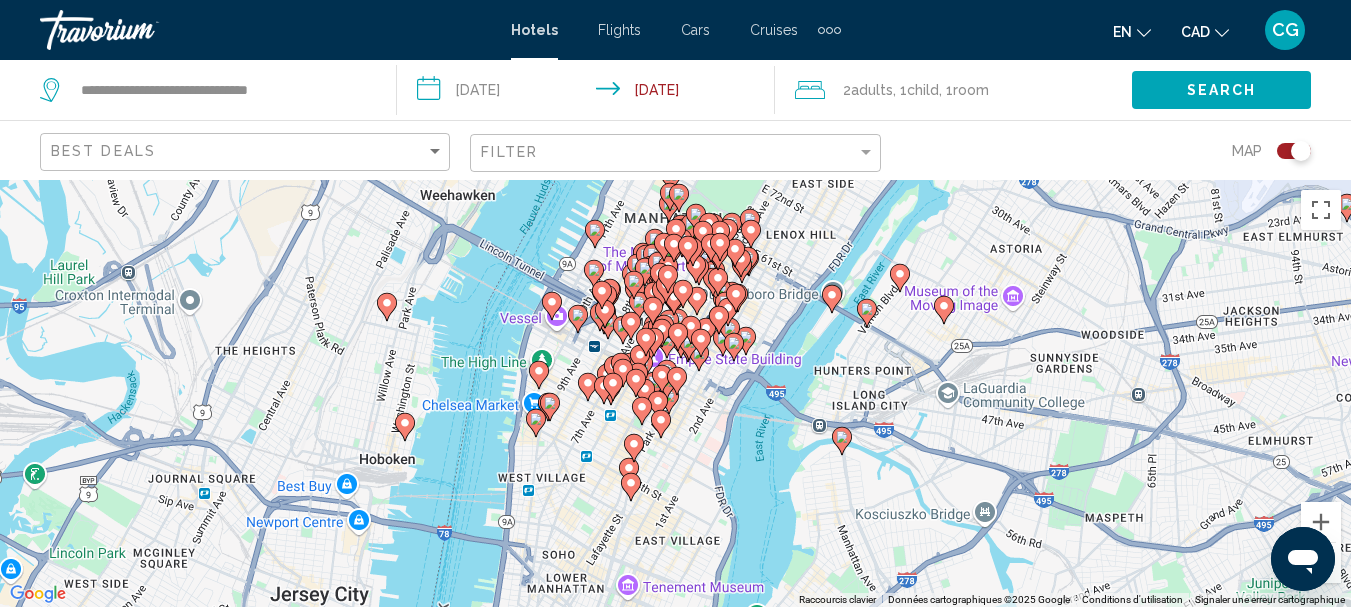 click on "Pour naviguer, appuyez sur les touches fléchées. Pour activer le glissement avec le clavier, appuyez sur Alt+Entrée. Une fois ce mode activé, utilisez les touches fléchées pour déplacer le repère. Pour valider le déplacement, appuyez sur Entrée. Pour annuler, appuyez sur Échap." at bounding box center [675, 393] 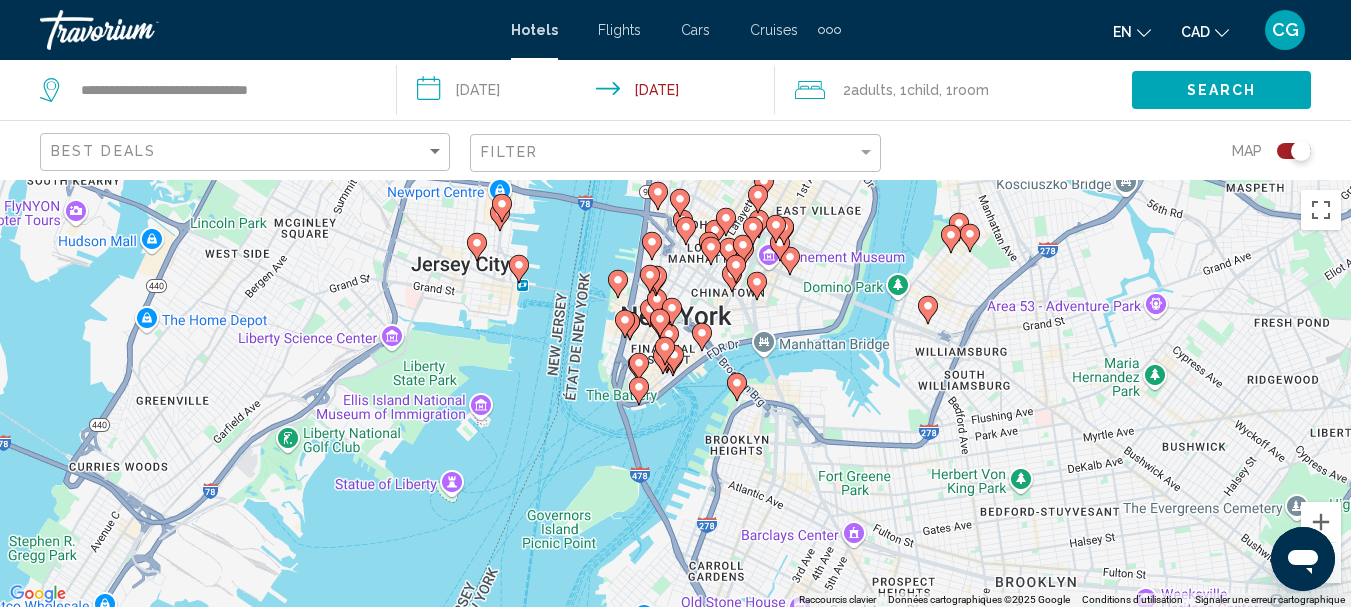 drag, startPoint x: 987, startPoint y: 476, endPoint x: 1124, endPoint y: 151, distance: 352.69534 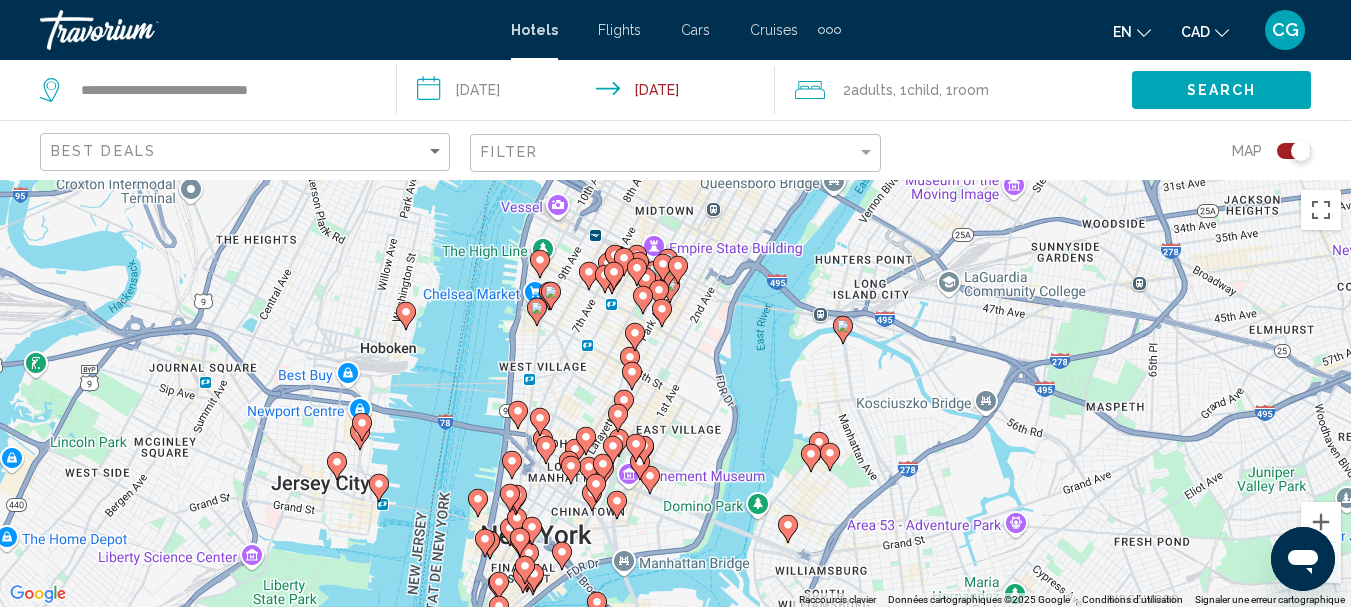 drag, startPoint x: 1084, startPoint y: 248, endPoint x: 933, endPoint y: 485, distance: 281.01602 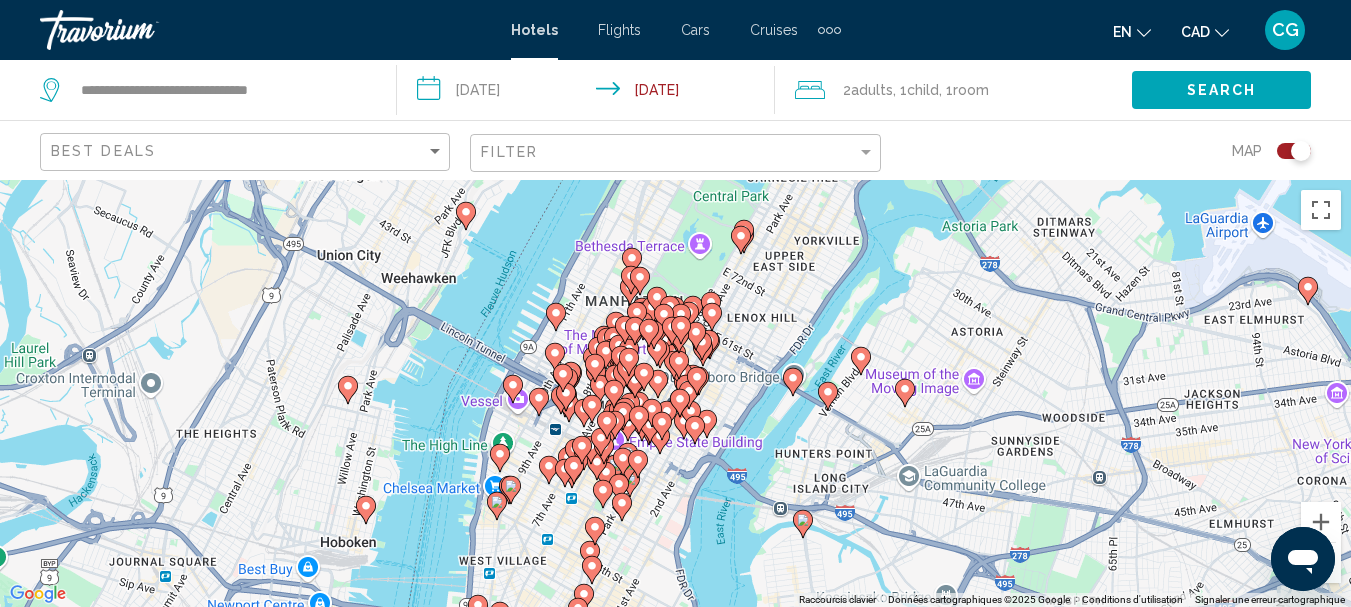 drag, startPoint x: 939, startPoint y: 419, endPoint x: 907, endPoint y: 603, distance: 186.76189 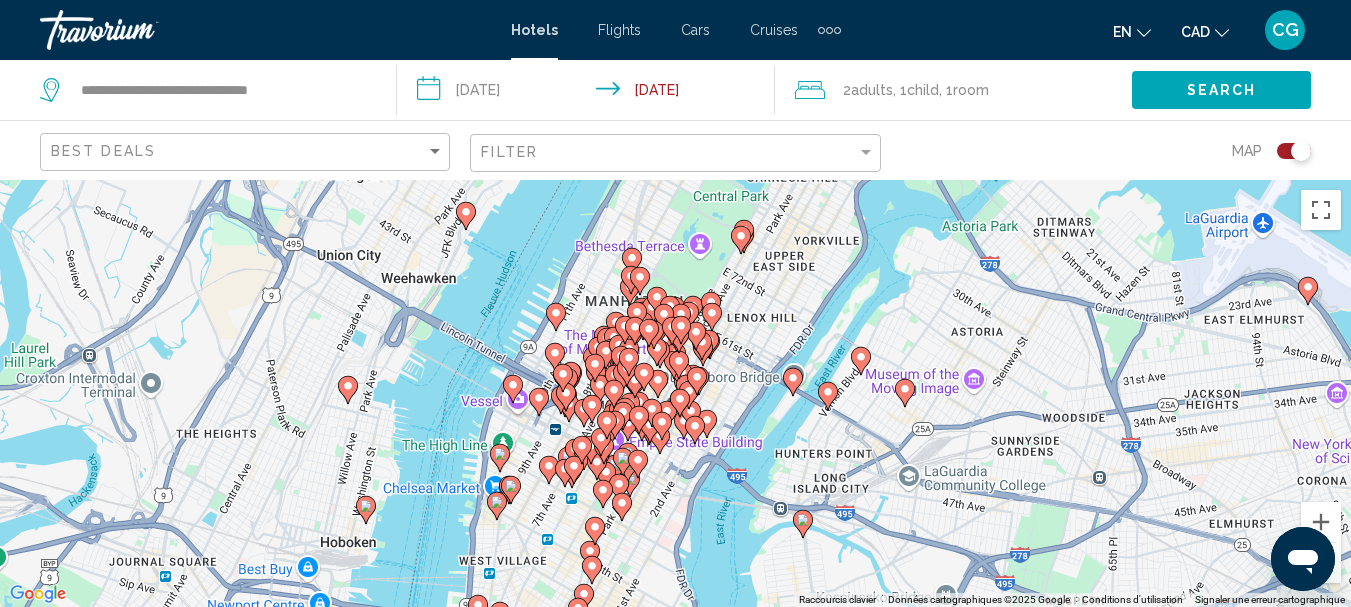 click on "Pour naviguer, appuyez sur les touches fléchées. Pour activer le glissement avec le clavier, appuyez sur Alt+Entrée. Une fois ce mode activé, utilisez les touches fléchées pour déplacer le repère. Pour valider le déplacement, appuyez sur Entrée. Pour annuler, appuyez sur Échap. Raccourcis clavier Données cartographiques Données cartographiques ©2025 Google Données cartographiques ©2025 Google 1 km  Cliquez pour basculer entre les unités métriques et impériales Conditions d'utilisation Signaler une erreur cartographique" at bounding box center [675, 393] 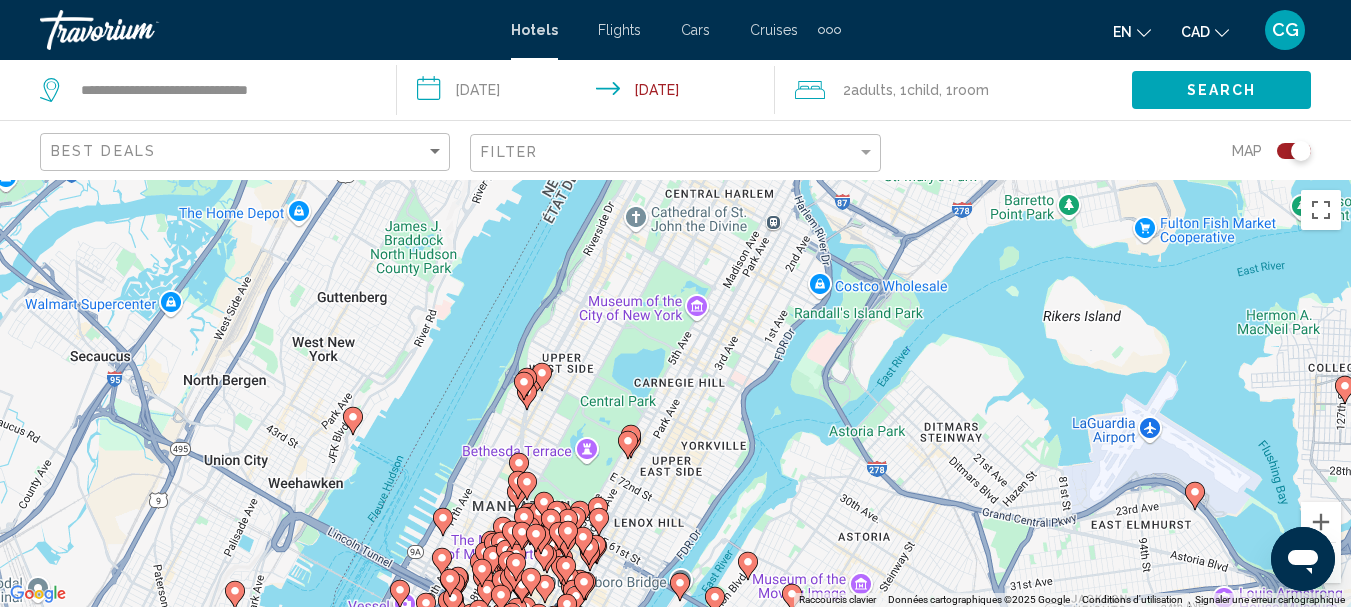 drag, startPoint x: 950, startPoint y: 461, endPoint x: 845, endPoint y: 646, distance: 212.72047 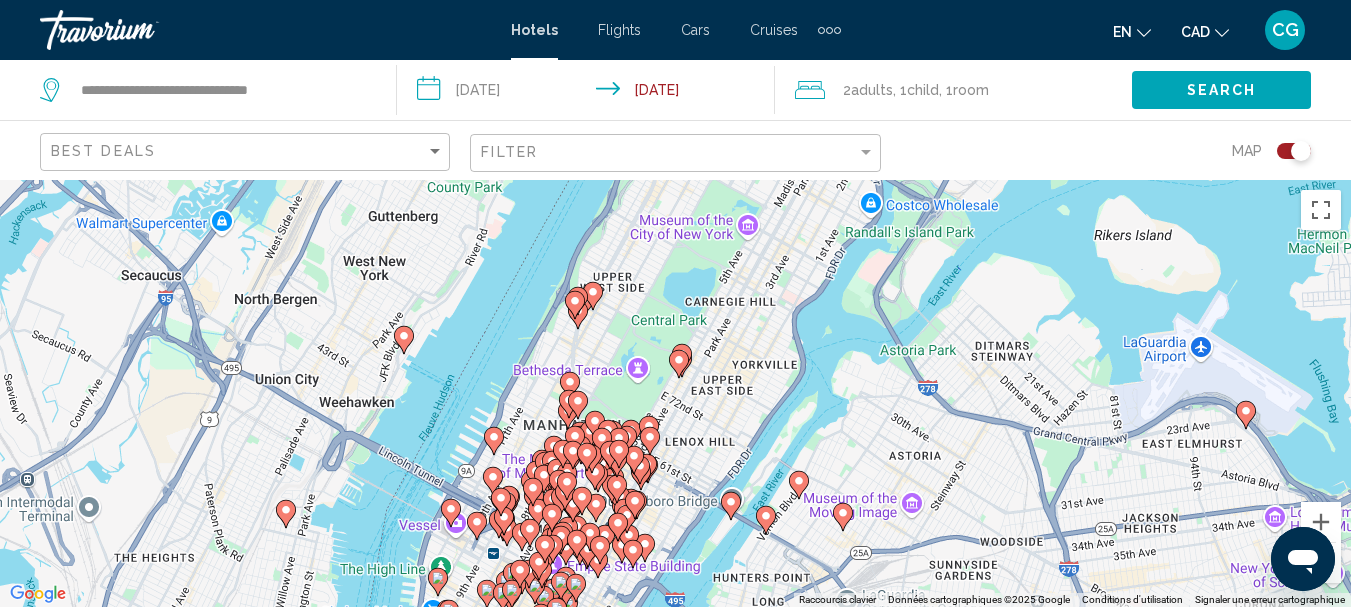 drag, startPoint x: 885, startPoint y: 465, endPoint x: 936, endPoint y: 389, distance: 91.525955 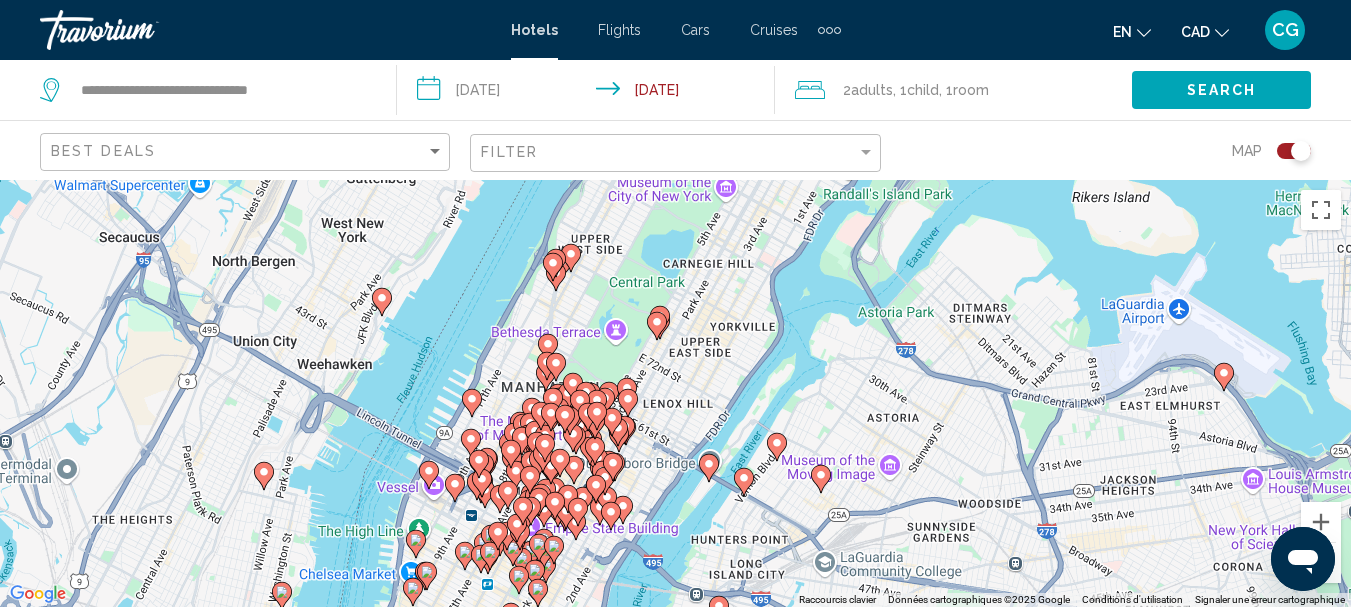 drag, startPoint x: 905, startPoint y: 535, endPoint x: 883, endPoint y: 495, distance: 45.65085 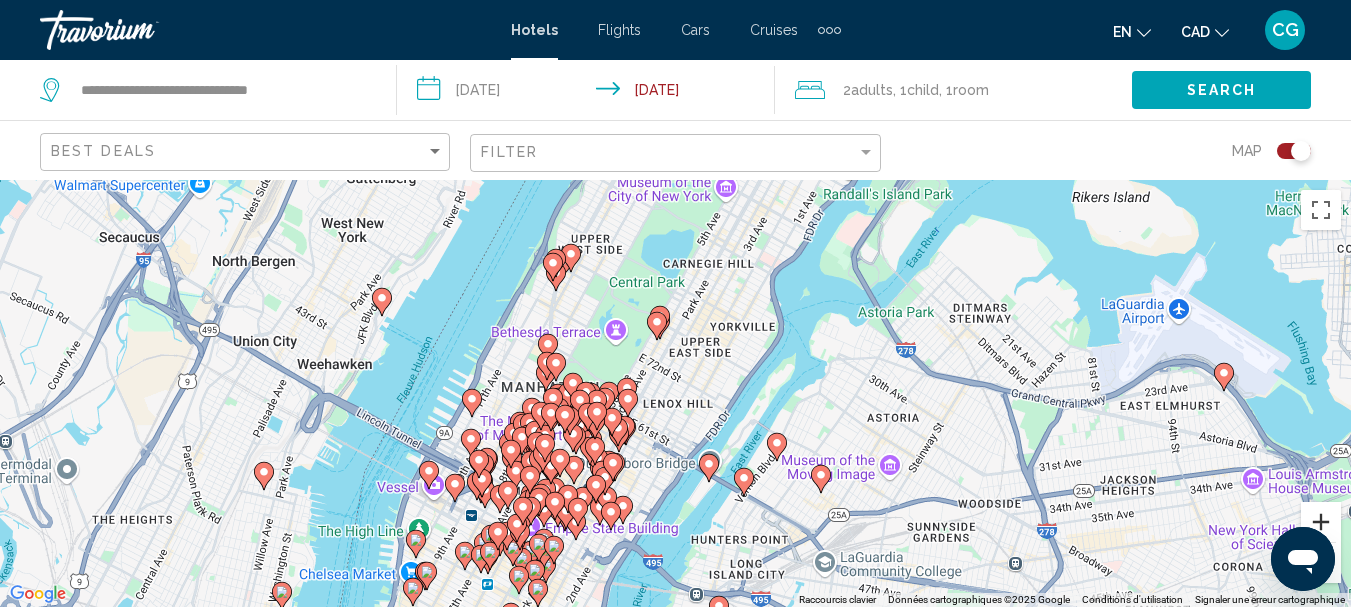 click at bounding box center (1321, 522) 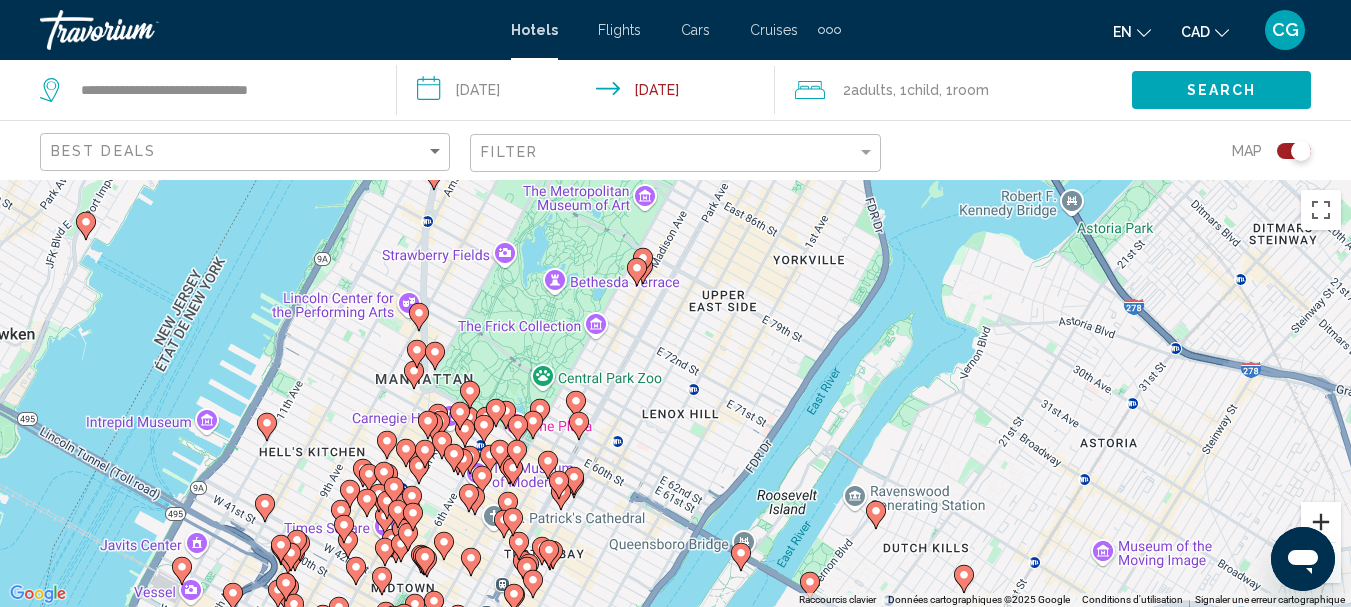 click at bounding box center (1321, 522) 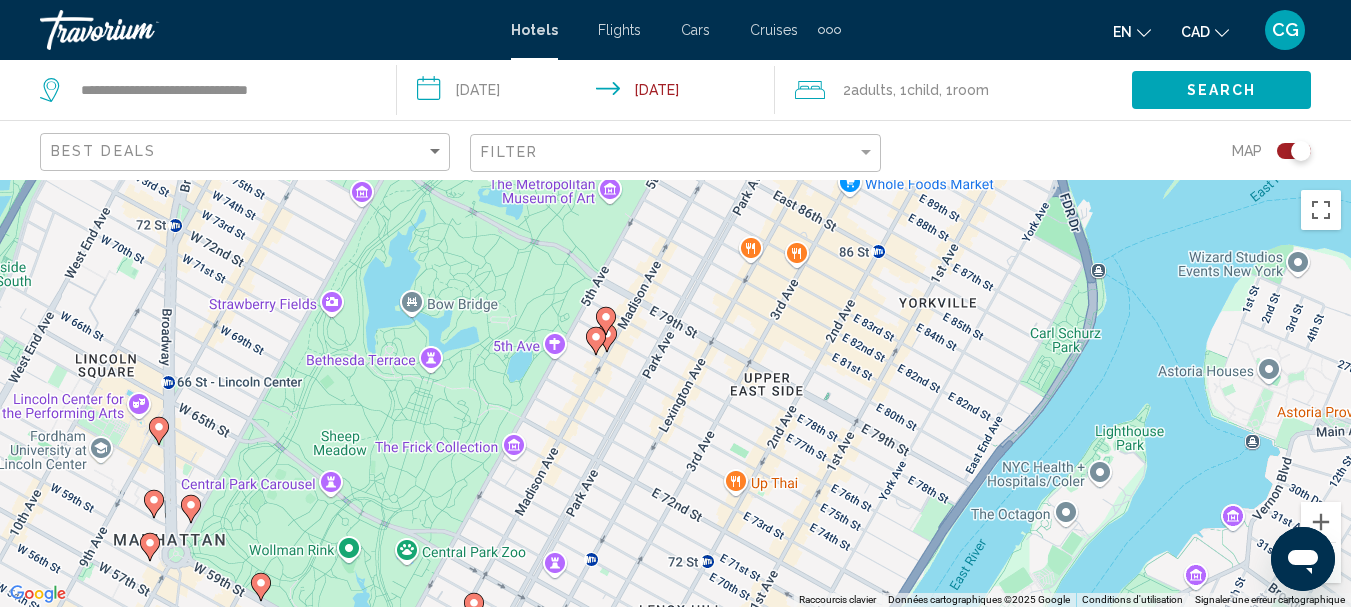 drag, startPoint x: 907, startPoint y: 357, endPoint x: 903, endPoint y: 538, distance: 181.04419 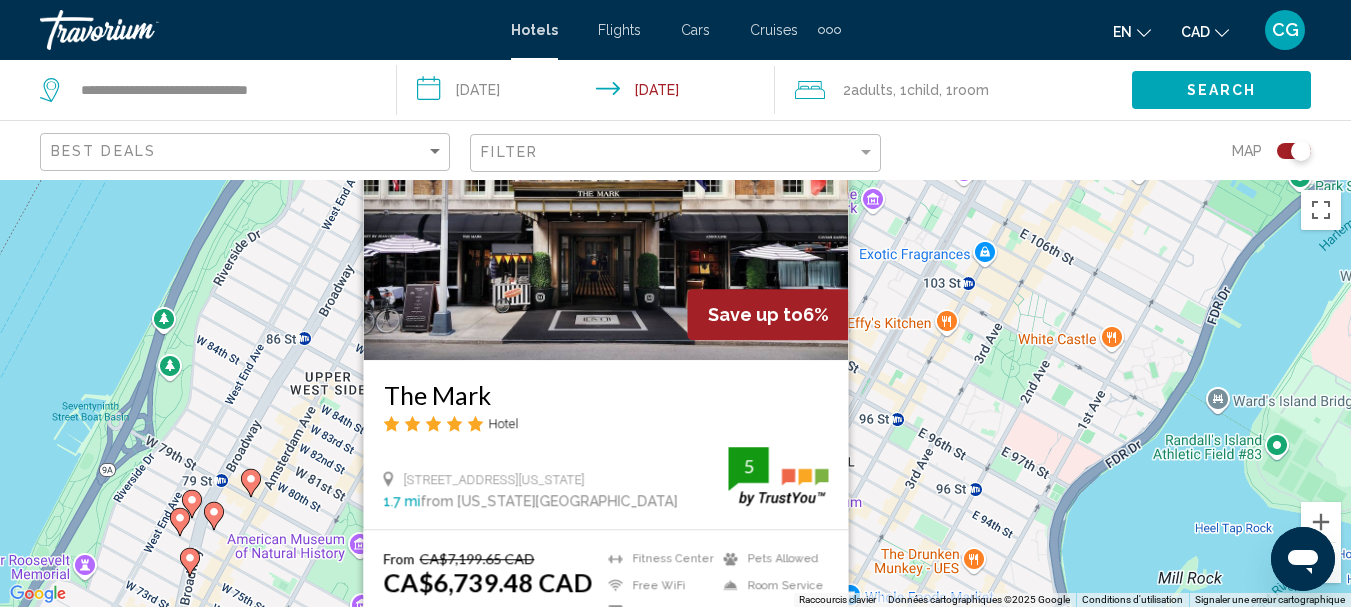 click on "Pour naviguer, appuyez sur les touches fléchées. Pour activer le glissement avec le clavier, appuyez sur Alt+Entrée. Une fois ce mode activé, utilisez les touches fléchées pour déplacer le repère. Pour valider le déplacement, appuyez sur Entrée. Pour annuler, appuyez sur Échap. Save up to  6%   The Mark
Hotel
[STREET_ADDRESS][US_STATE] 1.7 mi  from [US_STATE][GEOGRAPHIC_DATA] from hotel 5 From CA$7,199.65 CAD CA$6,739.48 CAD  You save  CA$460.17 CAD
[GEOGRAPHIC_DATA]
Free WiFi
Kitchenette
Pets Allowed
Room Service  5 Select Room" at bounding box center [675, 393] 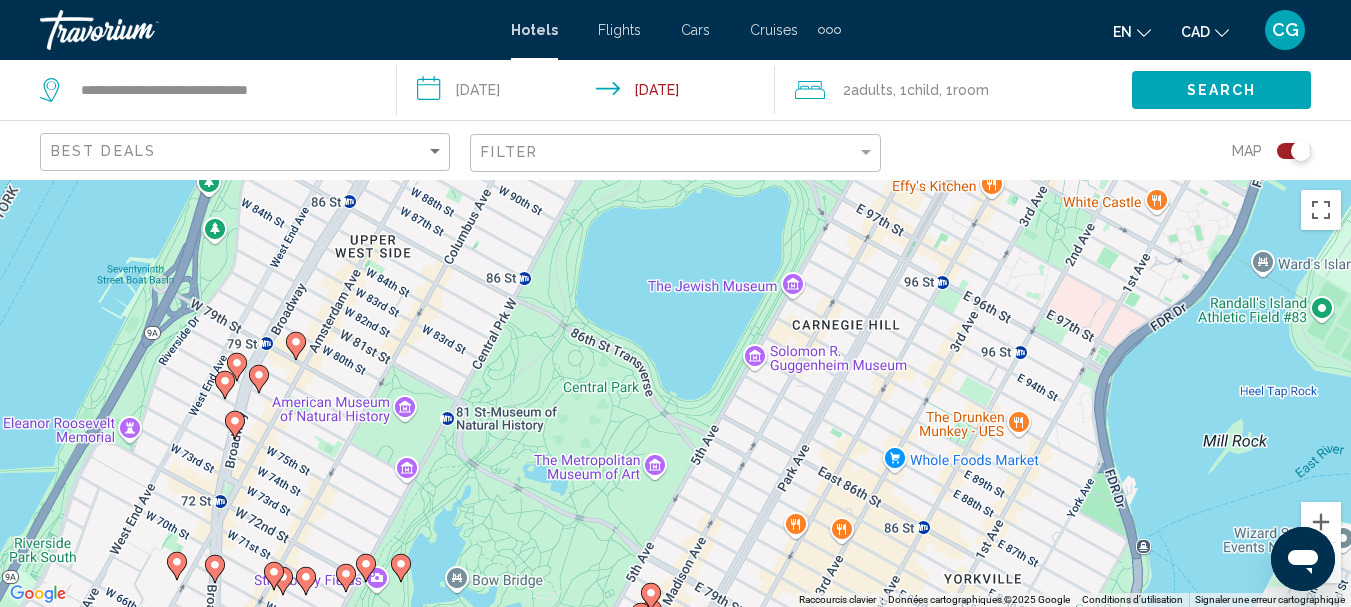 drag, startPoint x: 640, startPoint y: 508, endPoint x: 702, endPoint y: 325, distance: 193.2175 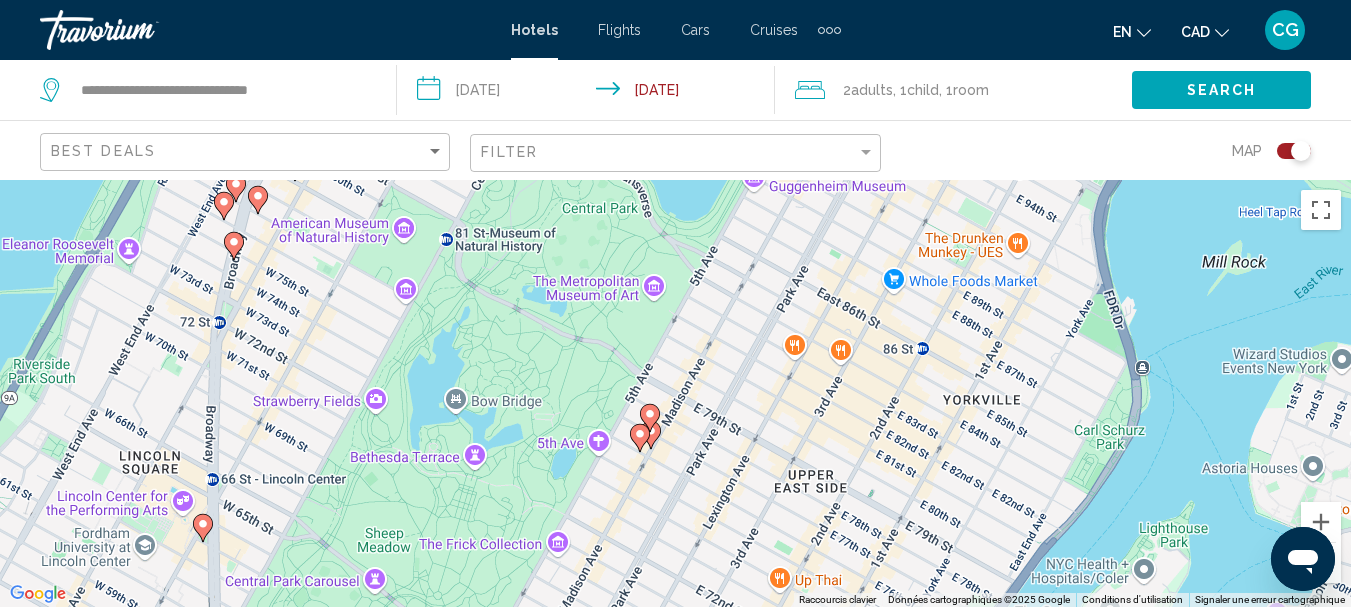 drag, startPoint x: 806, startPoint y: 496, endPoint x: 787, endPoint y: 409, distance: 89.050545 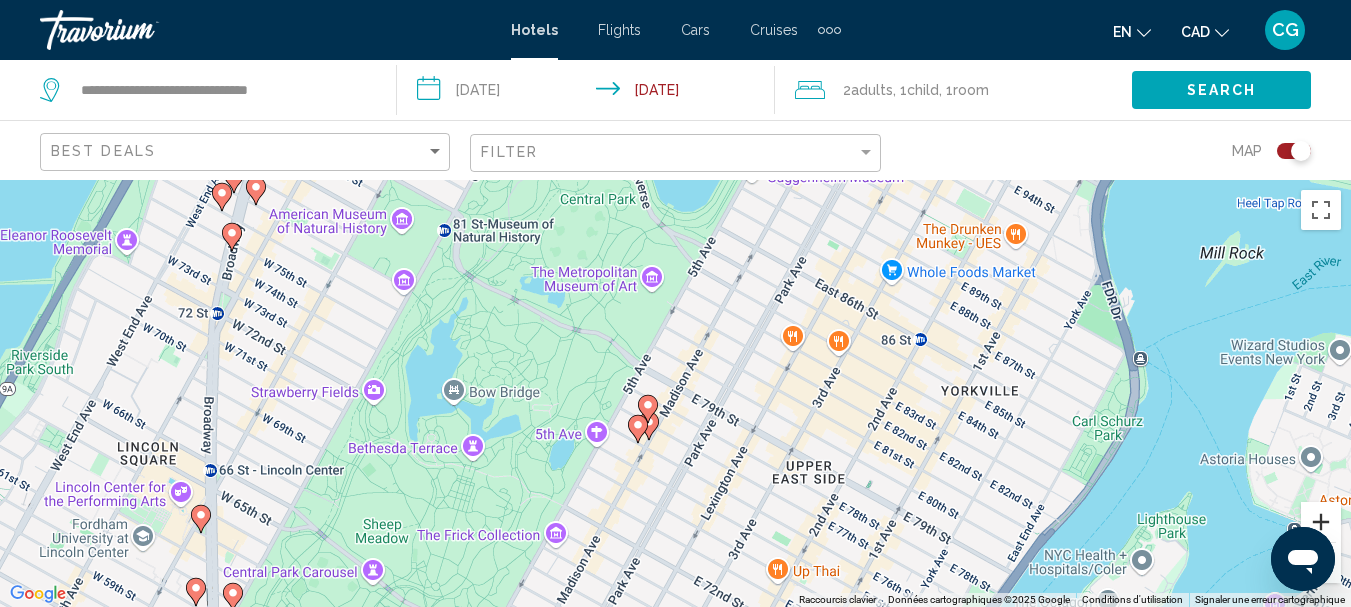 click at bounding box center (1321, 522) 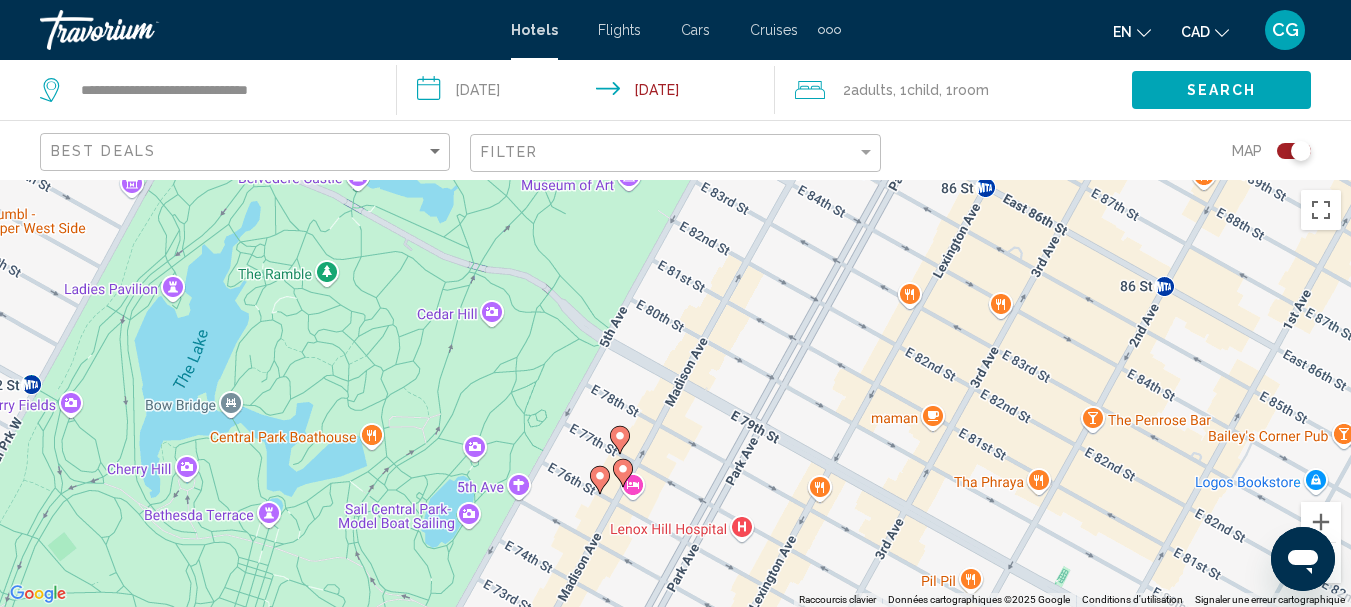 click 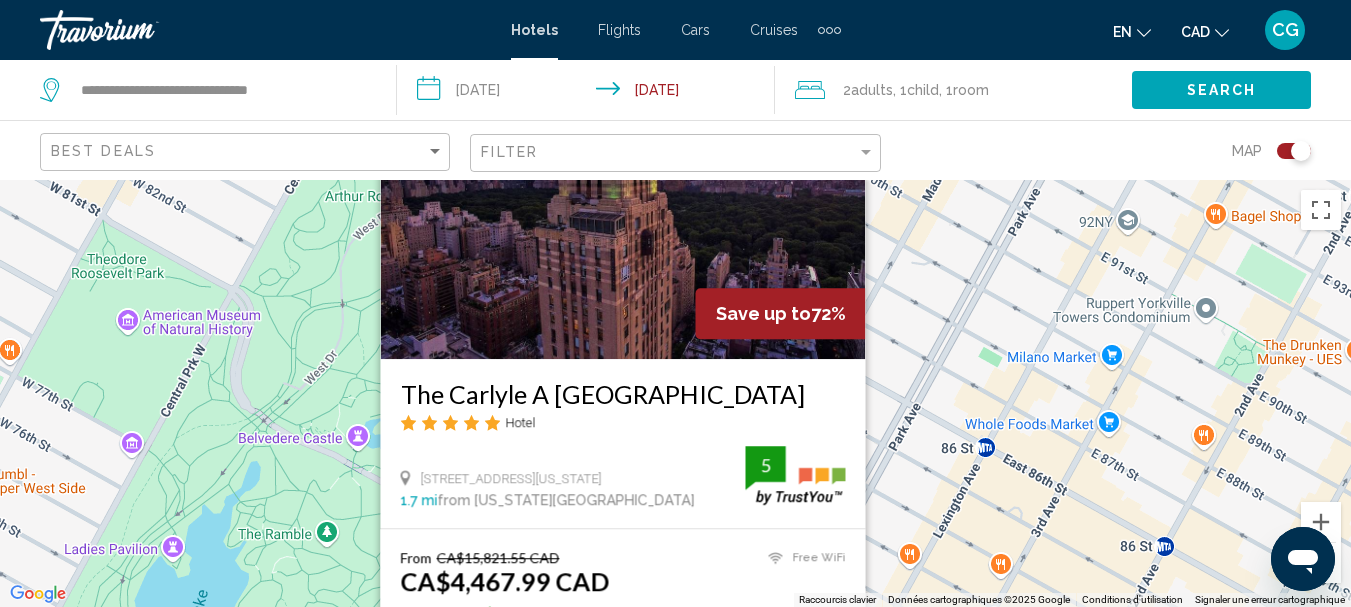 click on "Pour naviguer, appuyez sur les touches fléchées. Pour activer le glissement avec le clavier, appuyez sur Alt+Entrée. Une fois ce mode activé, utilisez les touches fléchées pour déplacer le repère. Pour valider le déplacement, appuyez sur Entrée. Pour annuler, appuyez sur Échap. Save up to  72%   The Carlyle A [GEOGRAPHIC_DATA]
Hotel
[STREET_ADDRESS][US_STATE] 1.7 mi  from [US_STATE][GEOGRAPHIC_DATA] from hotel 5 From CA$15,821.55 CAD CA$4,467.99 CAD  You save  CA$11,353.56 CAD
Free WiFi  5 Select Room" at bounding box center [675, 393] 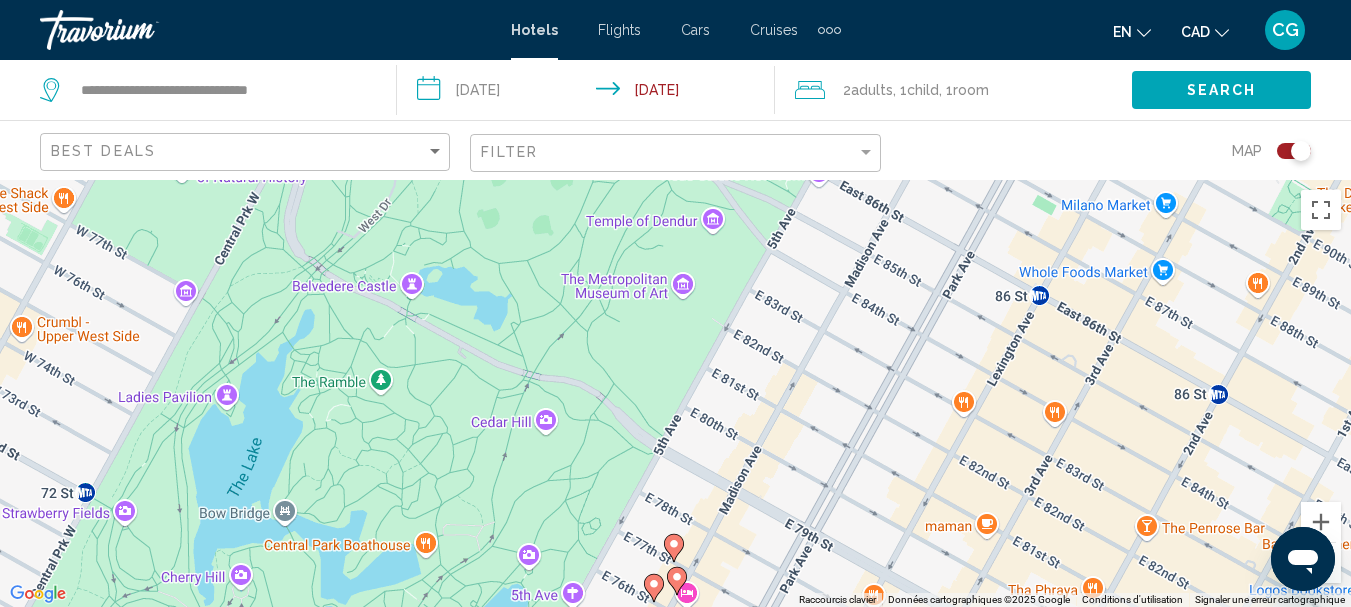 drag, startPoint x: 715, startPoint y: 535, endPoint x: 777, endPoint y: 360, distance: 185.6583 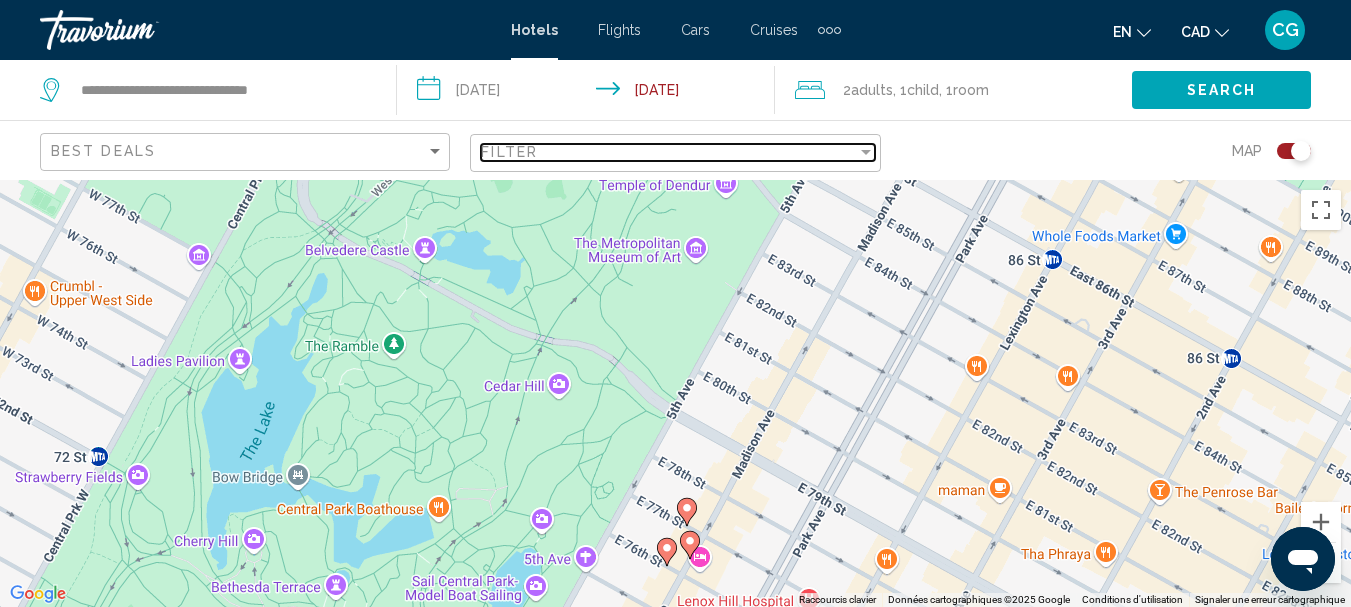 click on "Filter" at bounding box center [668, 152] 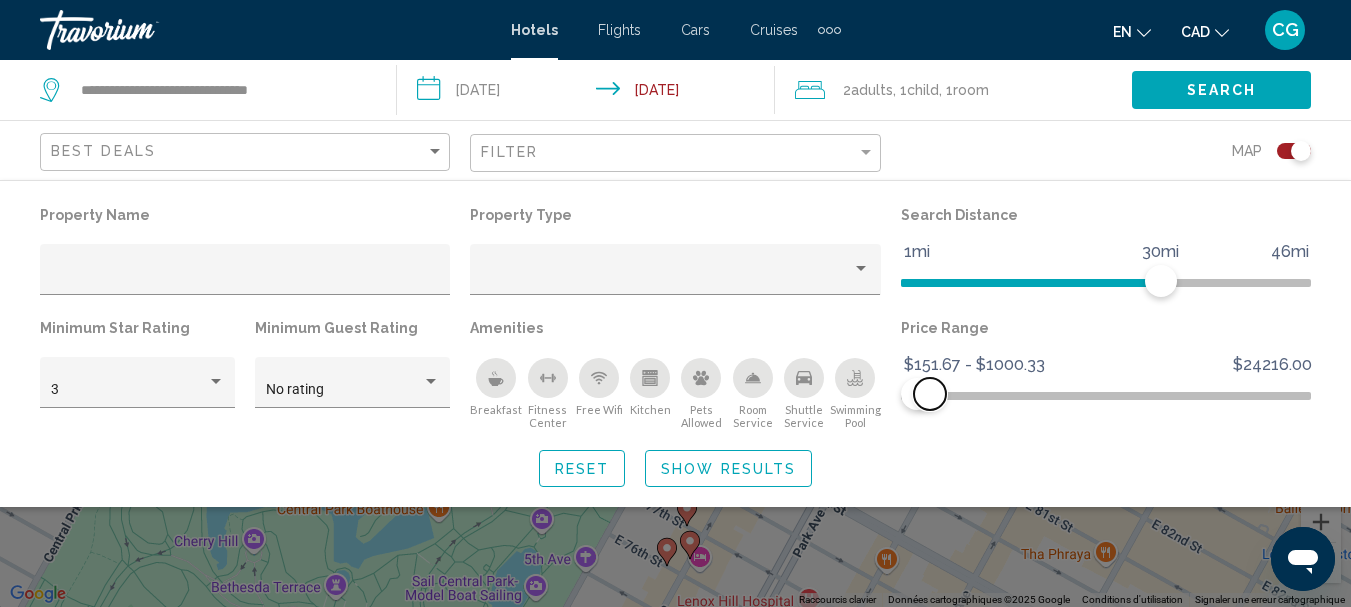 drag, startPoint x: 1281, startPoint y: 396, endPoint x: 930, endPoint y: 409, distance: 351.24066 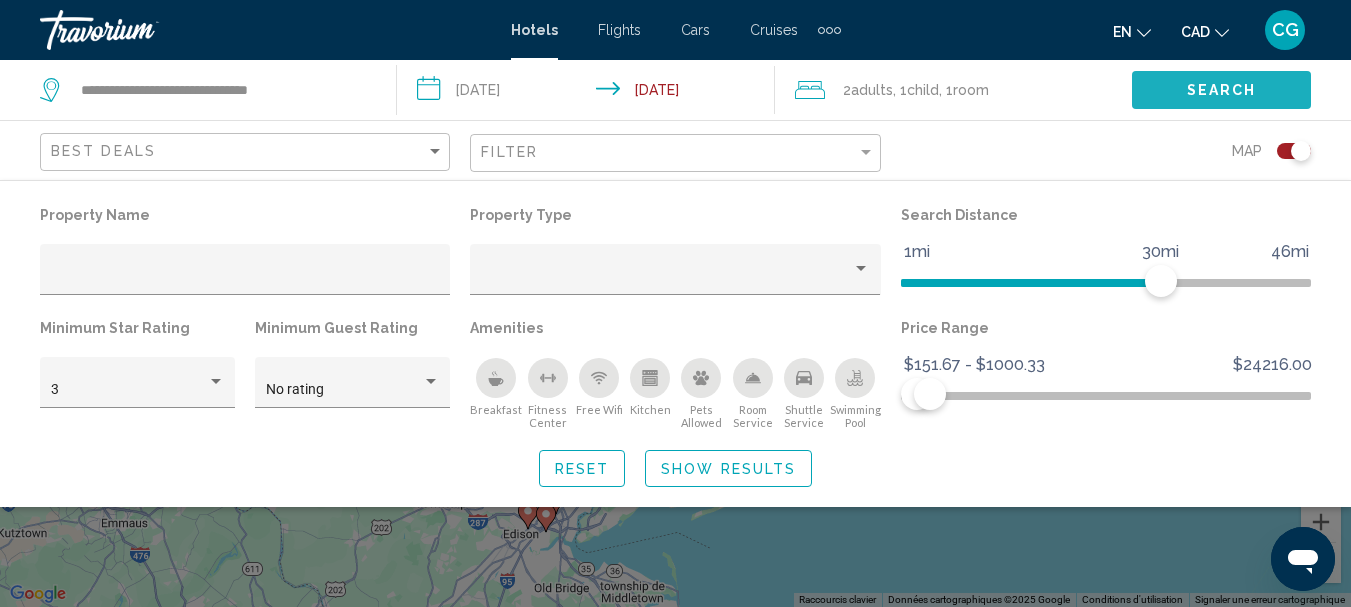 click on "Search" 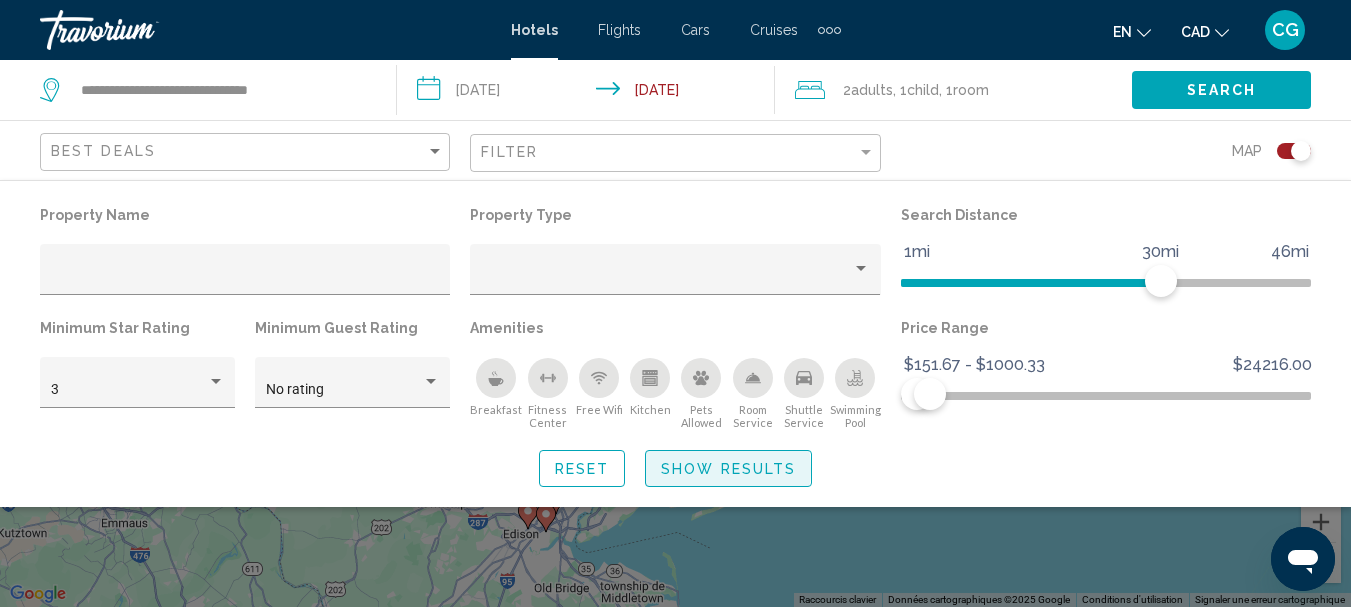 click on "Show Results" 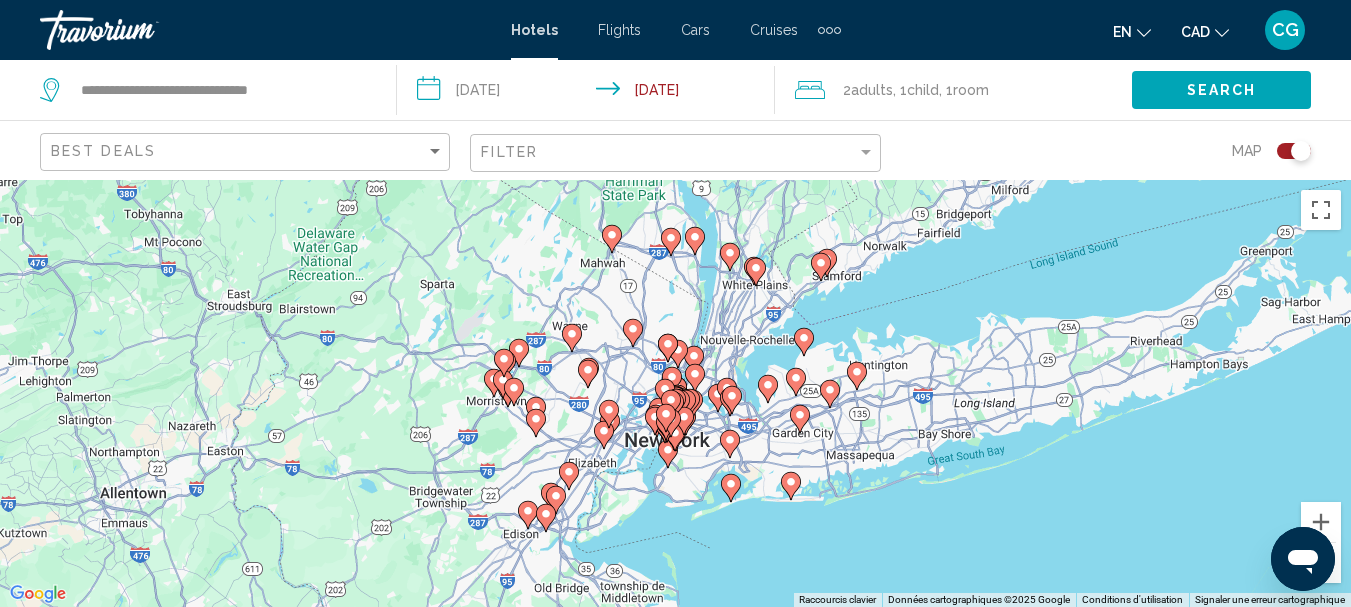 click 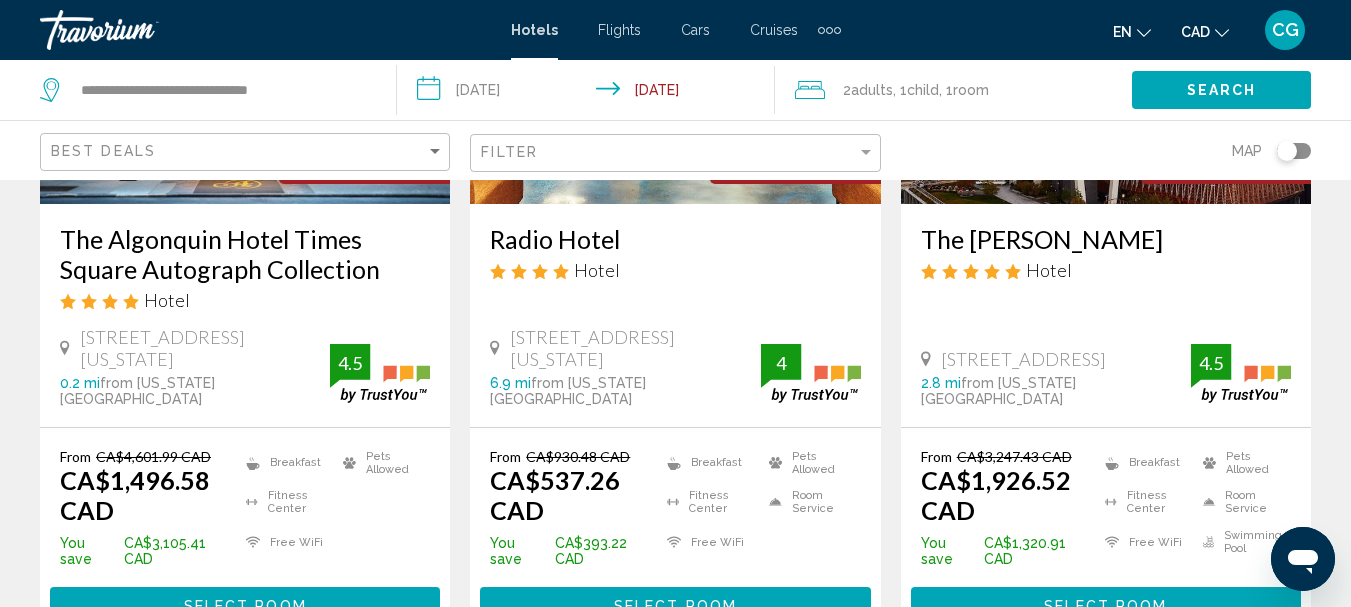 scroll, scrollTop: 400, scrollLeft: 0, axis: vertical 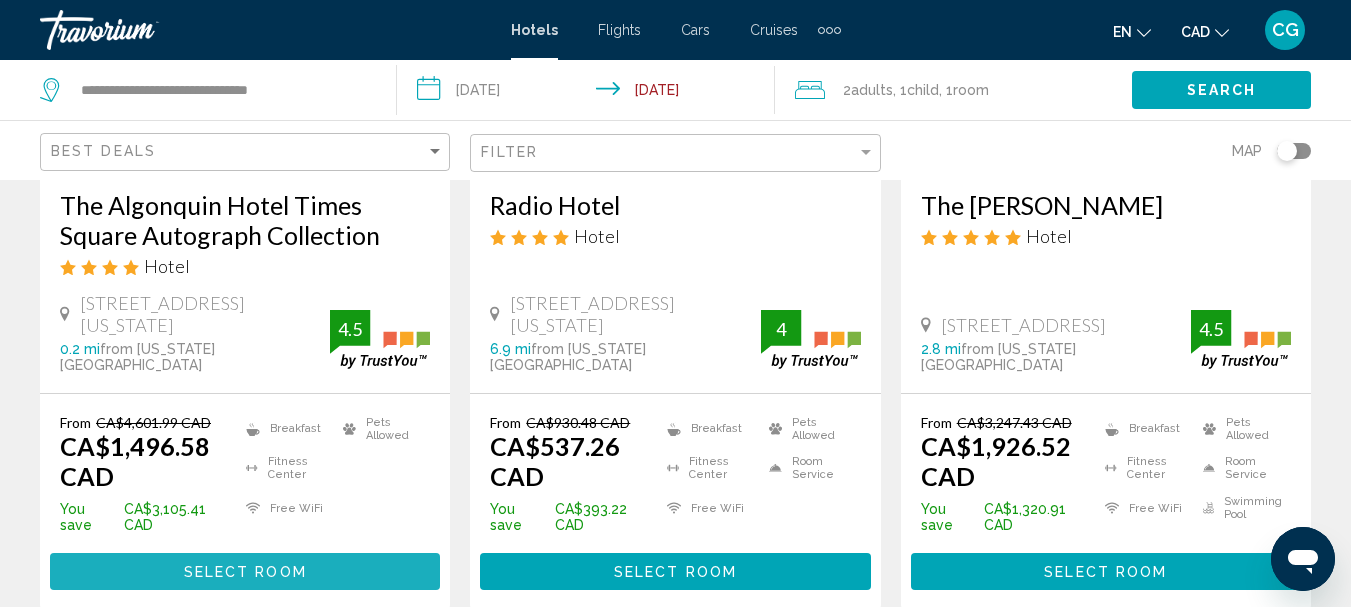 click on "Select Room" at bounding box center (245, 572) 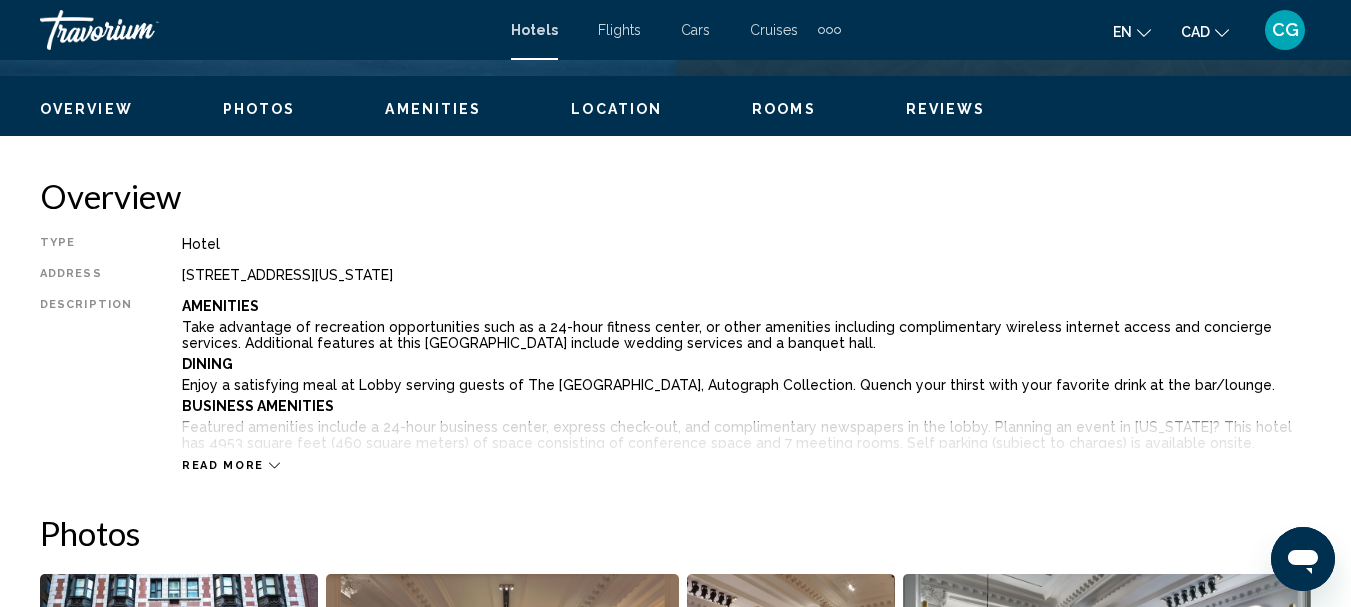 scroll, scrollTop: 900, scrollLeft: 0, axis: vertical 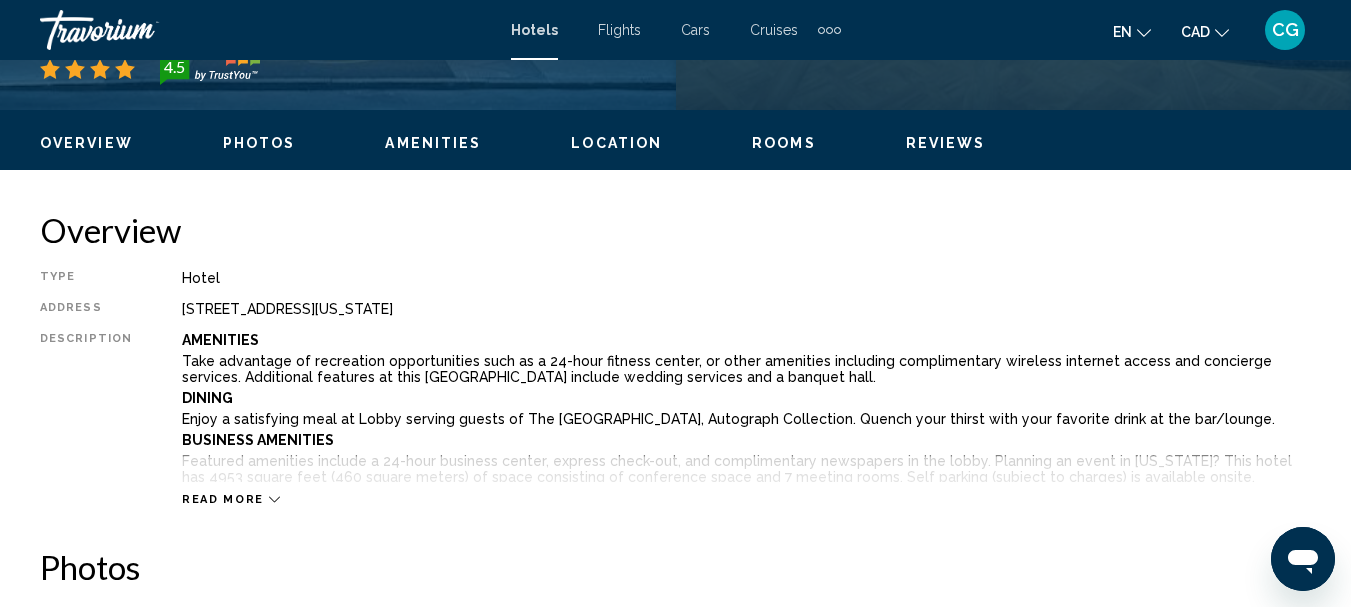 click on "Read more" at bounding box center (223, 499) 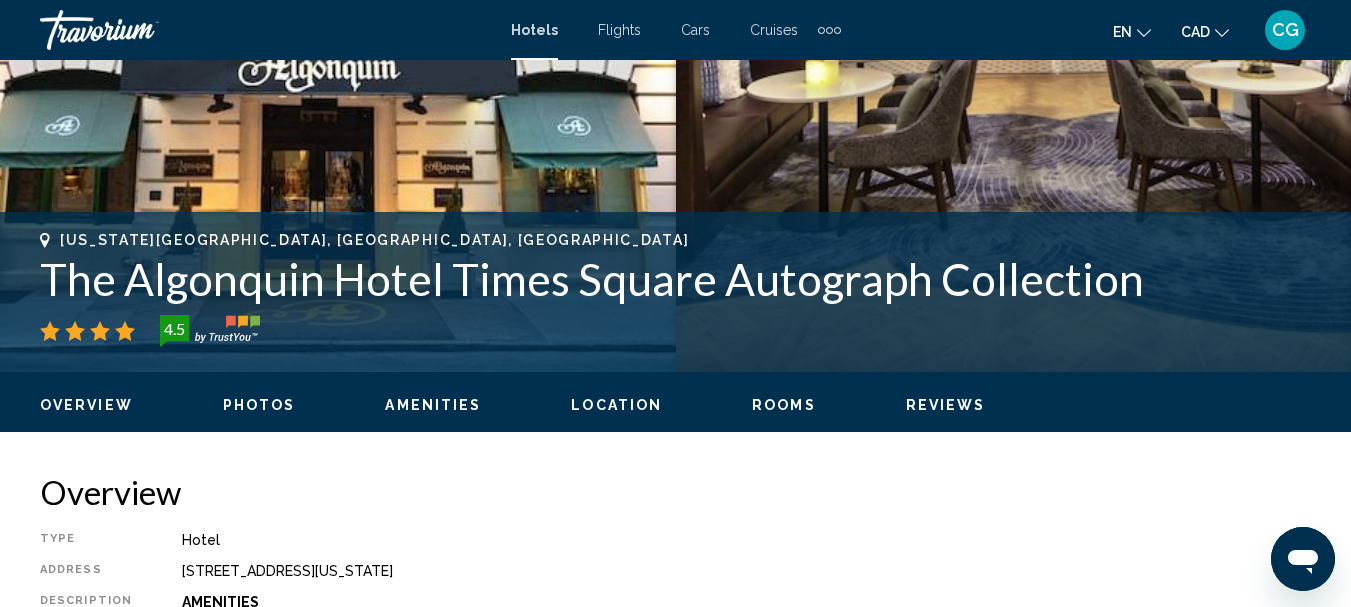 scroll, scrollTop: 600, scrollLeft: 0, axis: vertical 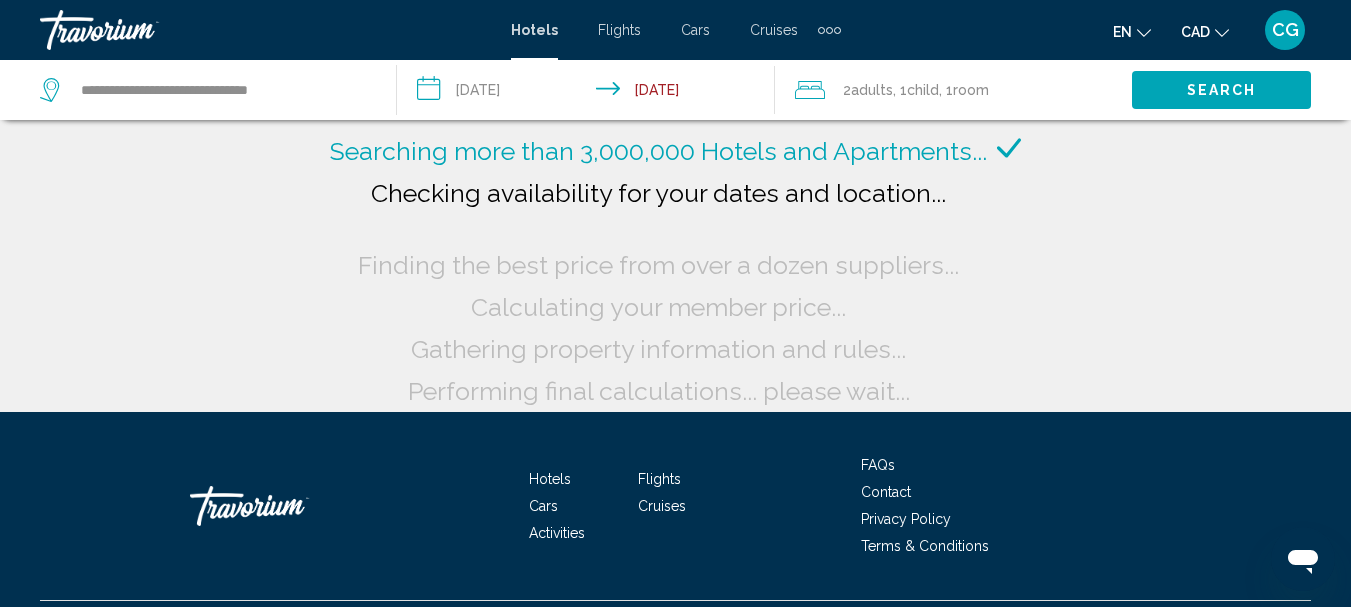 click on "**********" at bounding box center (589, 93) 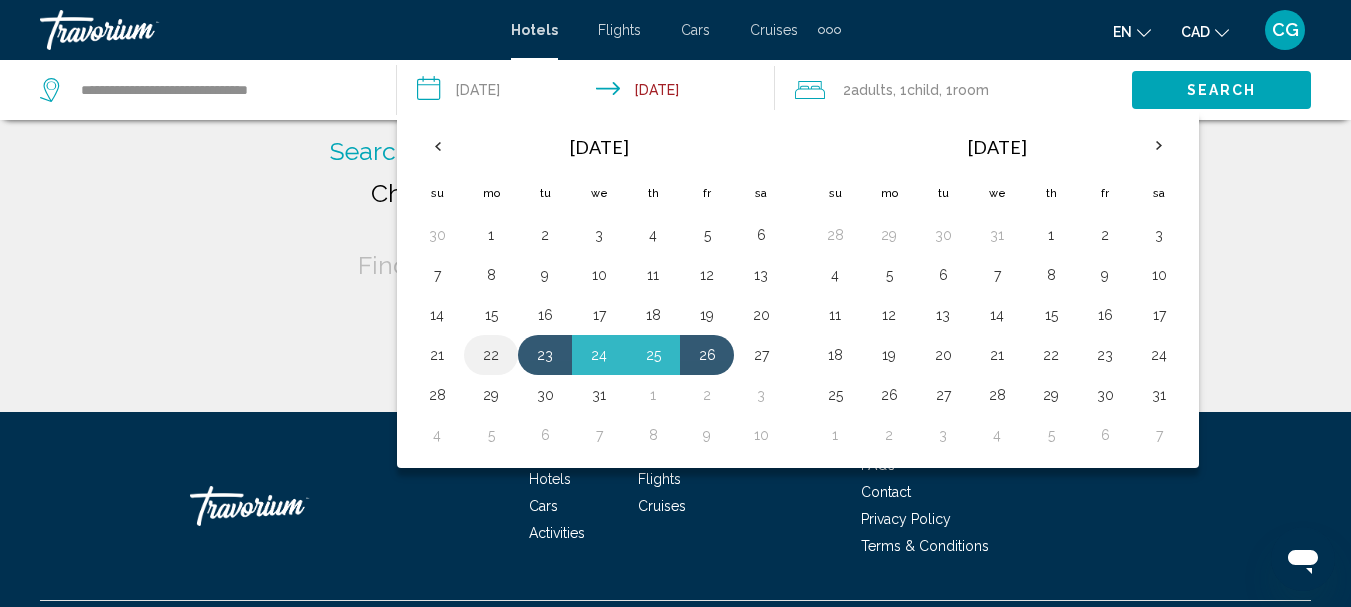 click on "22" at bounding box center [491, 355] 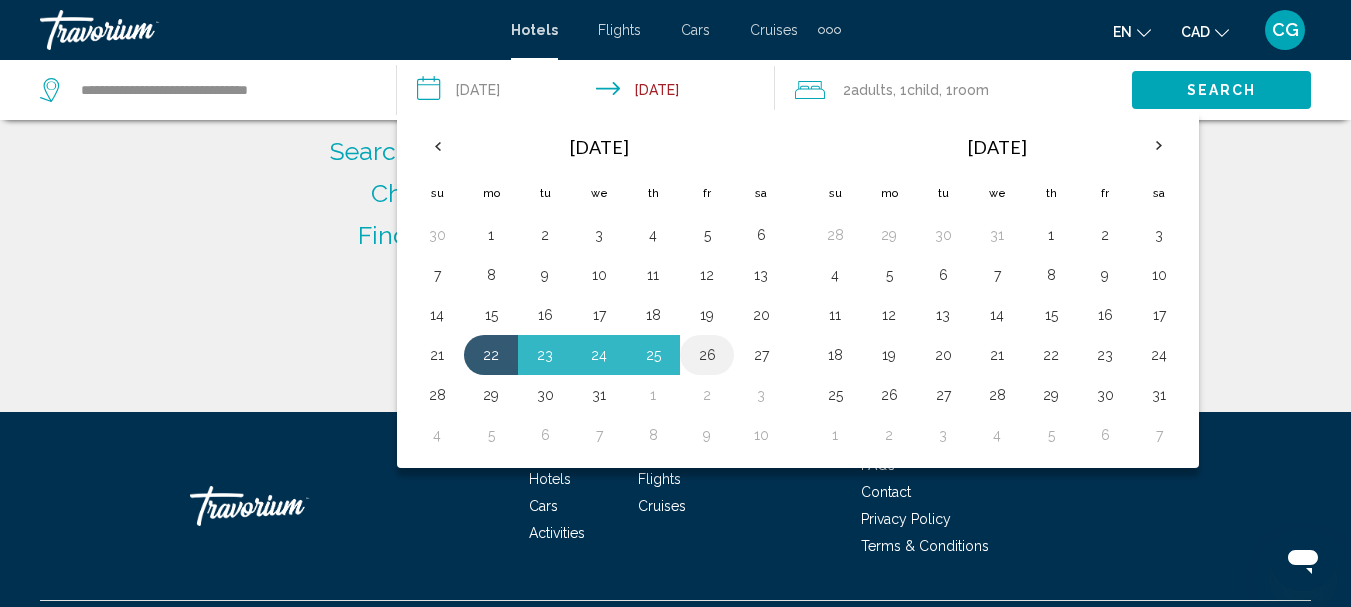 click on "26" at bounding box center (707, 355) 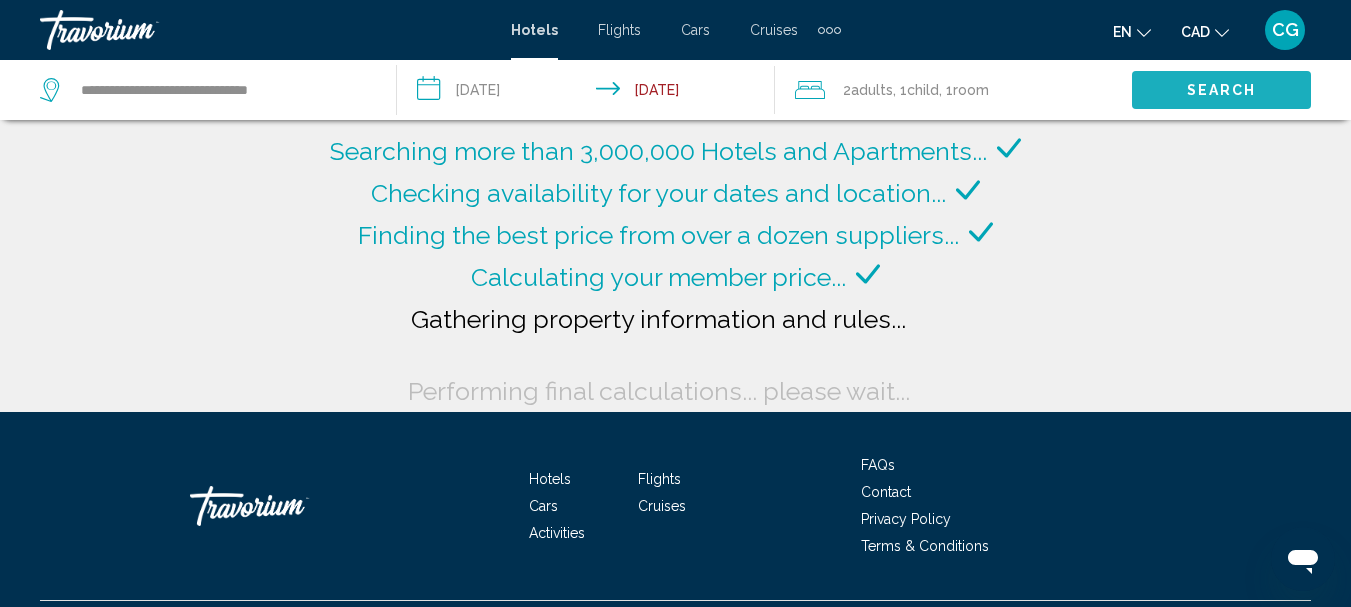 click on "Search" 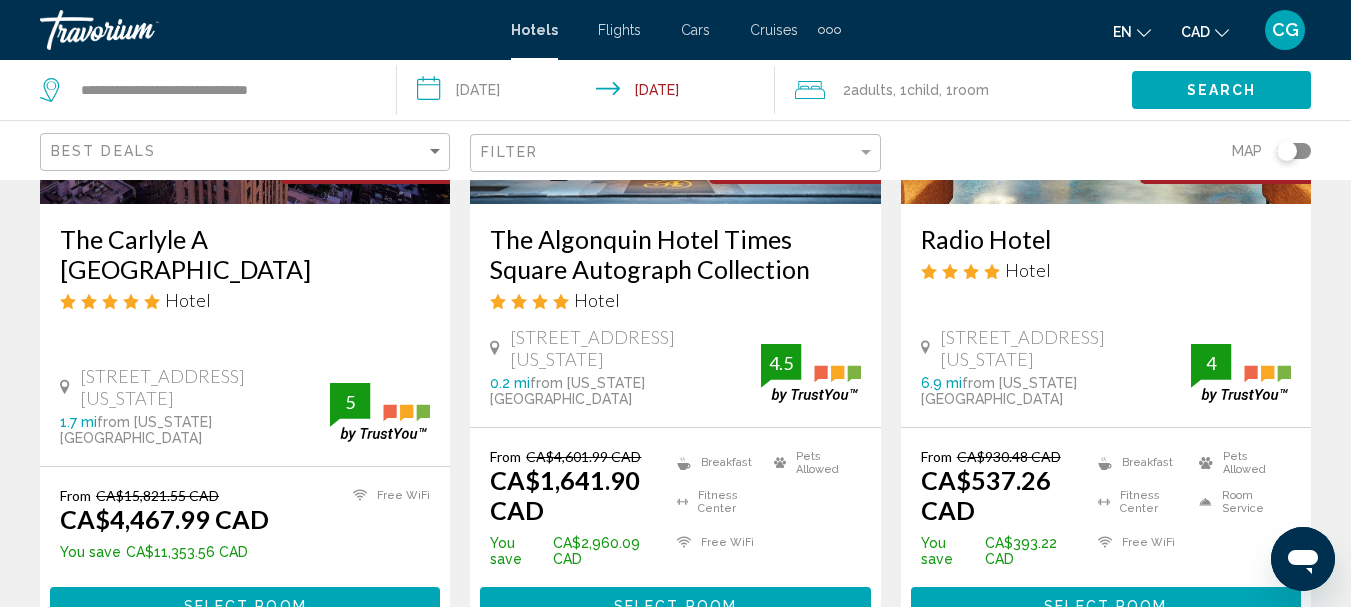 scroll, scrollTop: 400, scrollLeft: 0, axis: vertical 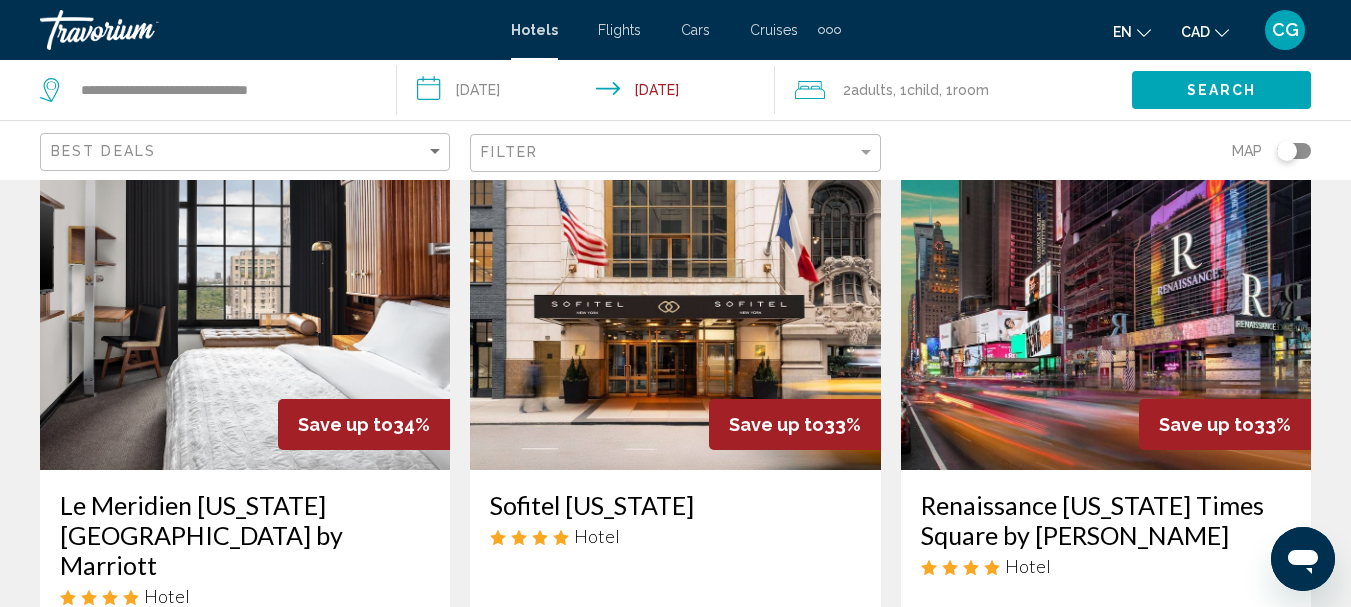 click at bounding box center [245, 310] 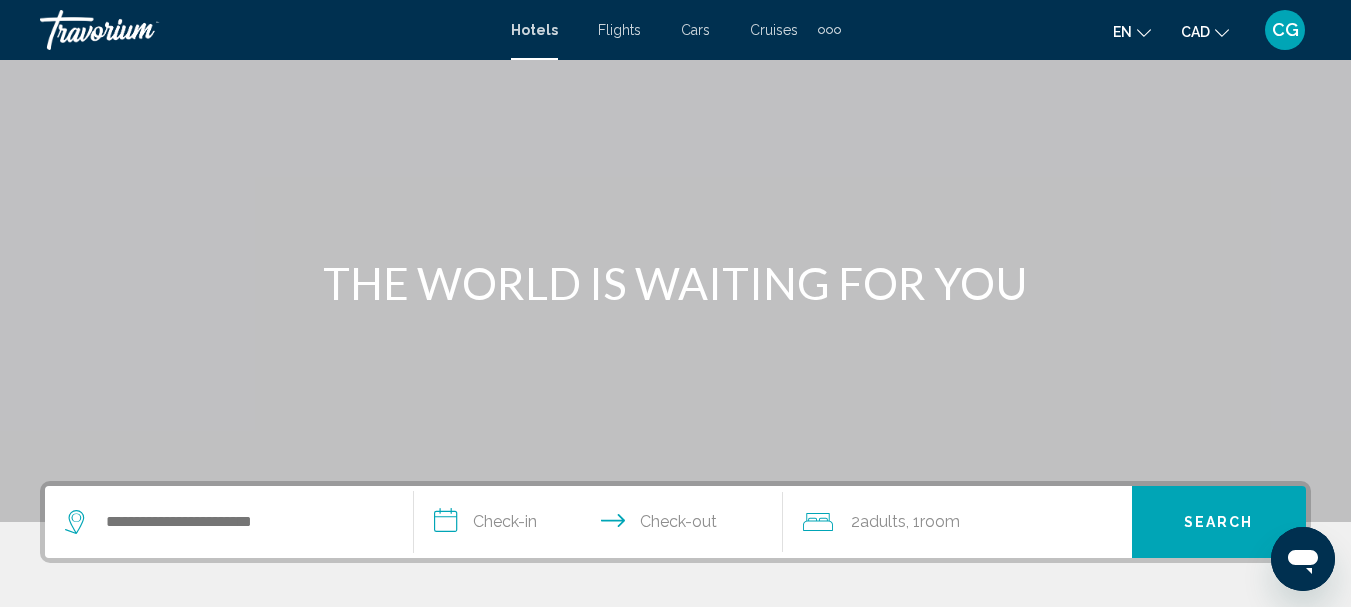 scroll, scrollTop: 73, scrollLeft: 0, axis: vertical 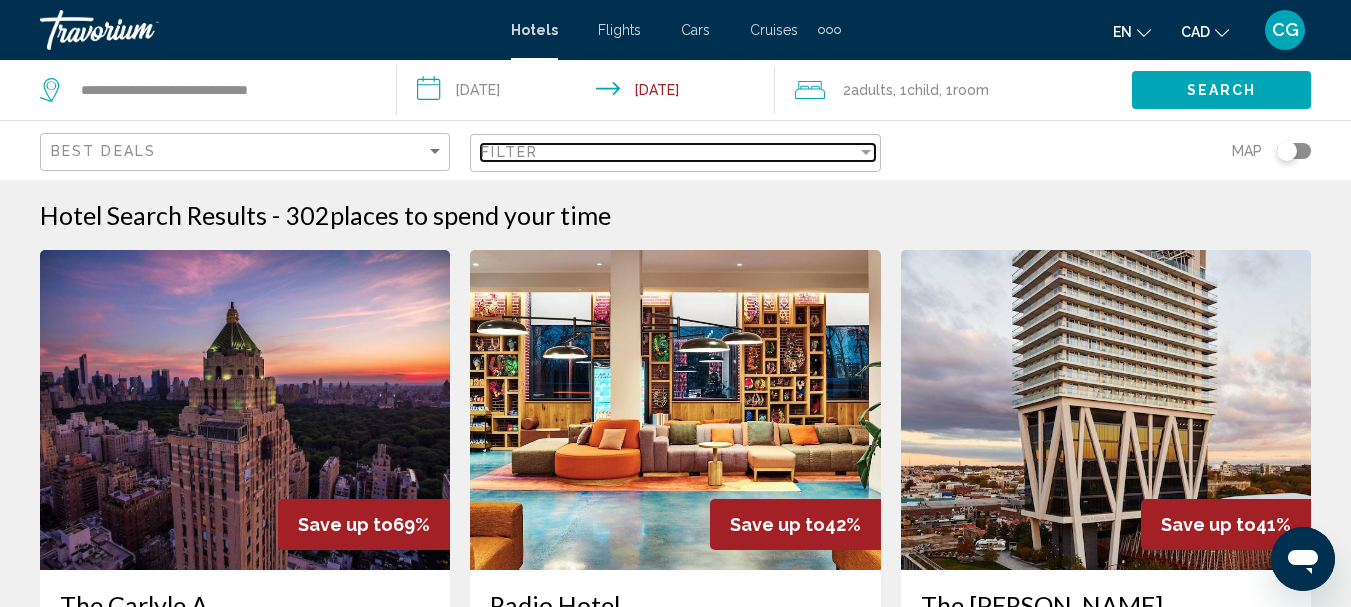 click on "Filter" at bounding box center (668, 152) 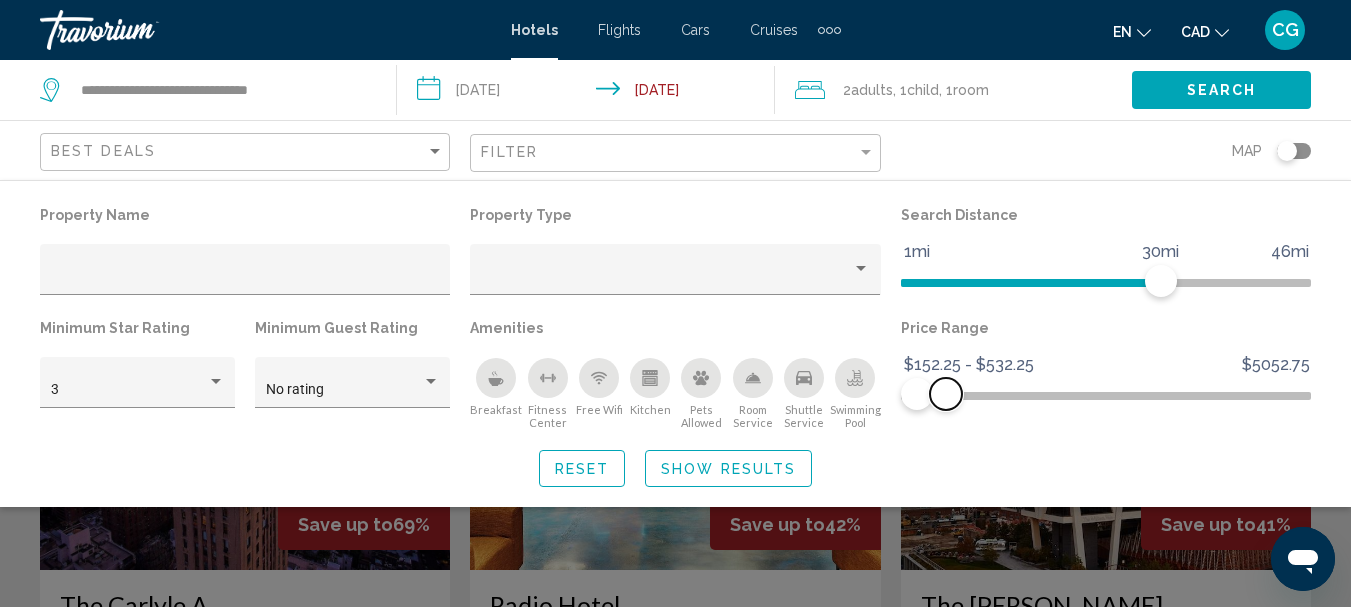 drag, startPoint x: 1289, startPoint y: 400, endPoint x: 946, endPoint y: 404, distance: 343.02332 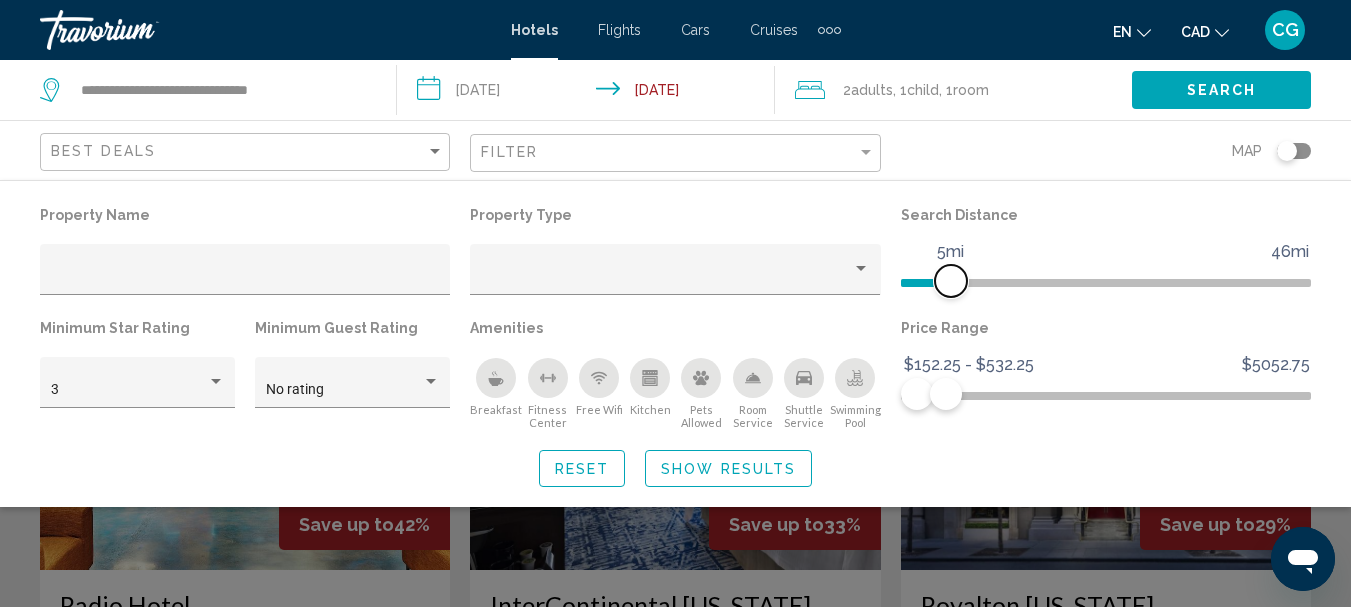 drag, startPoint x: 1164, startPoint y: 285, endPoint x: 951, endPoint y: 293, distance: 213.15018 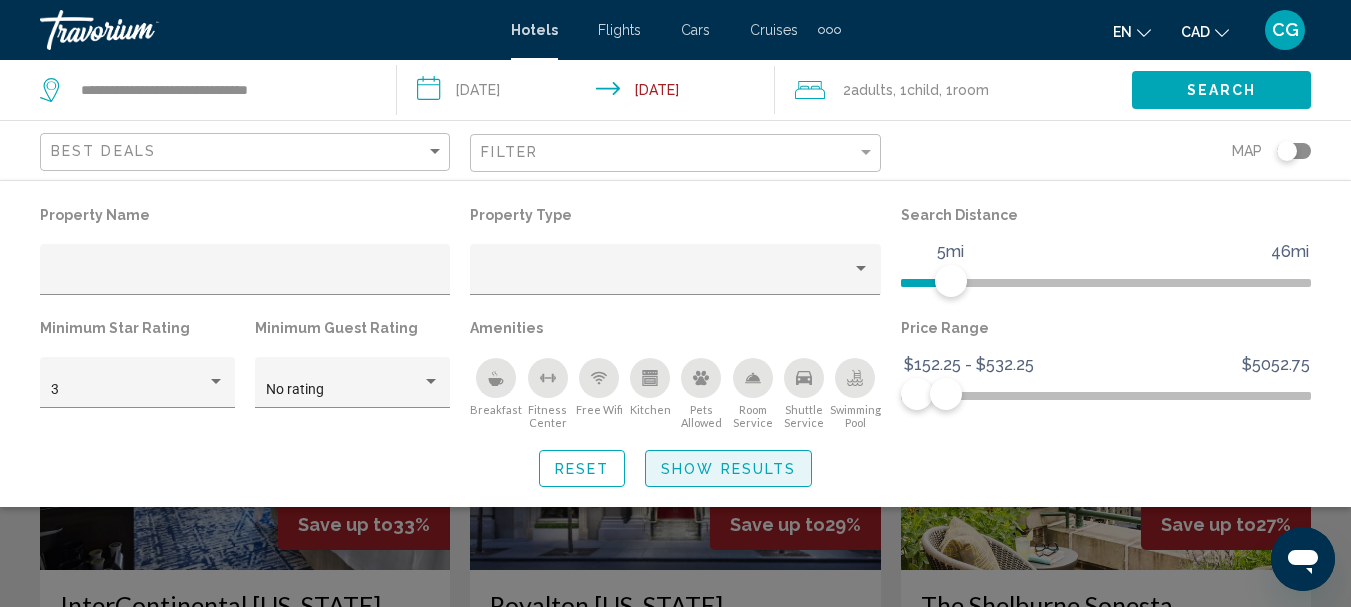 click on "Show Results" 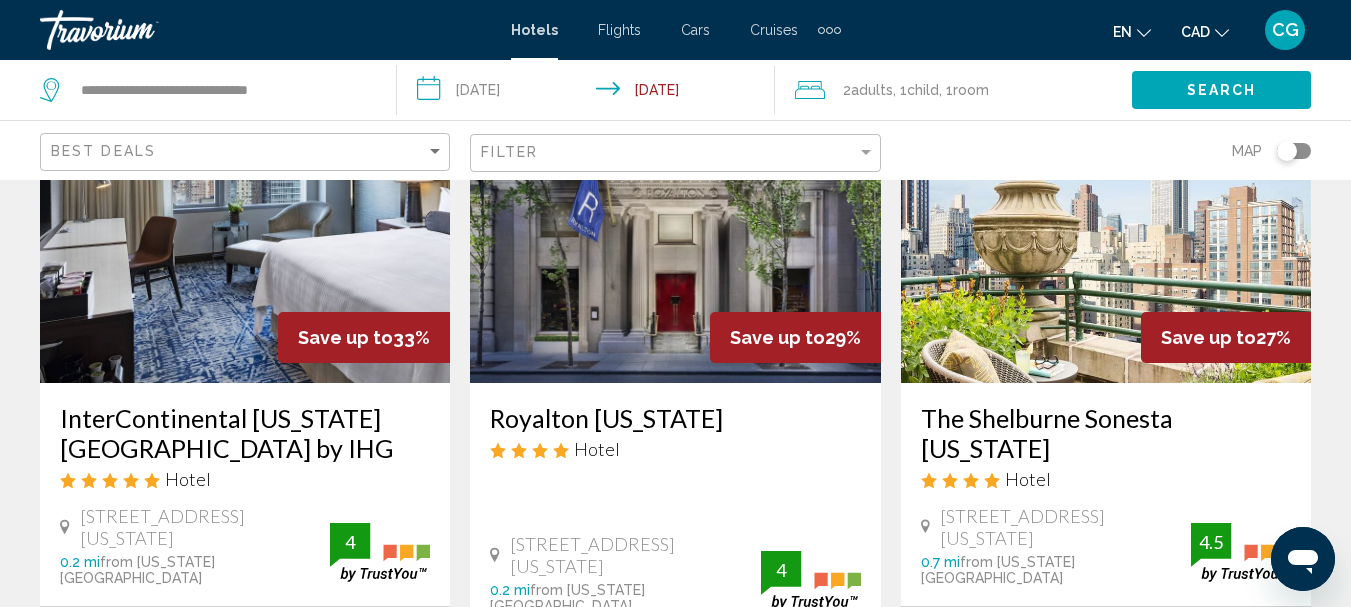 scroll, scrollTop: 0, scrollLeft: 0, axis: both 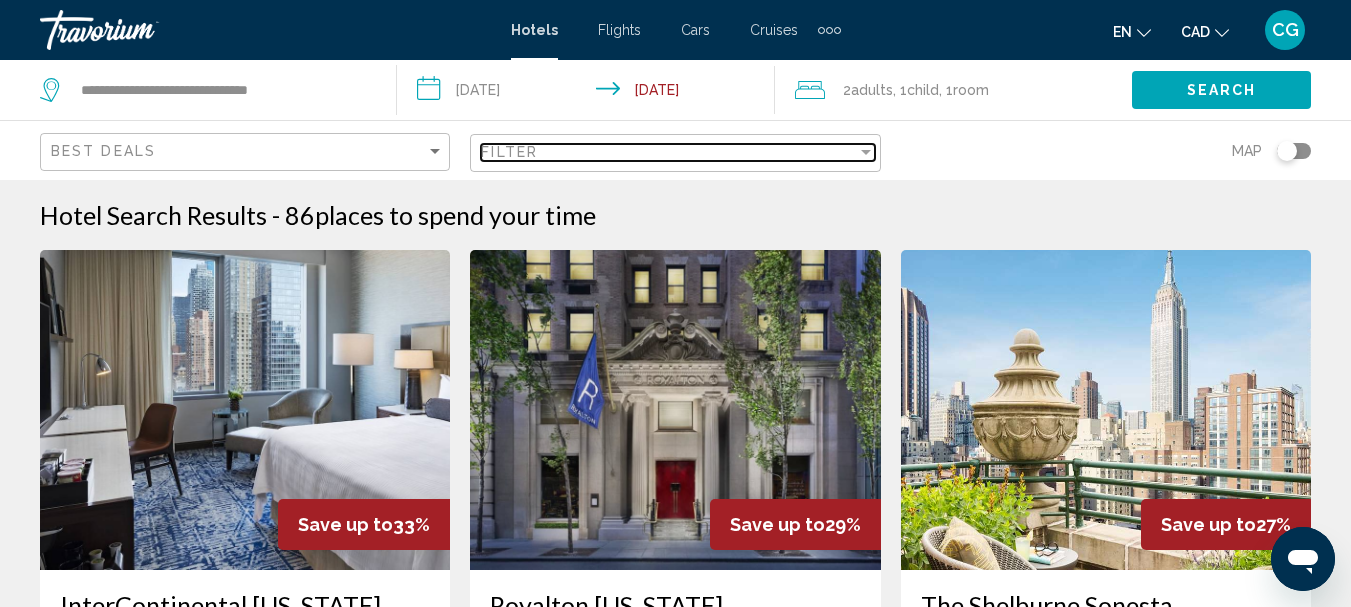 click on "Filter" at bounding box center [668, 152] 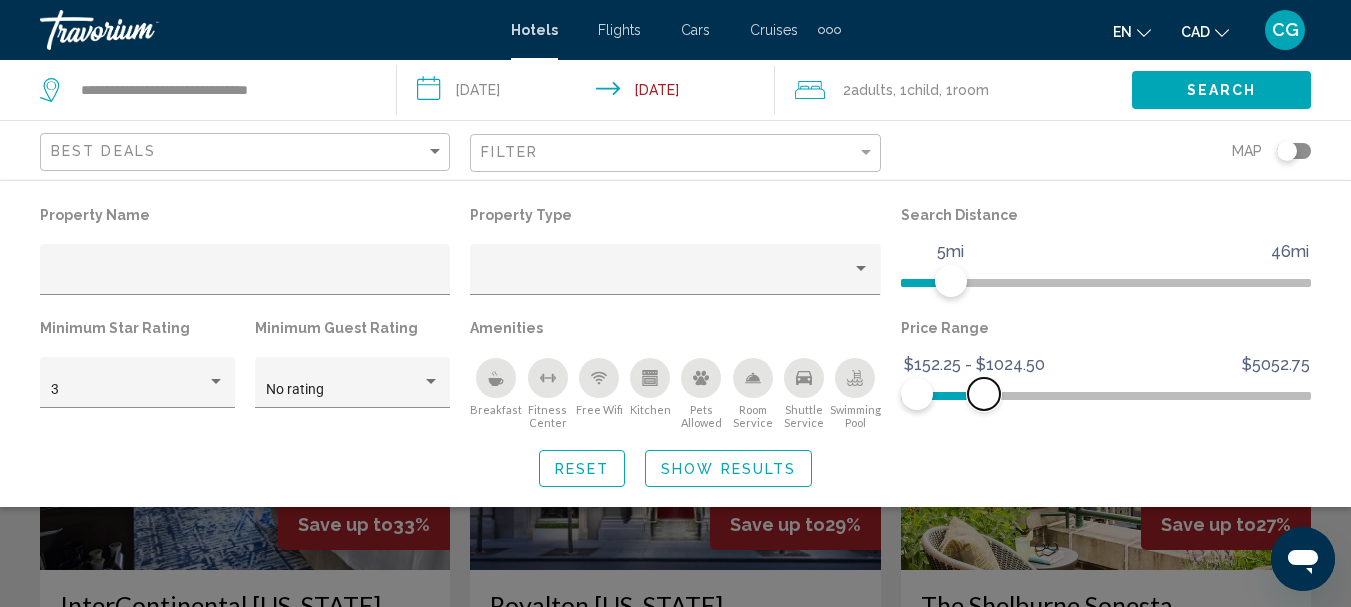drag, startPoint x: 947, startPoint y: 393, endPoint x: 984, endPoint y: 397, distance: 37.215588 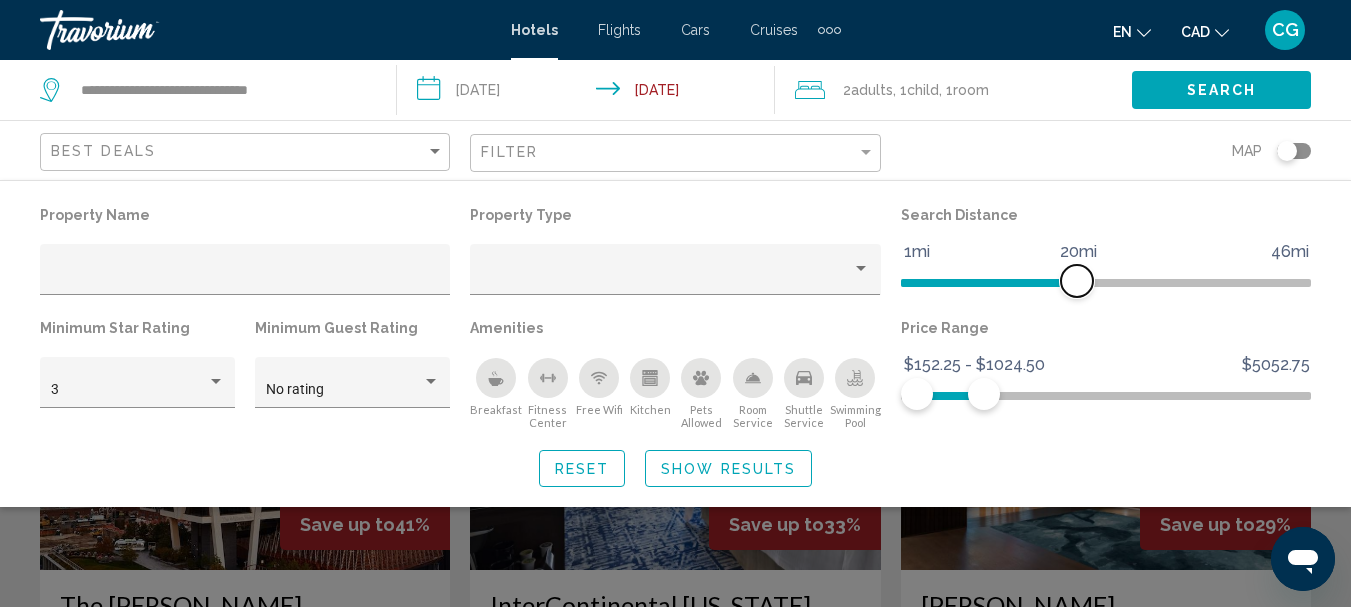 drag, startPoint x: 953, startPoint y: 282, endPoint x: 1076, endPoint y: 288, distance: 123.146255 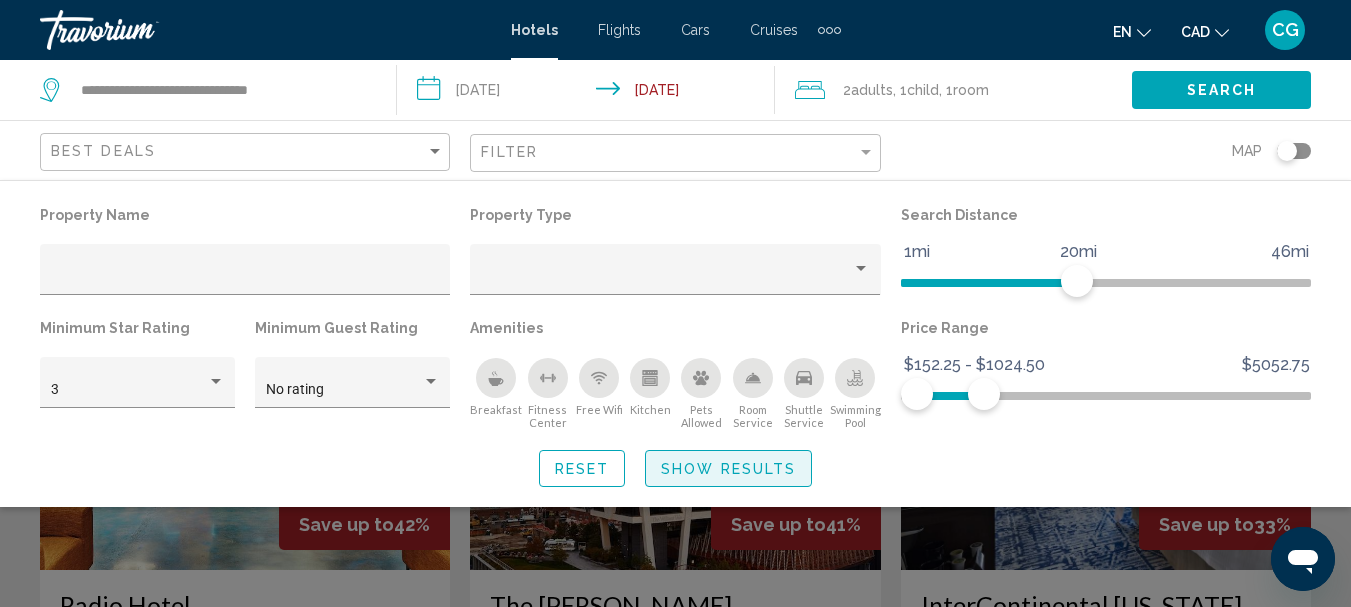 click on "Show Results" 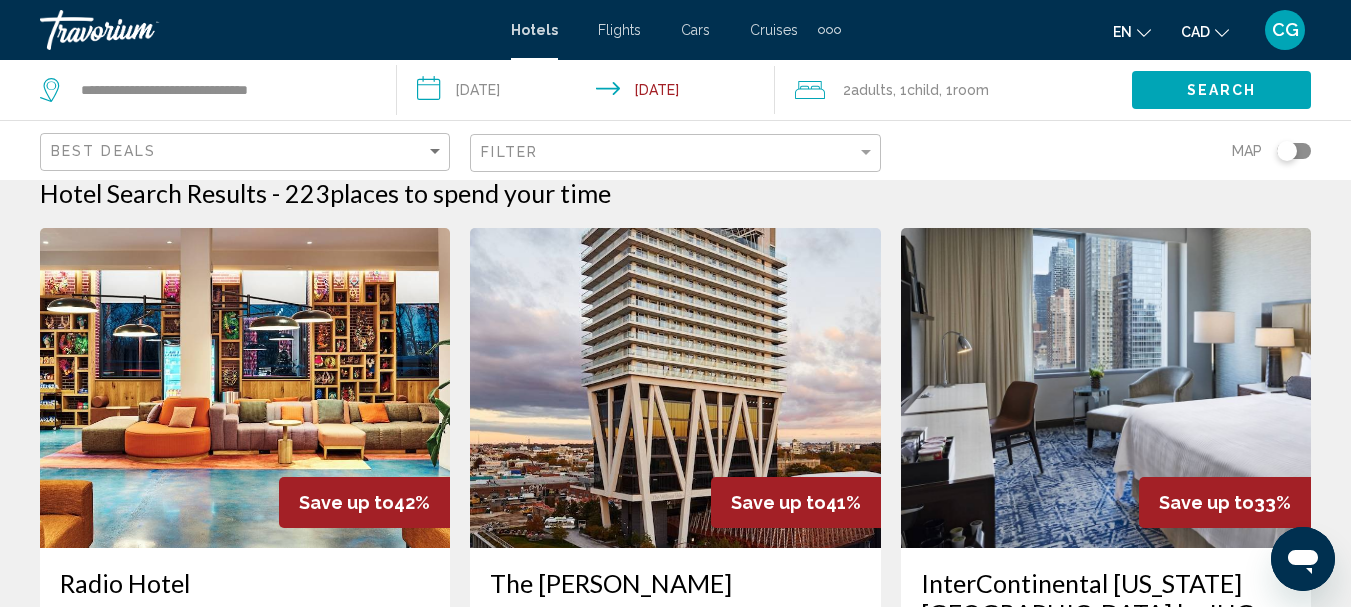 scroll, scrollTop: 0, scrollLeft: 0, axis: both 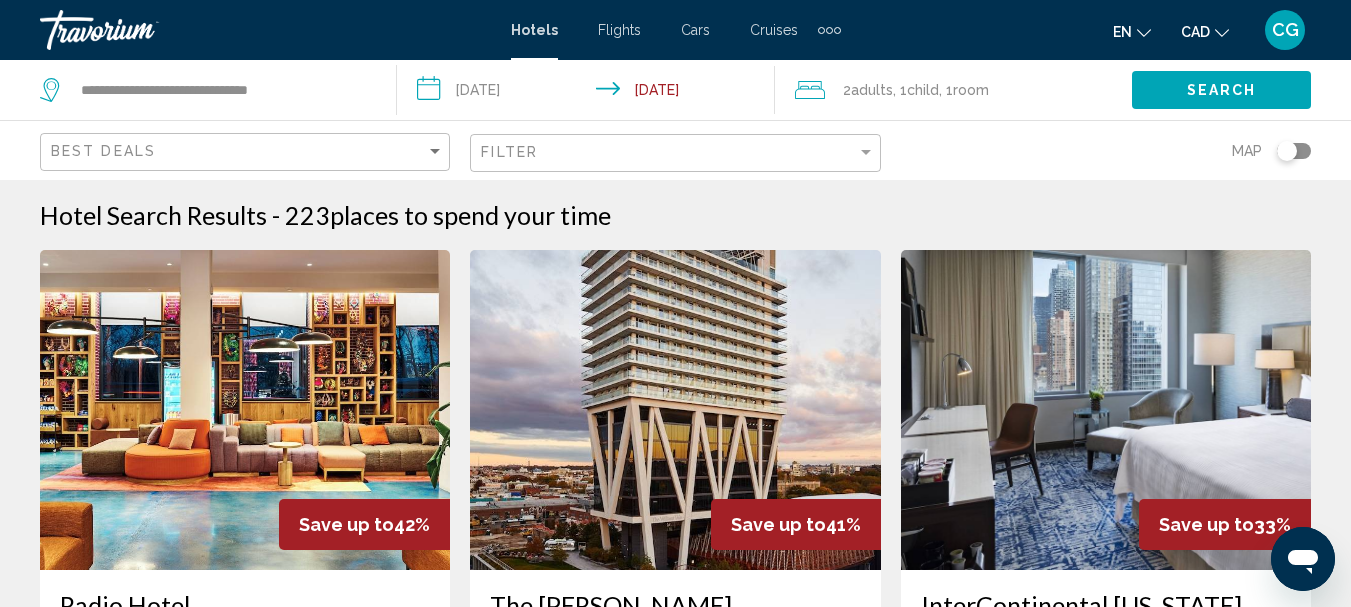 click on "**********" at bounding box center (589, 93) 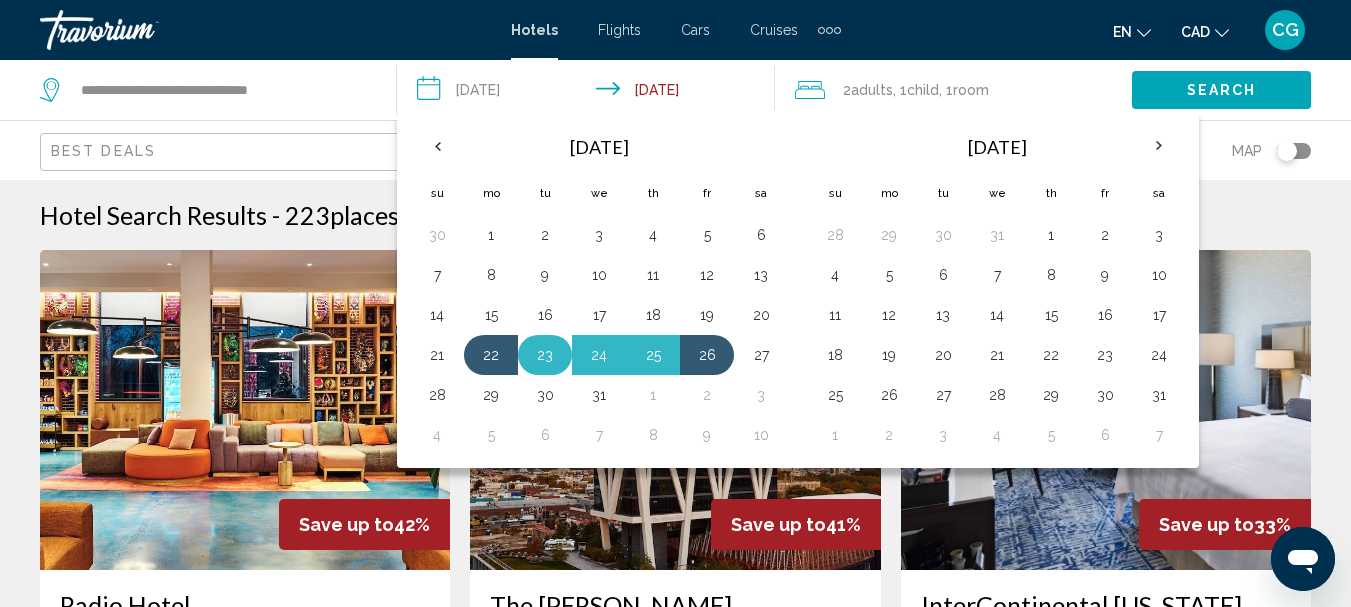 click on "23" at bounding box center (545, 355) 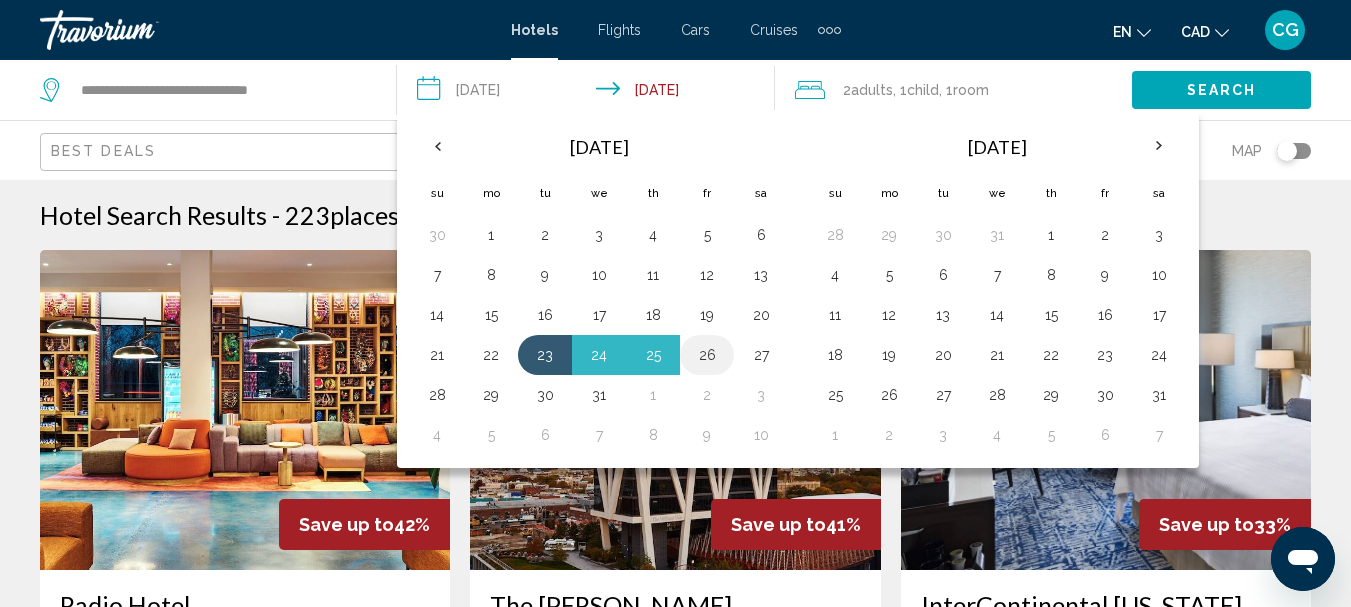 click on "26" at bounding box center (707, 355) 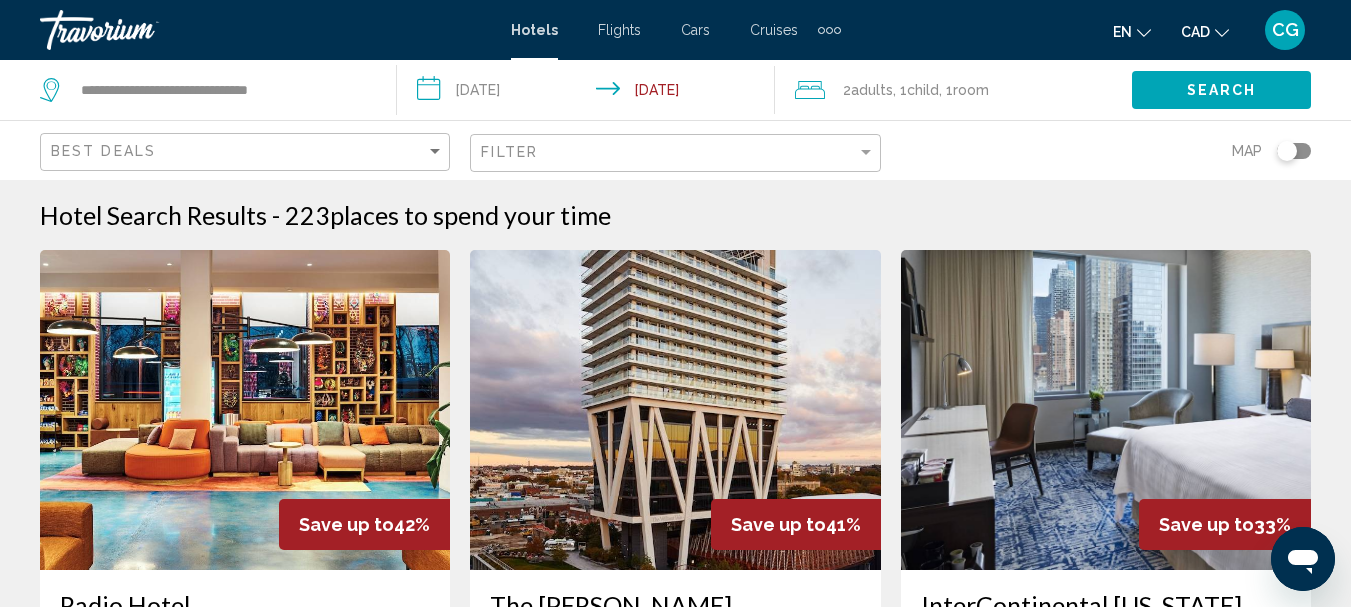 click on "Search" 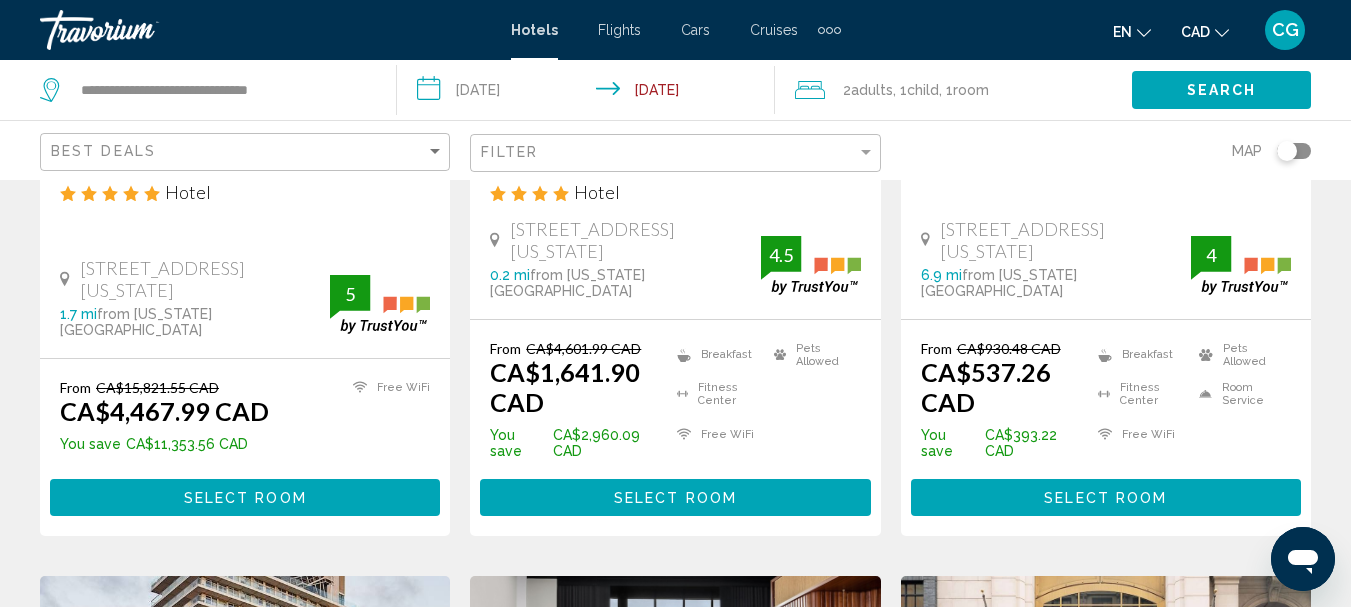 scroll, scrollTop: 500, scrollLeft: 0, axis: vertical 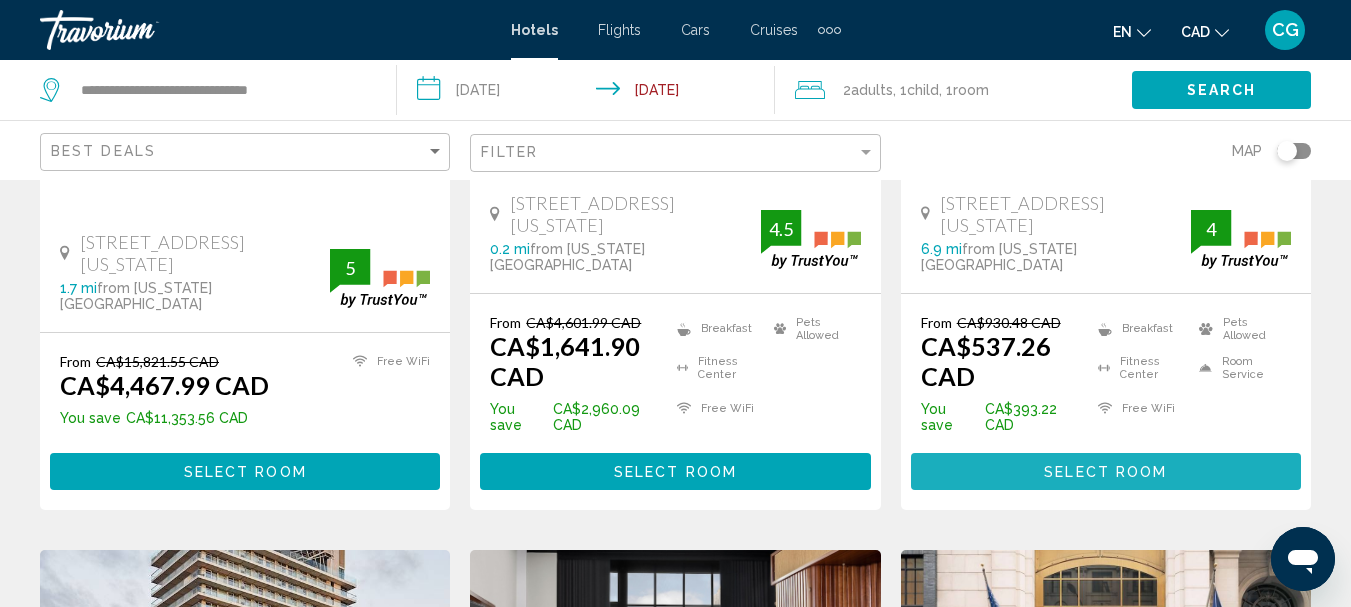 click on "Select Room" at bounding box center (1105, 472) 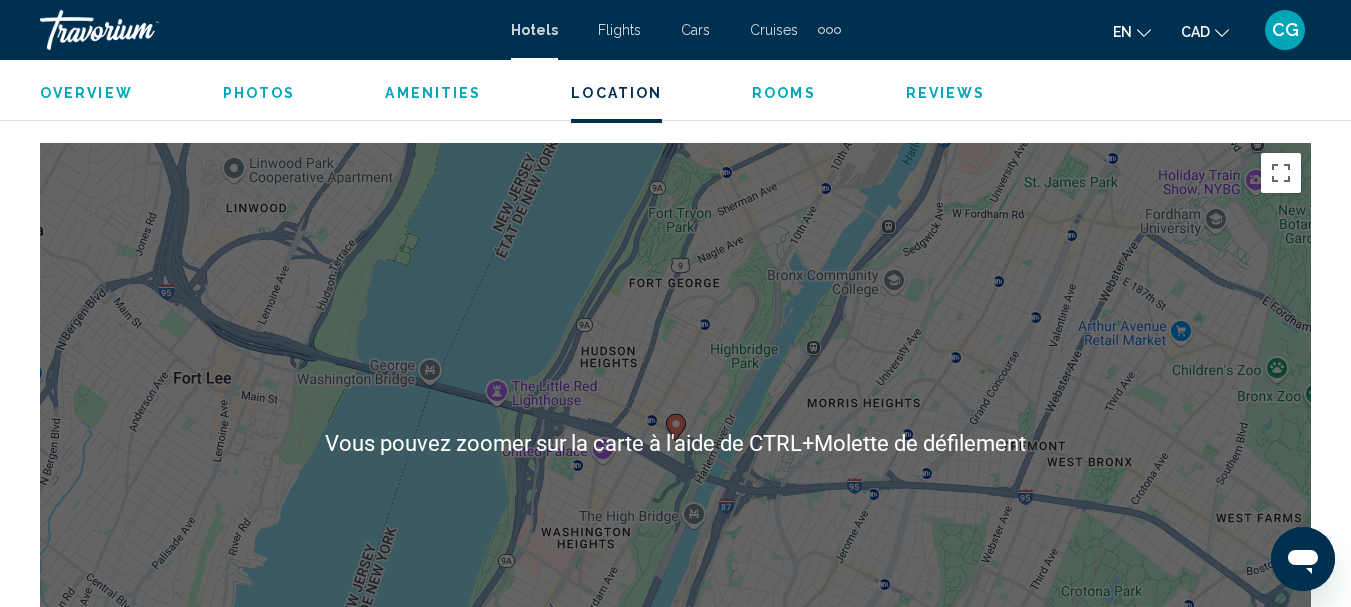 scroll, scrollTop: 2230, scrollLeft: 0, axis: vertical 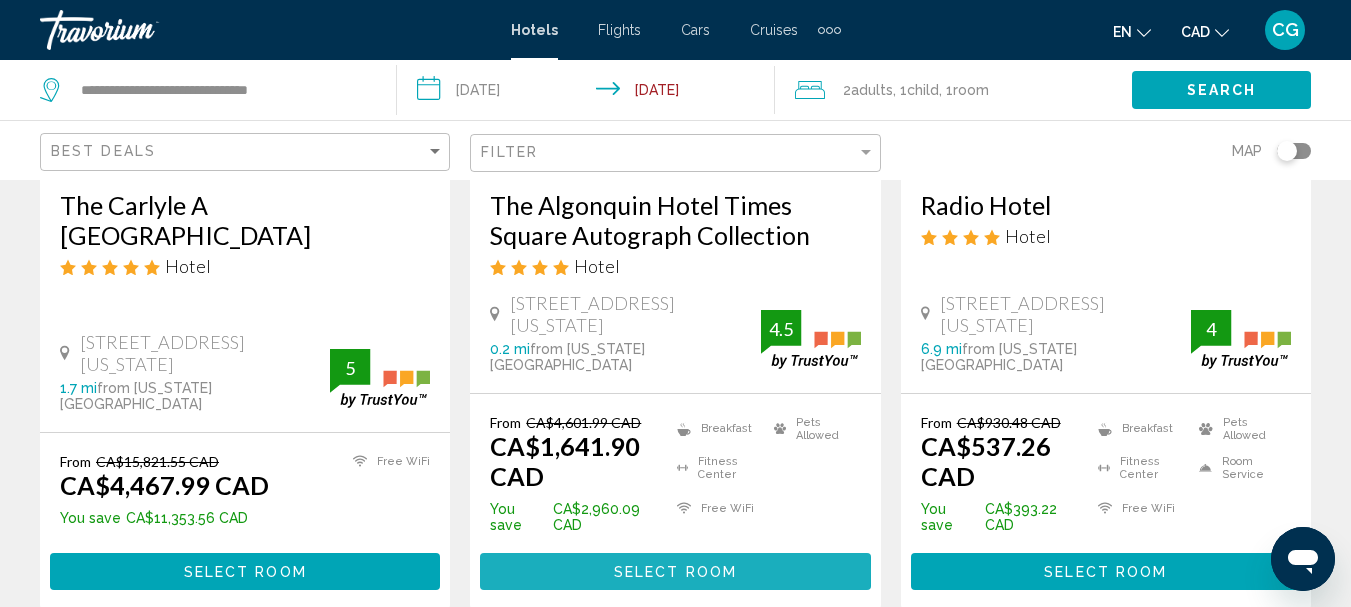 click on "Select Room" at bounding box center [675, 572] 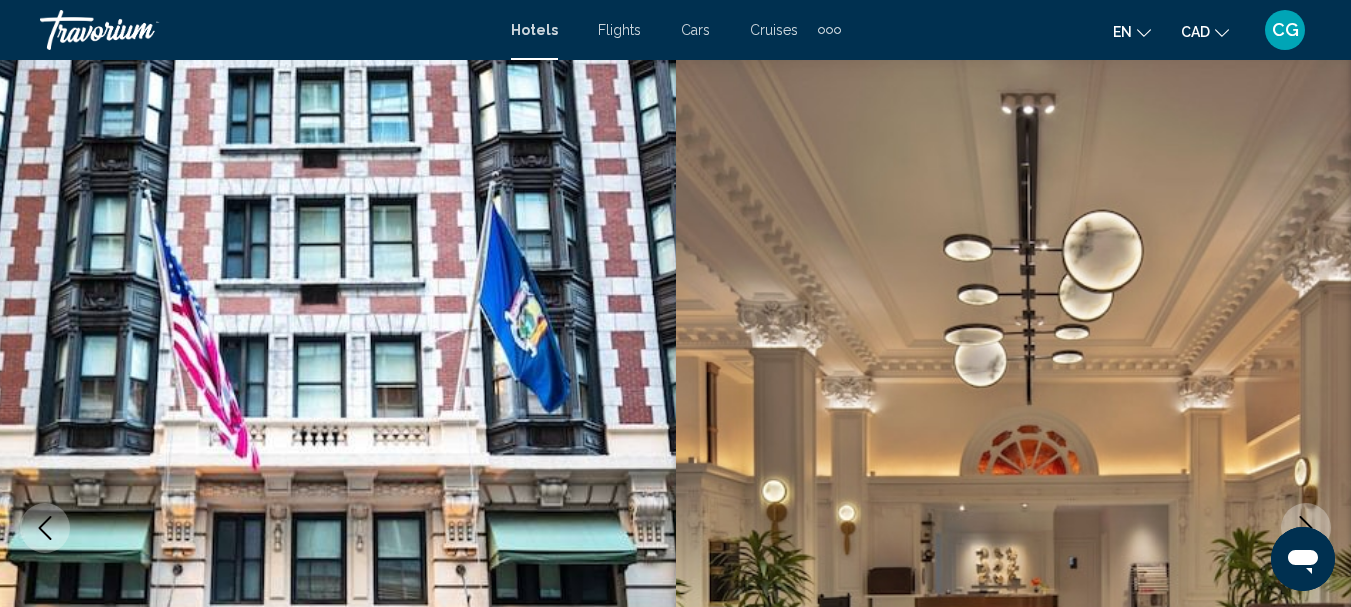 scroll, scrollTop: 0, scrollLeft: 0, axis: both 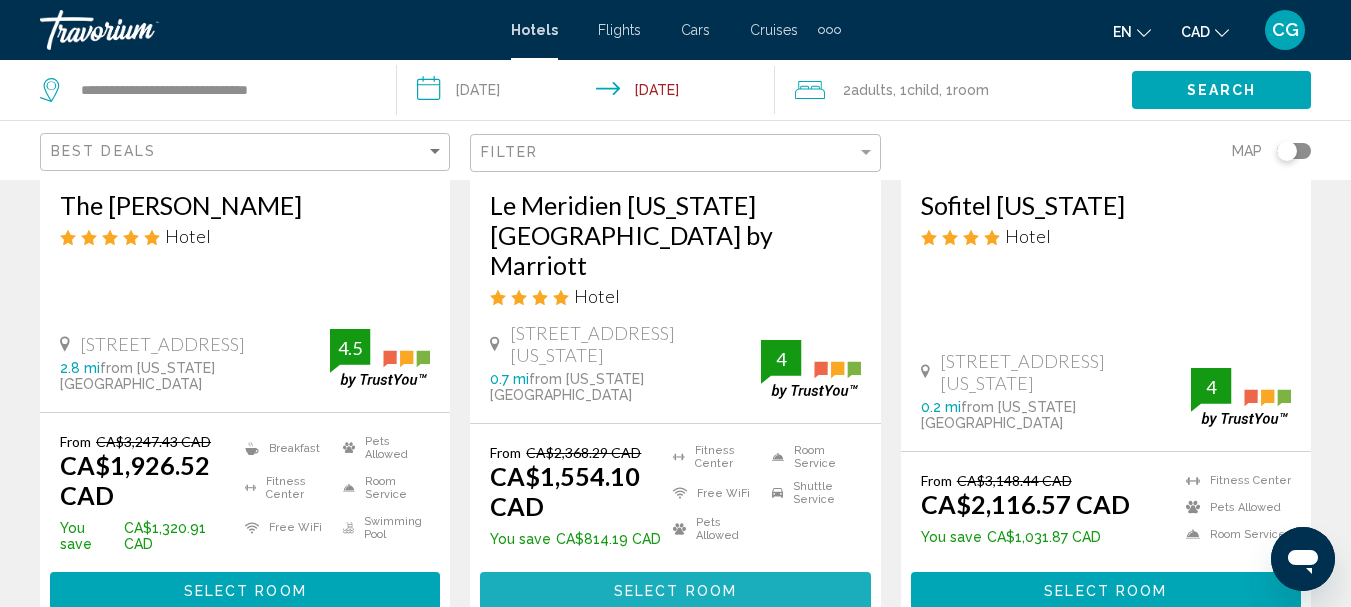 click on "Select Room" at bounding box center (675, 592) 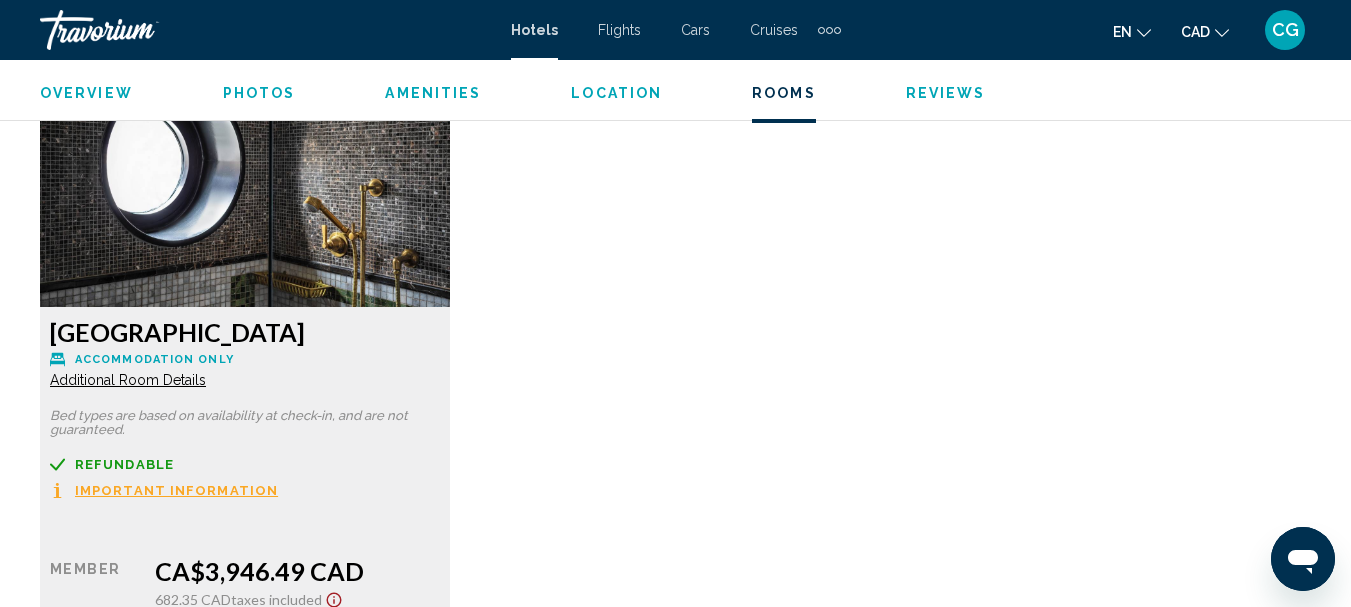 scroll, scrollTop: 6031, scrollLeft: 0, axis: vertical 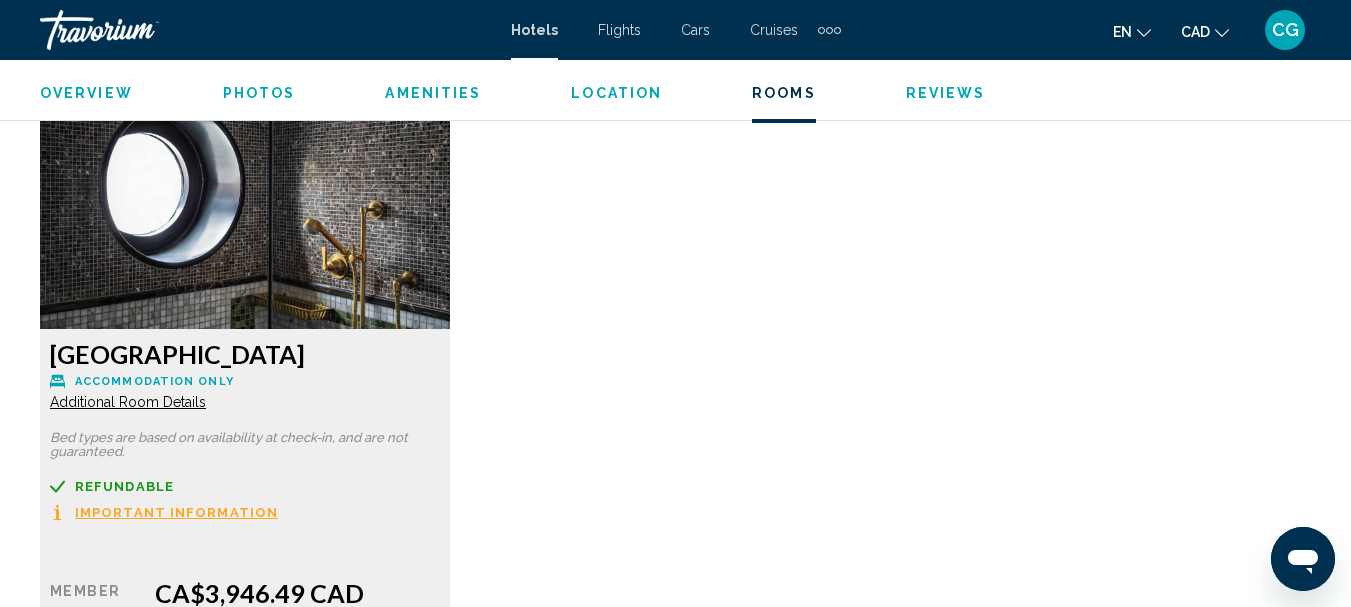 click on "Cruises" at bounding box center [774, 30] 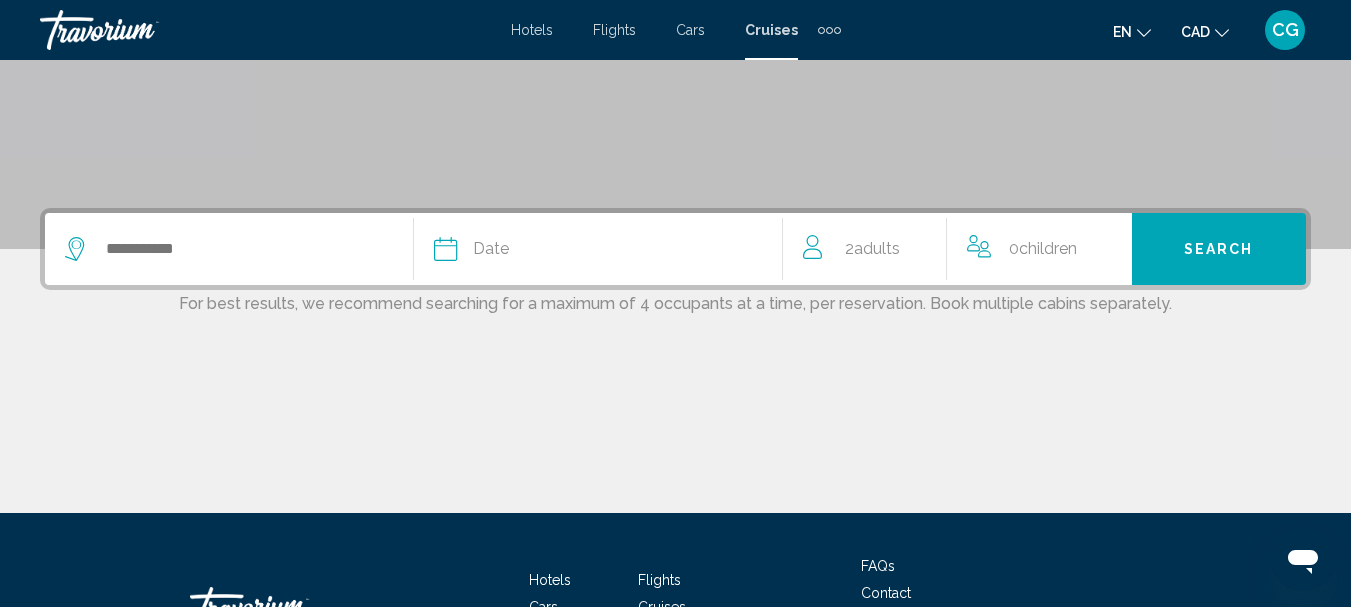 scroll, scrollTop: 400, scrollLeft: 0, axis: vertical 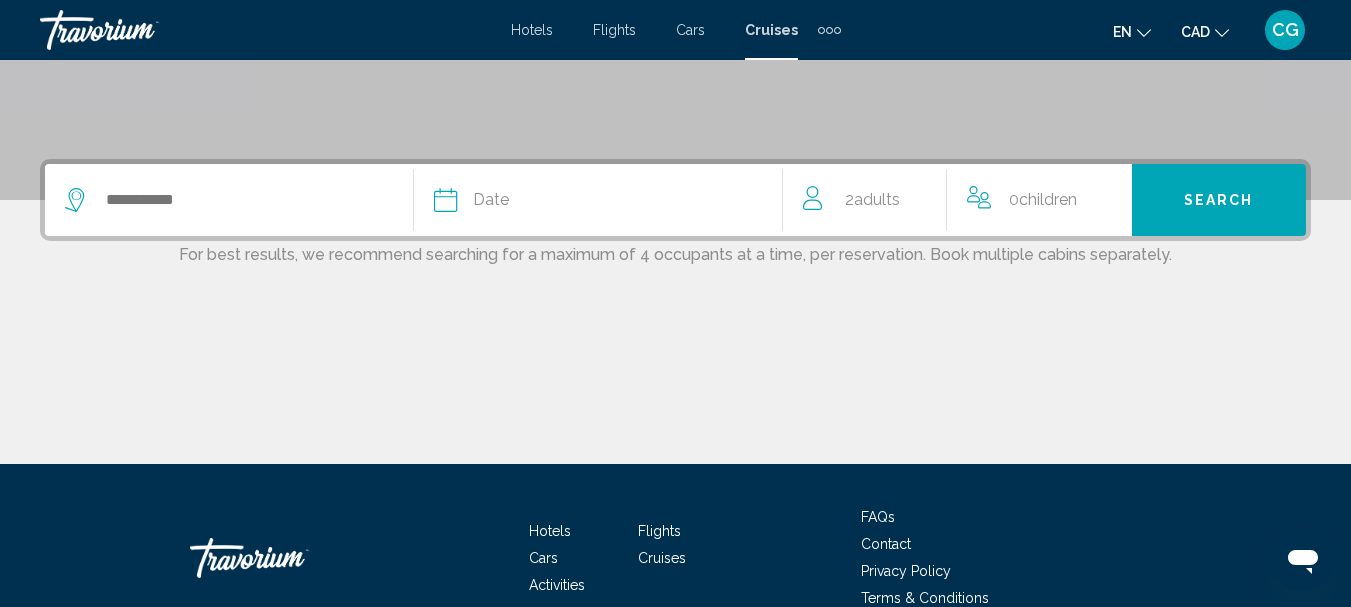 click on "Date" 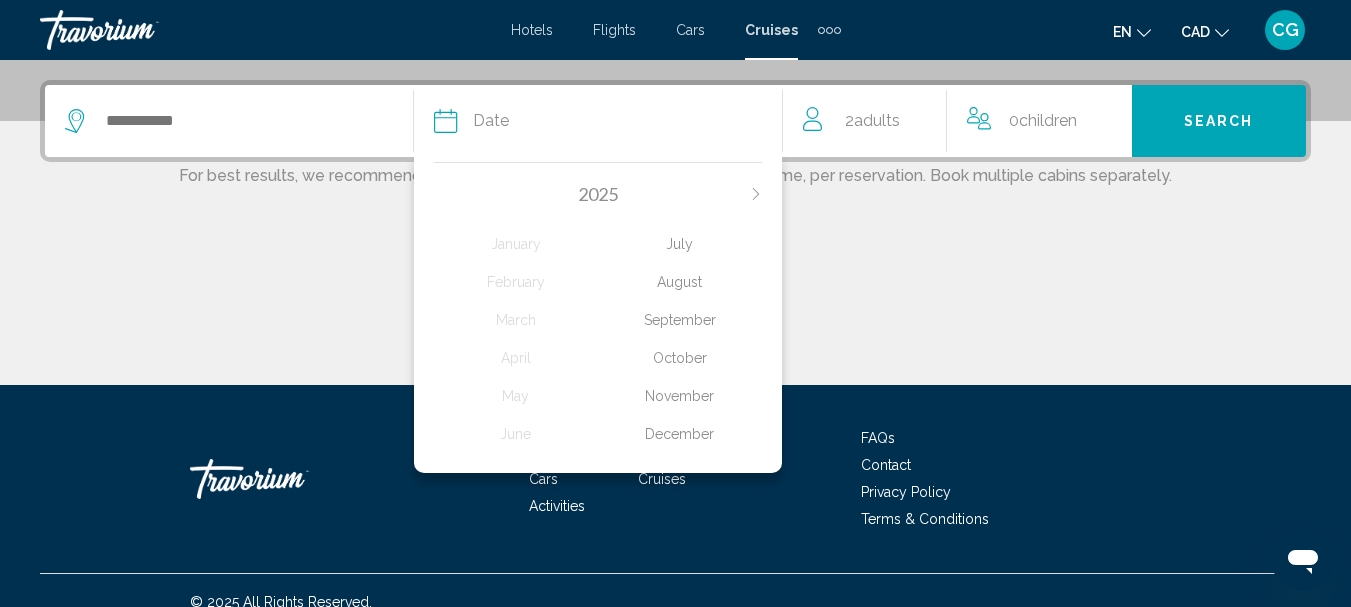 scroll, scrollTop: 494, scrollLeft: 0, axis: vertical 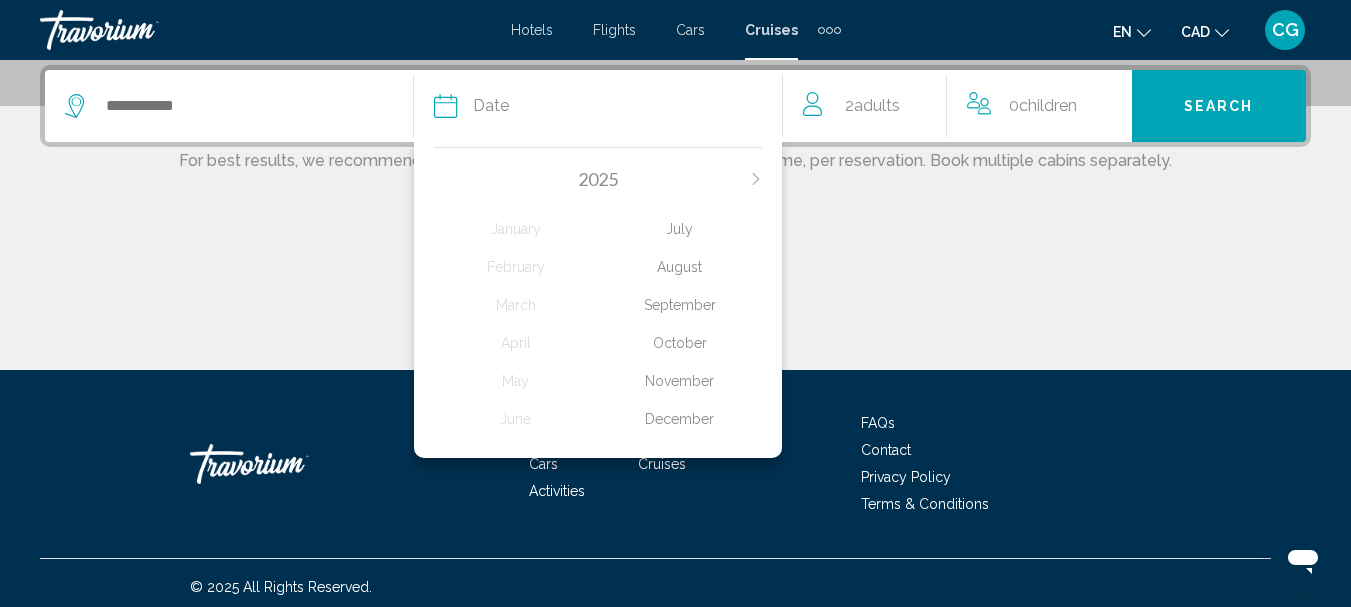 click on "July" 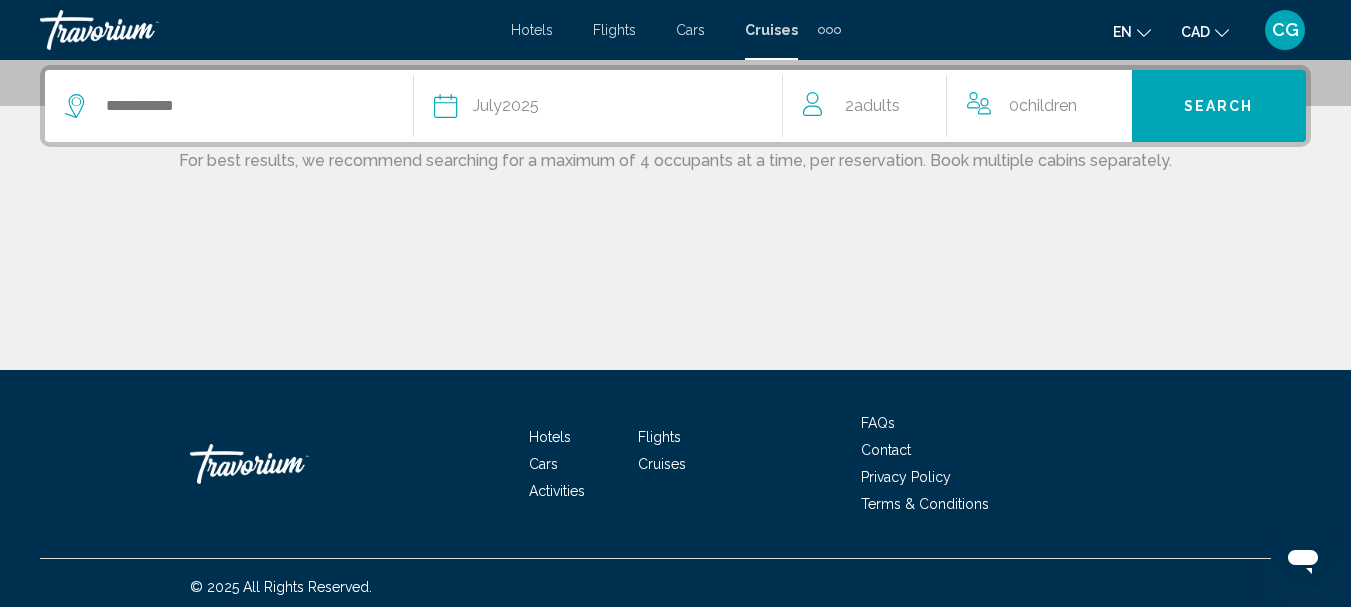 click on "2  Adult Adults" 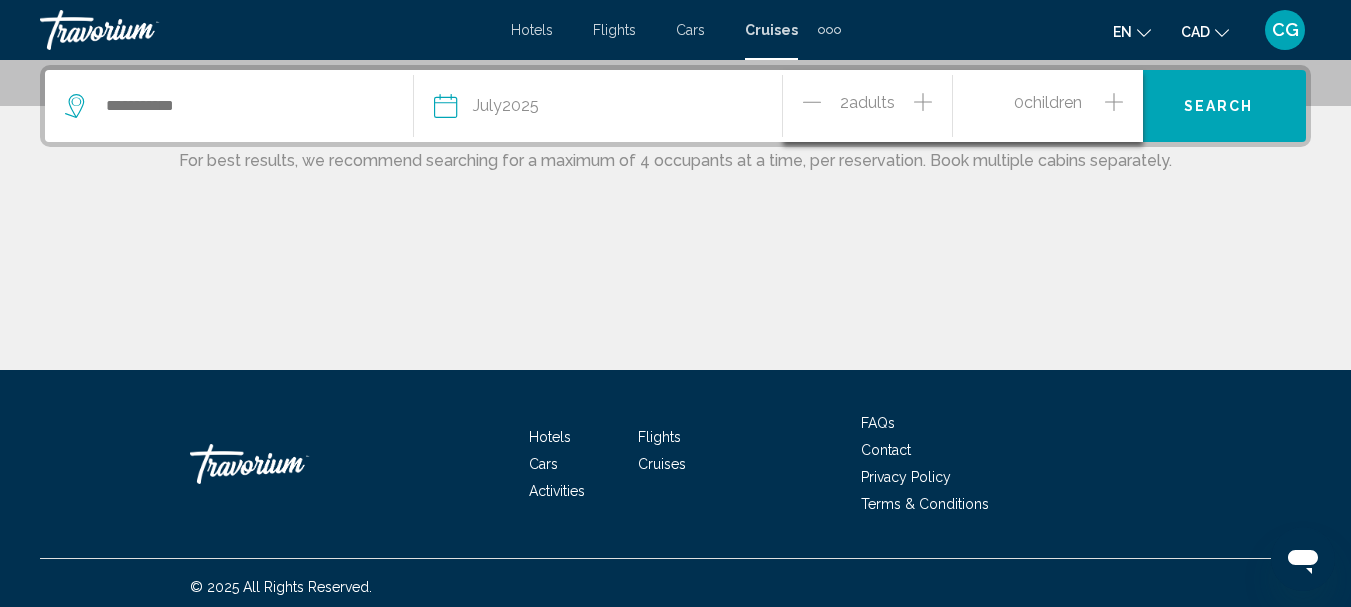 click 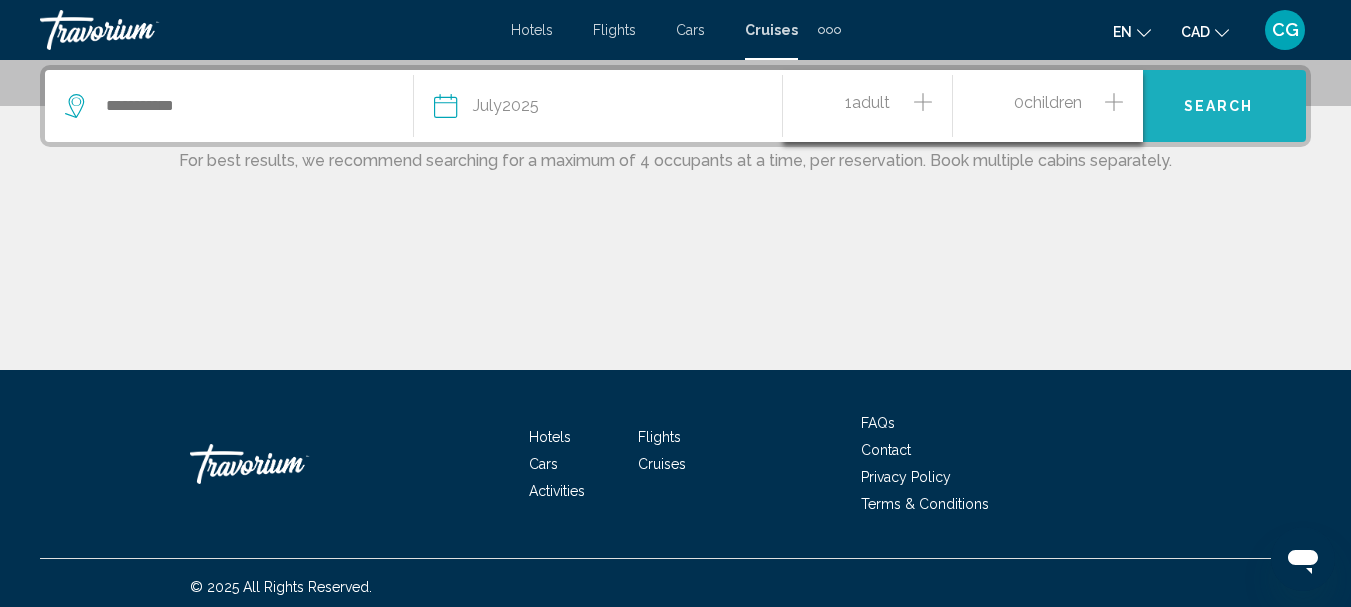 click on "Search" at bounding box center (1219, 107) 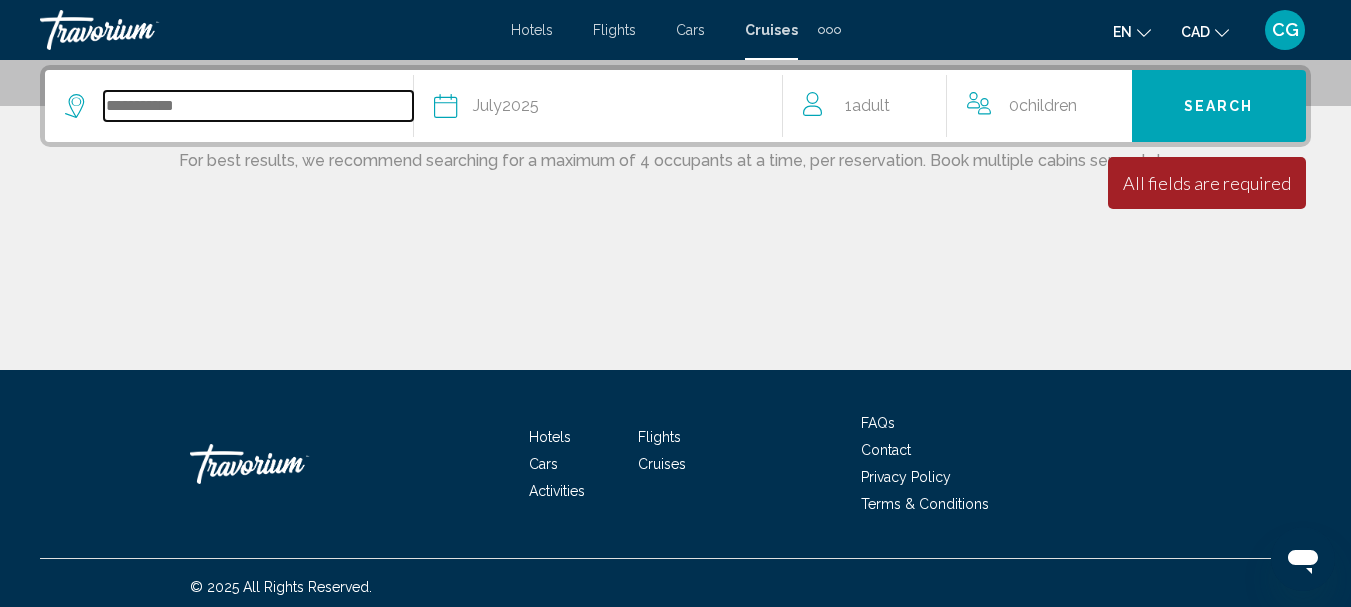 click at bounding box center (258, 106) 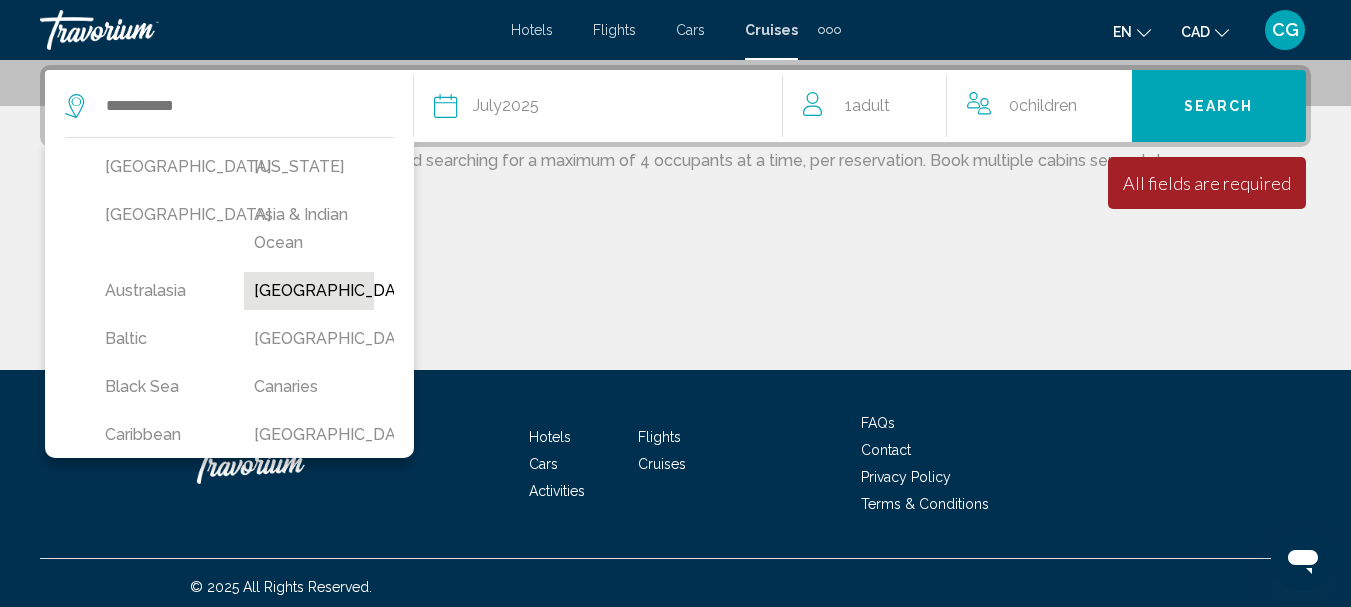 click on "[GEOGRAPHIC_DATA]" at bounding box center [308, 291] 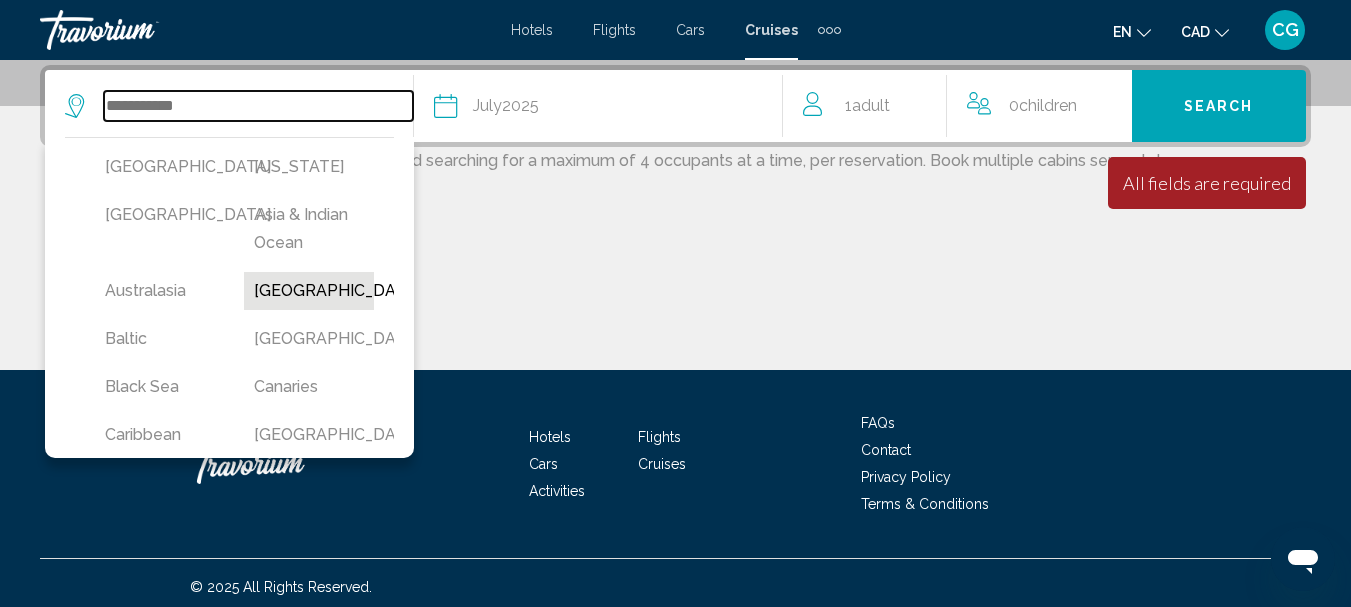 type on "*******" 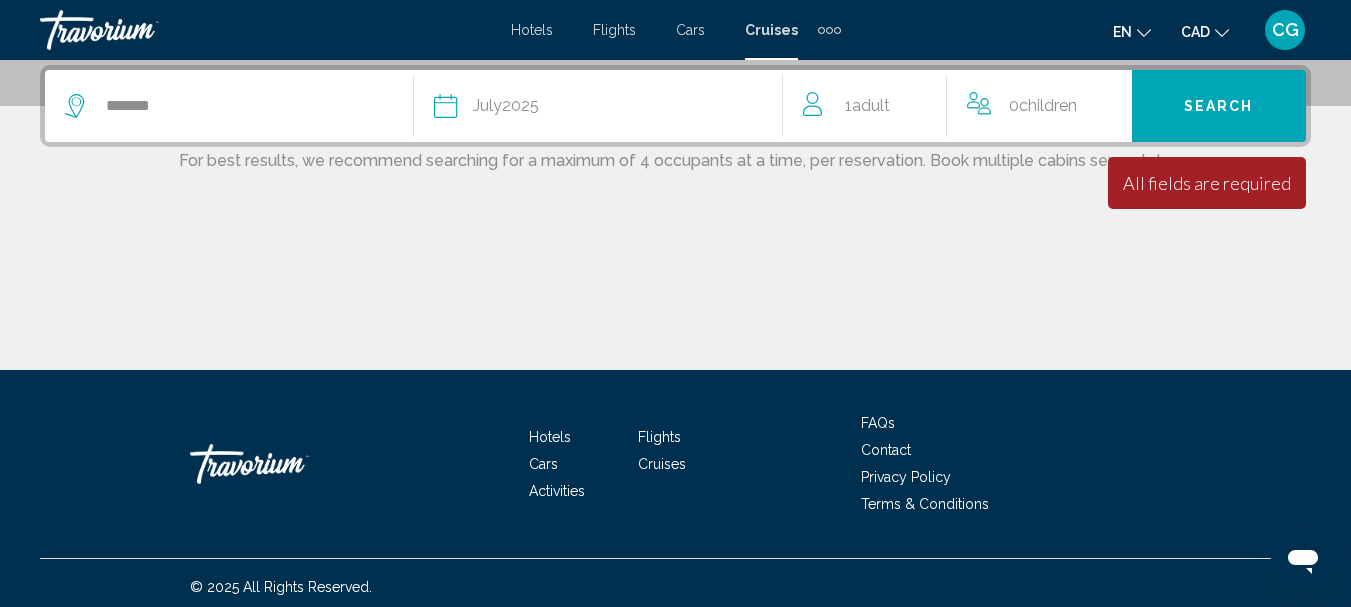 click on "Search" at bounding box center (1219, 107) 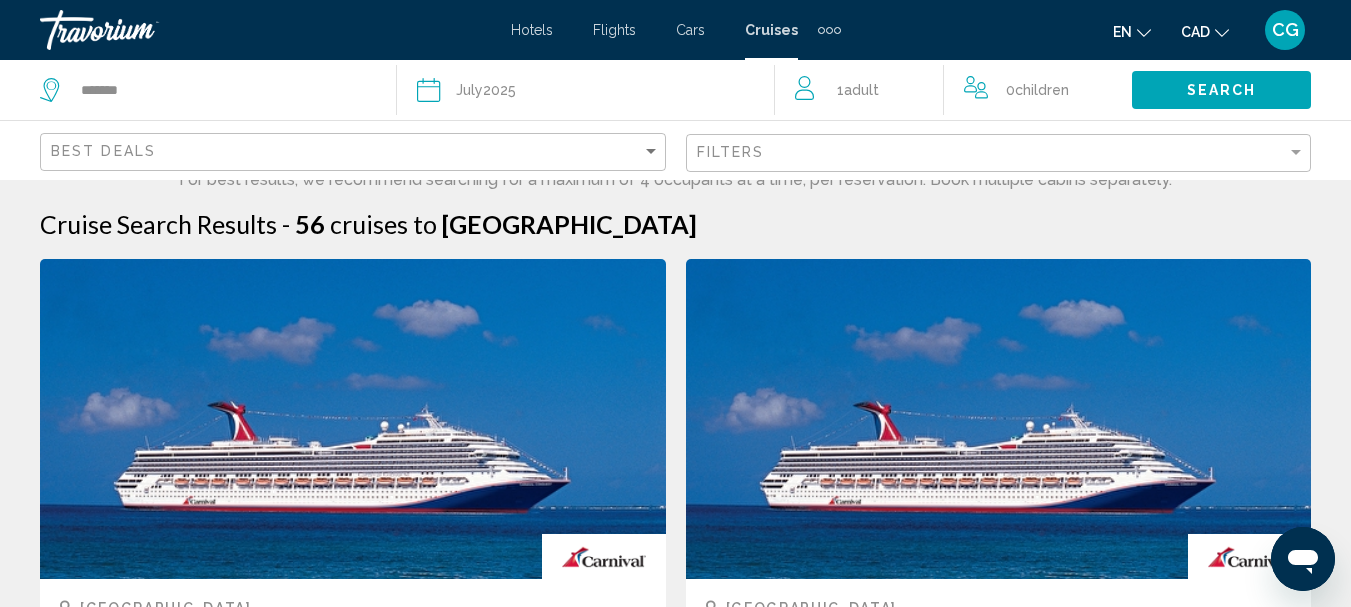 scroll, scrollTop: 0, scrollLeft: 0, axis: both 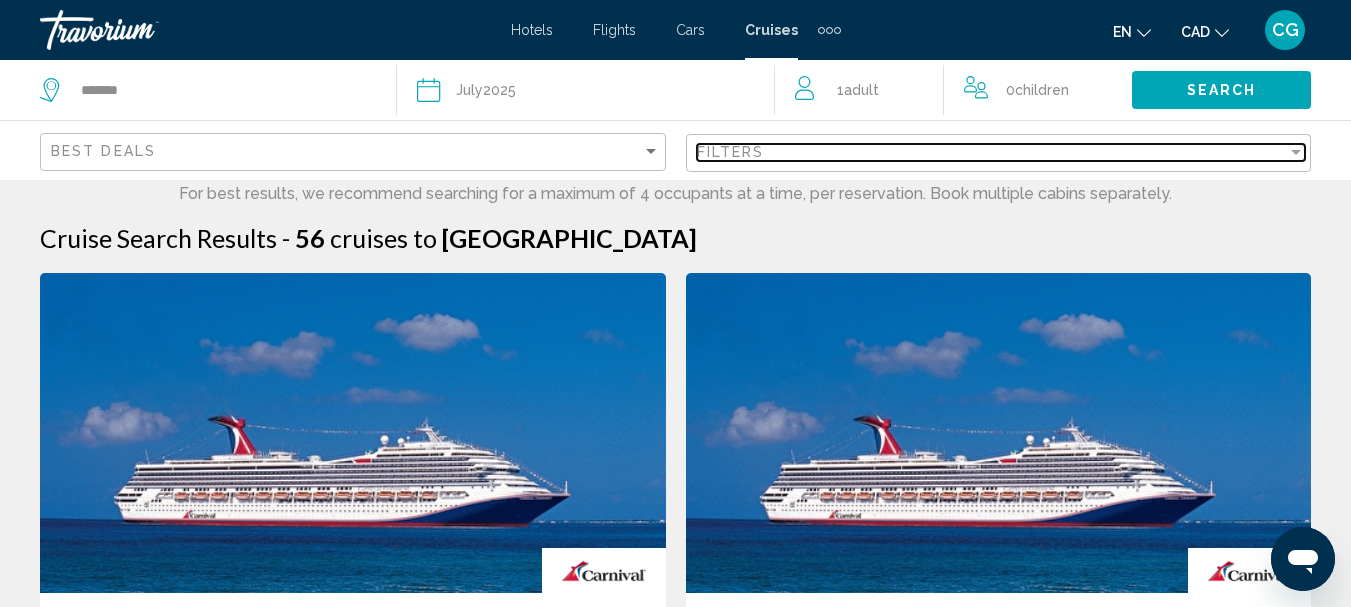 click on "Filters" at bounding box center [992, 152] 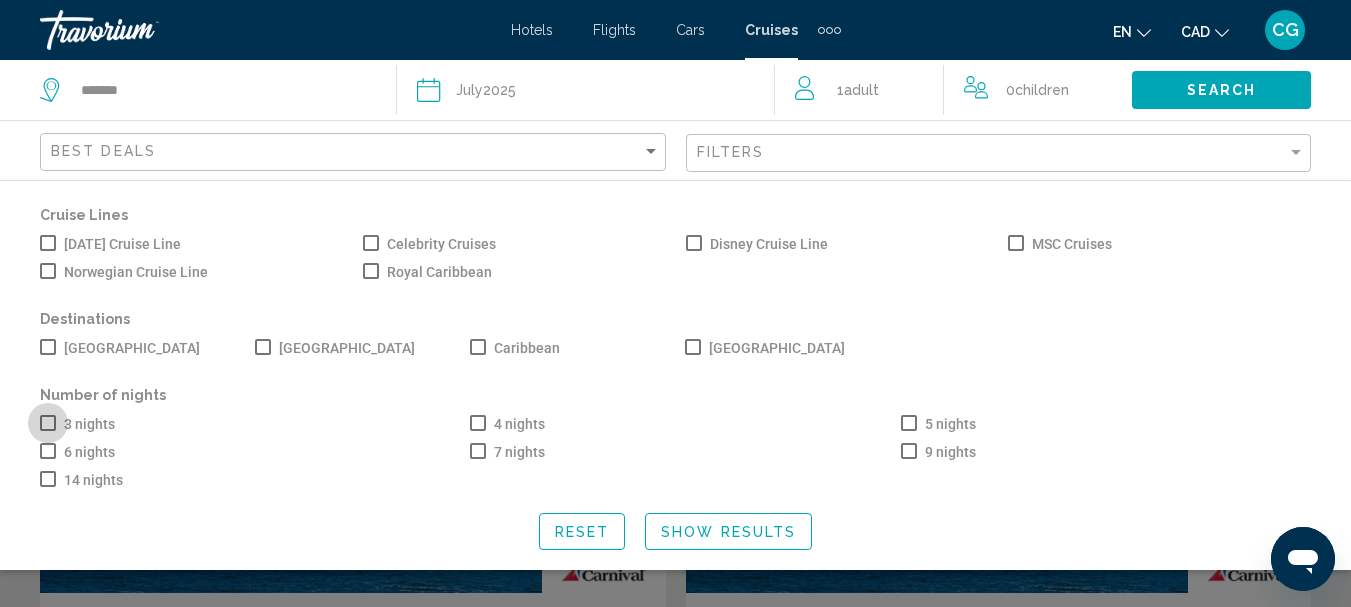 click at bounding box center (48, 423) 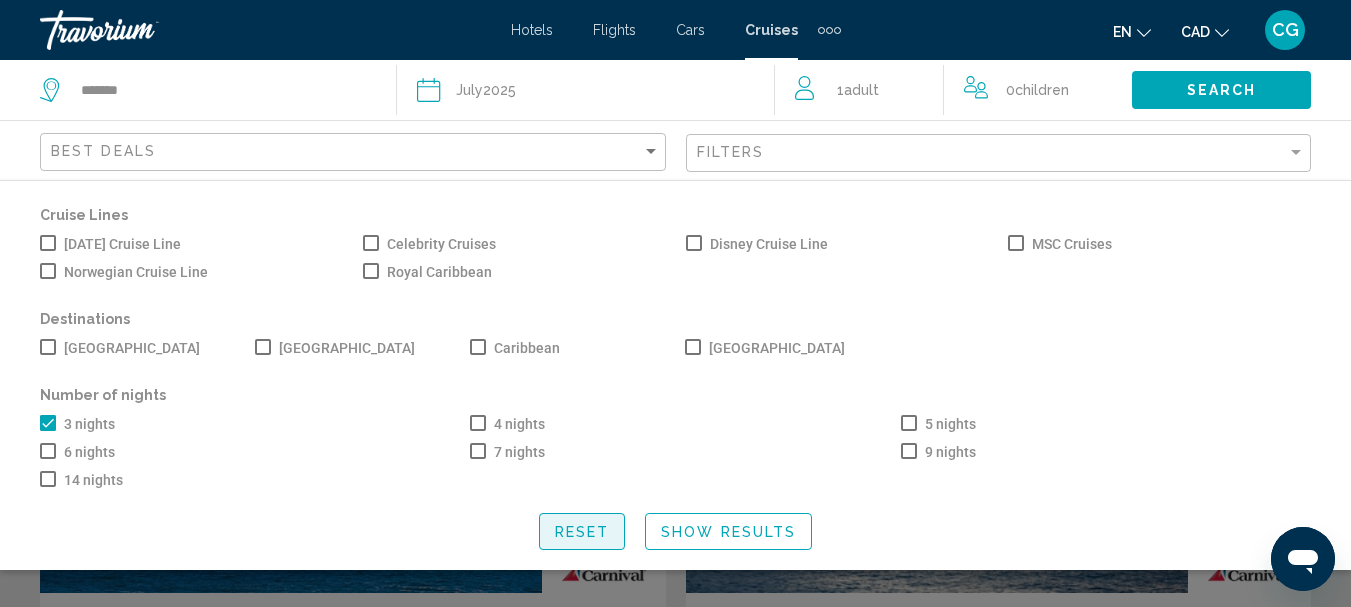 click on "Reset" 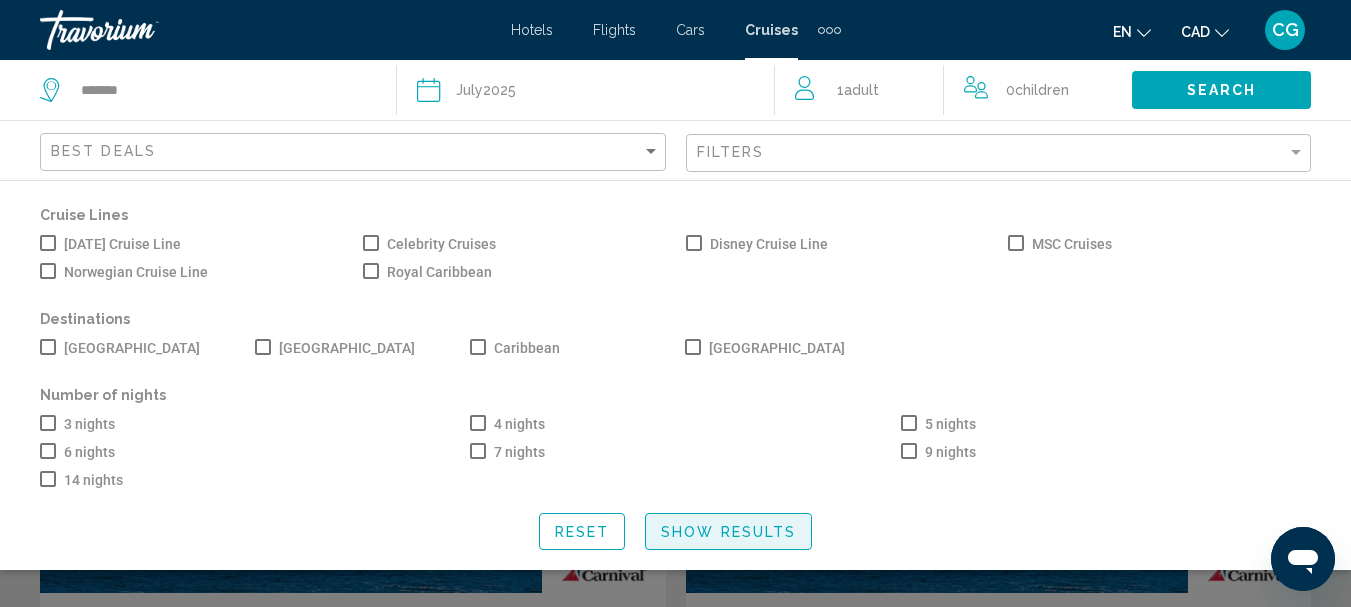 click on "Show Results" 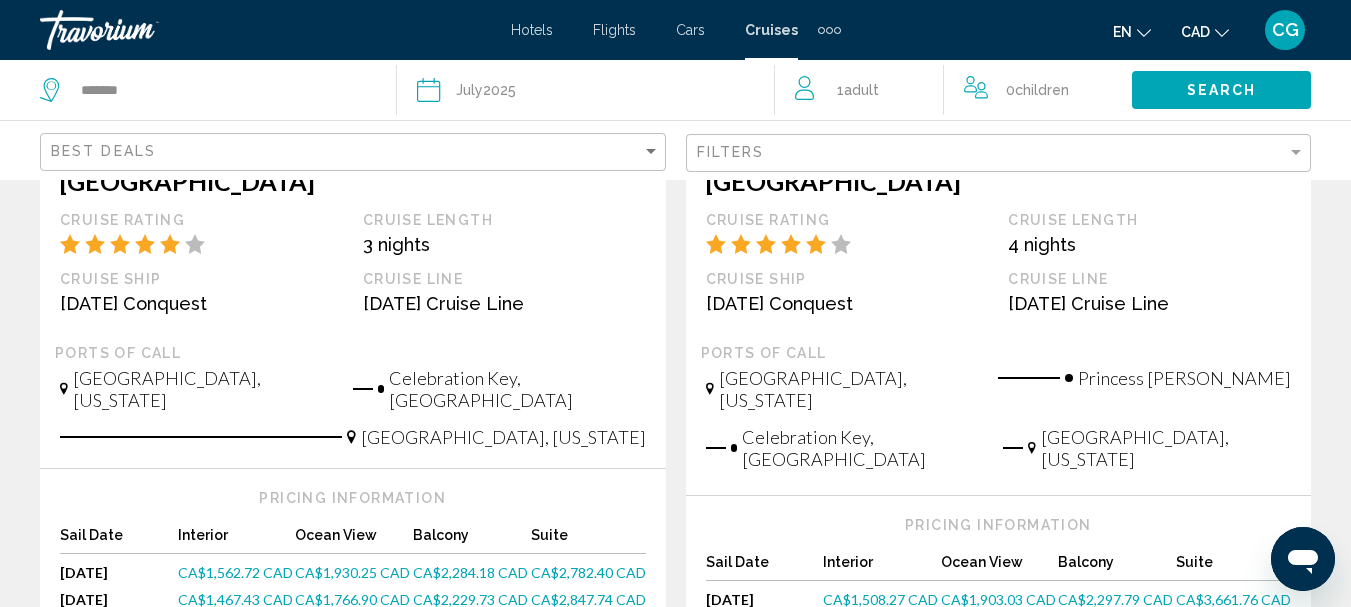 scroll, scrollTop: 0, scrollLeft: 0, axis: both 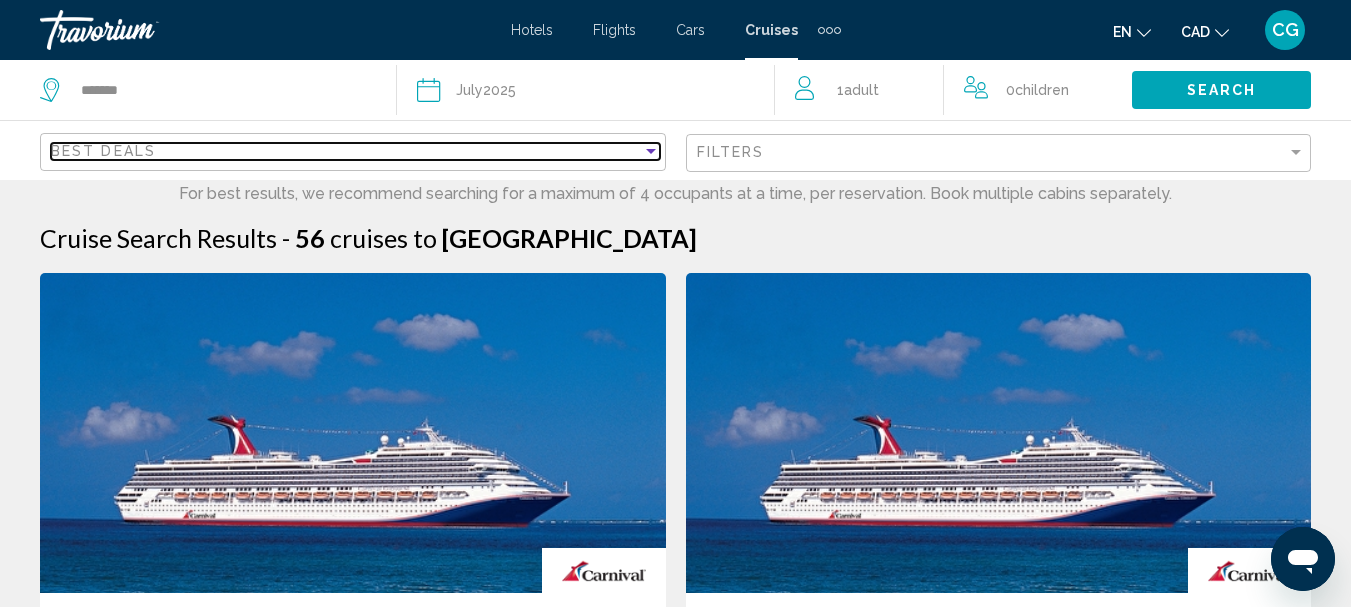 click on "Best Deals" at bounding box center [346, 151] 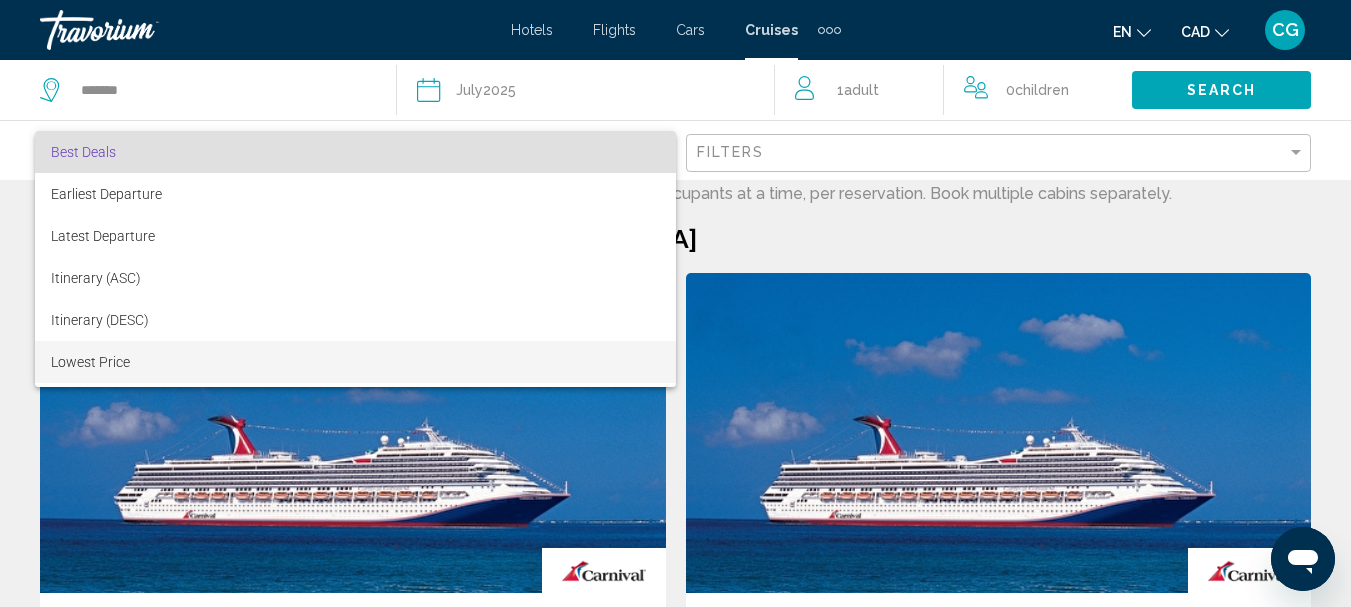 click on "Lowest Price" at bounding box center (90, 362) 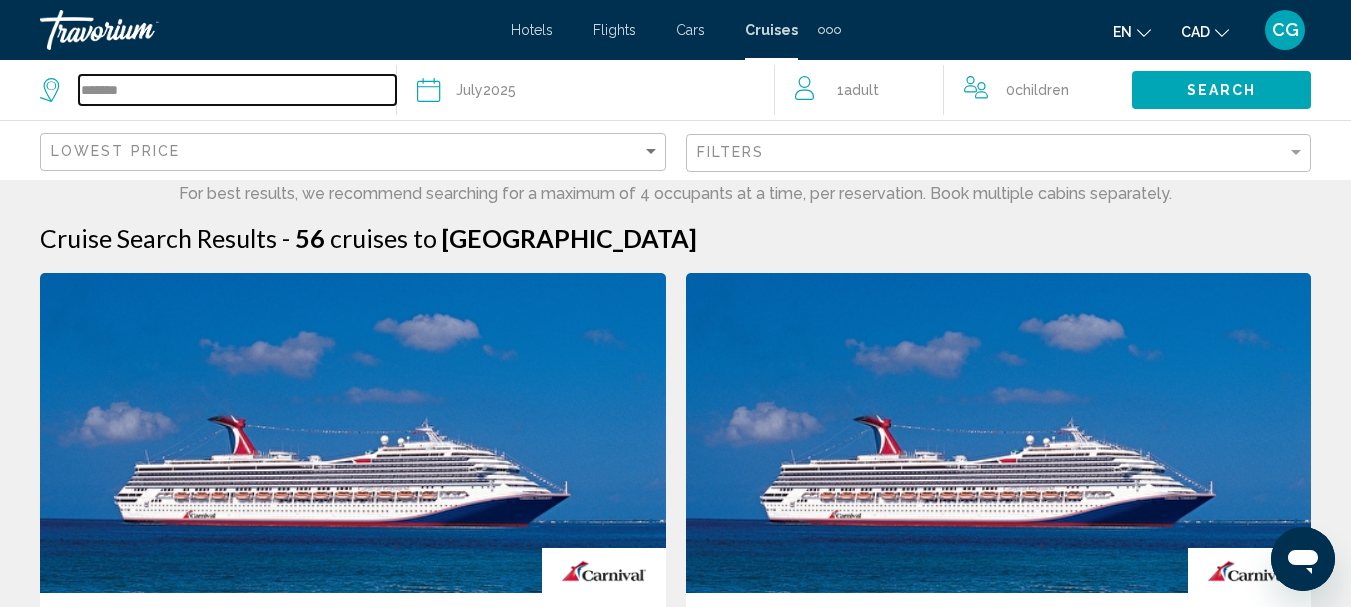 click on "*******" at bounding box center (237, 90) 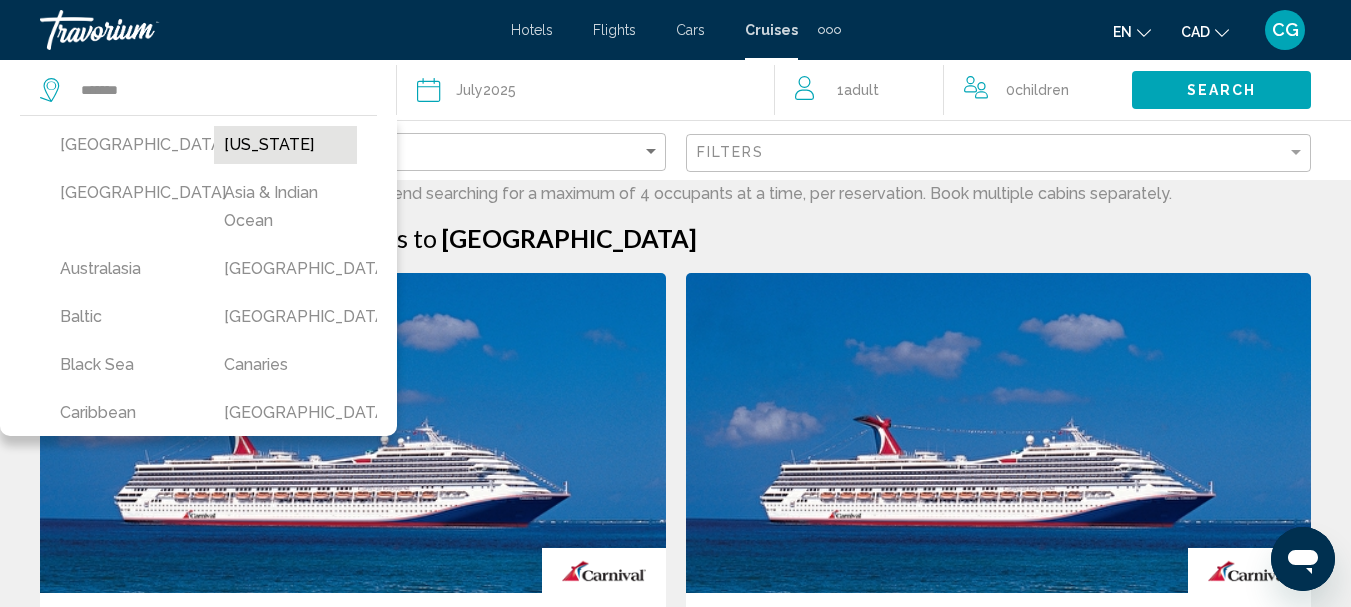 click on "[US_STATE]" at bounding box center [286, 145] 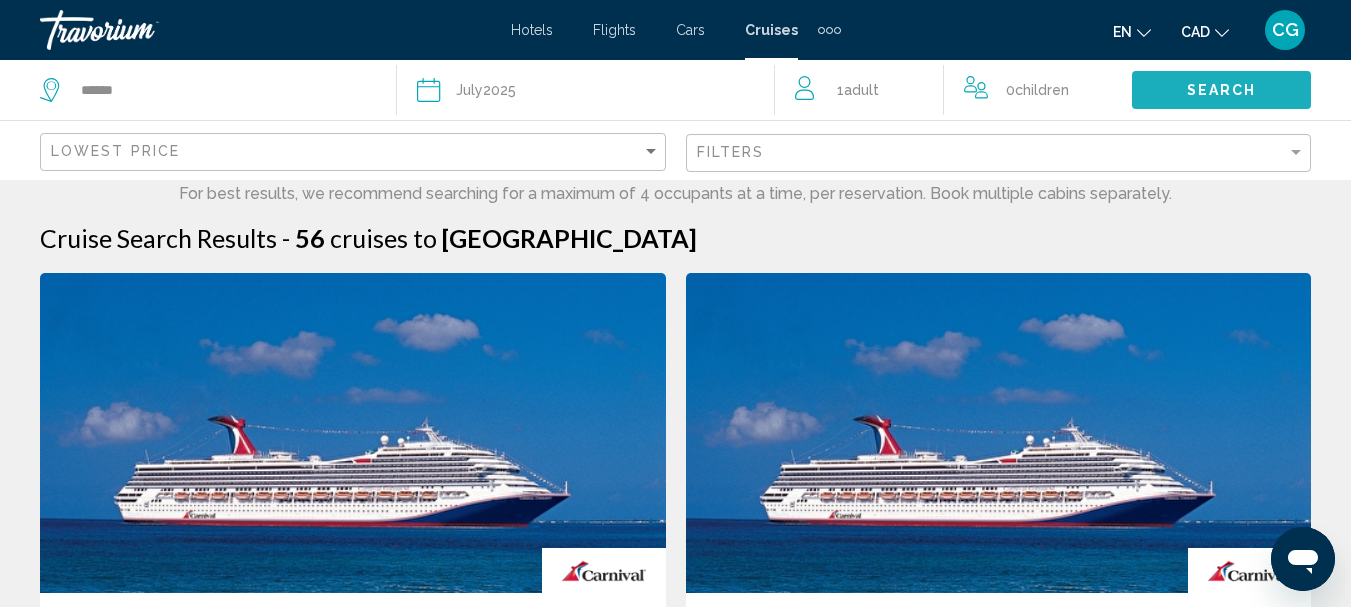 click on "Search" 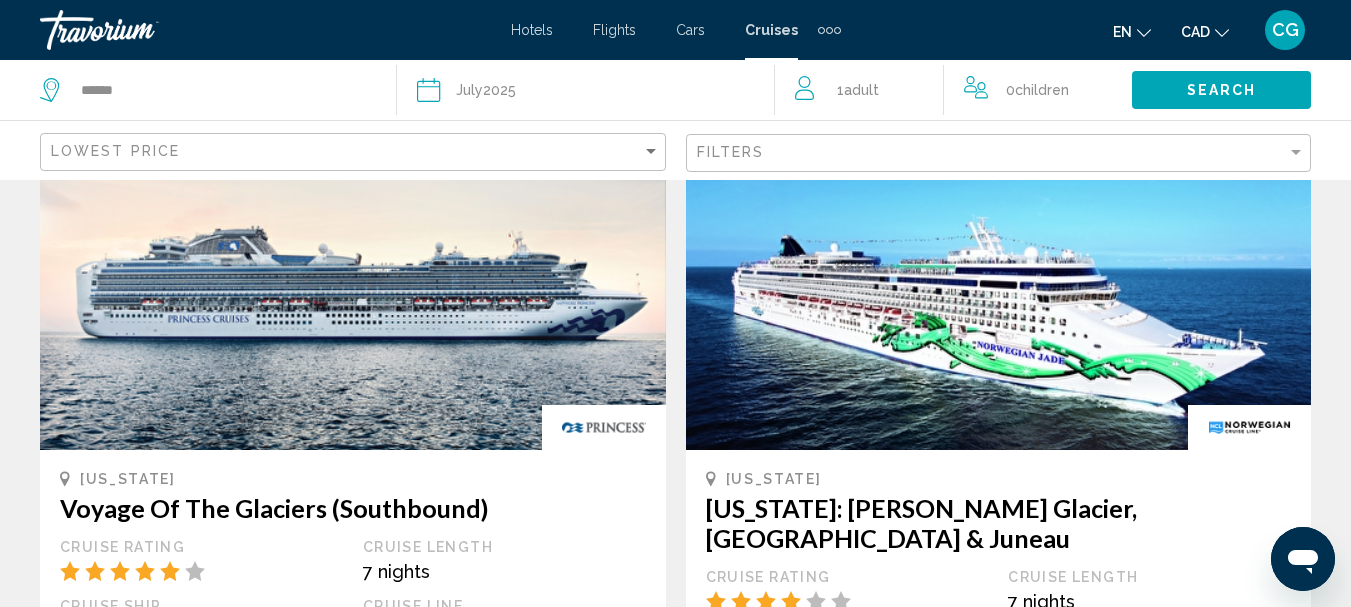 scroll, scrollTop: 0, scrollLeft: 0, axis: both 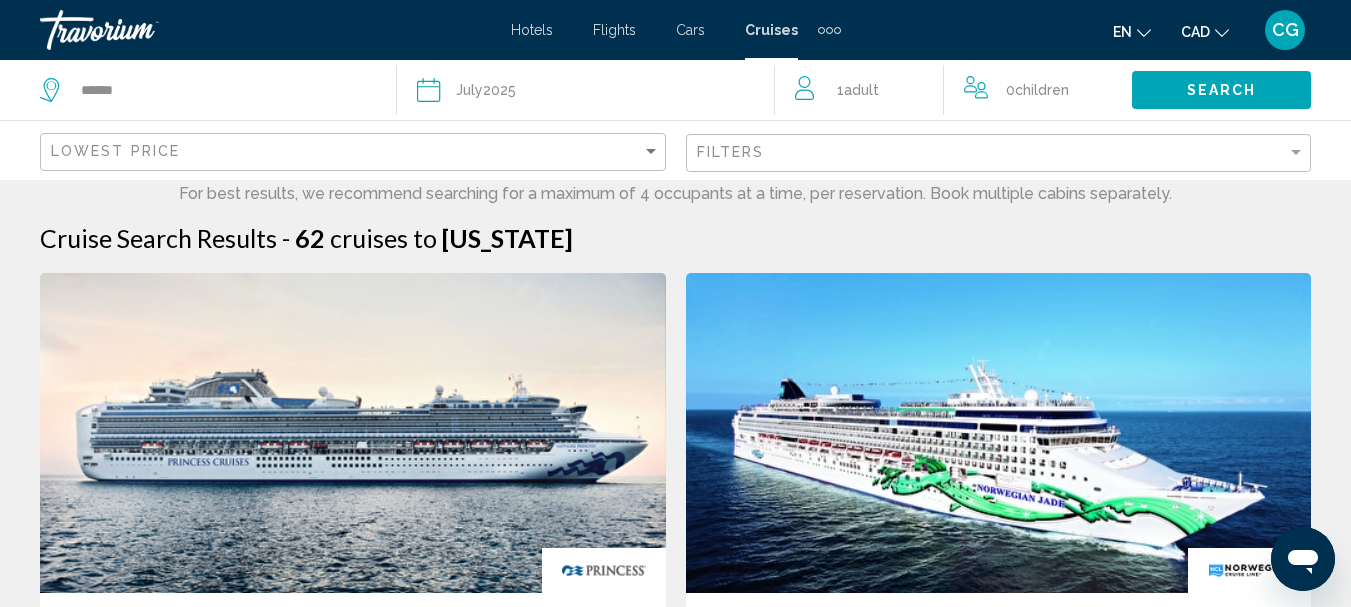 click on "******" 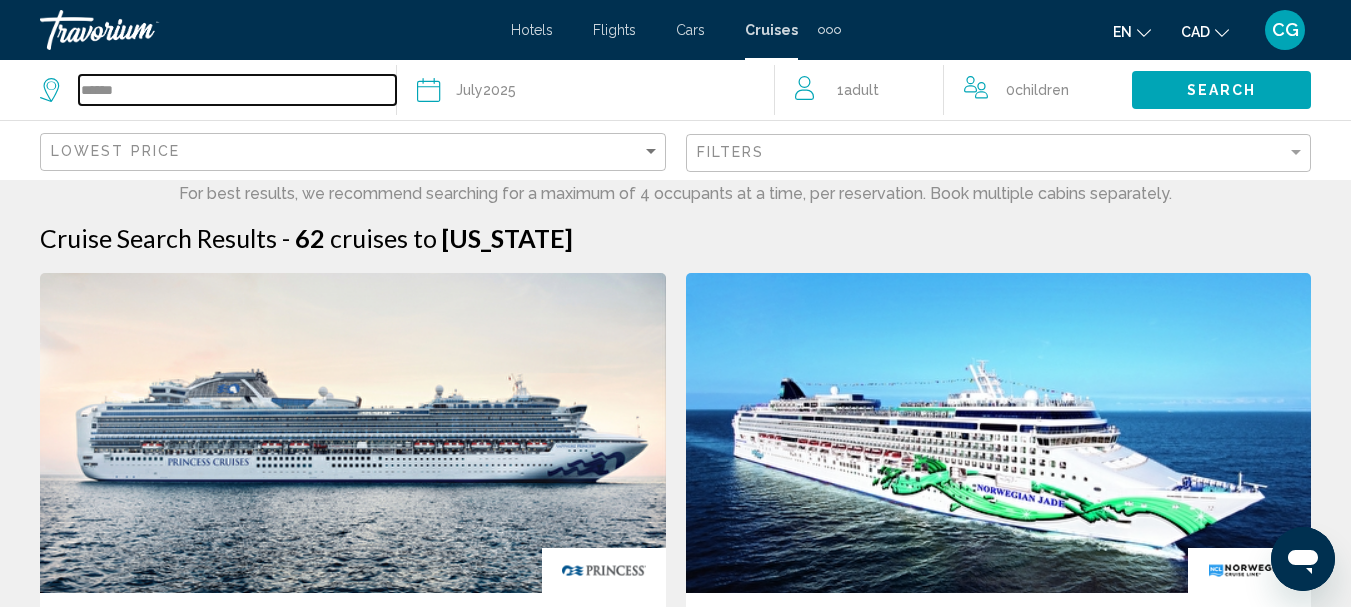 click on "******" at bounding box center (237, 90) 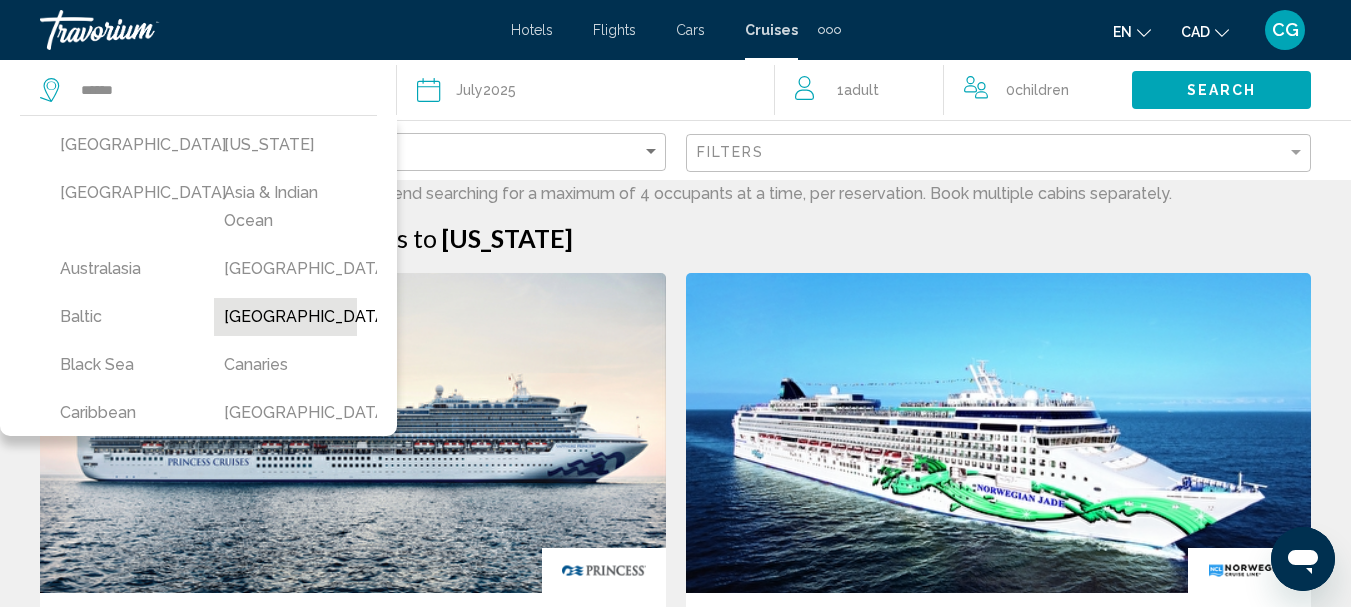 click on "[GEOGRAPHIC_DATA]" at bounding box center (286, 317) 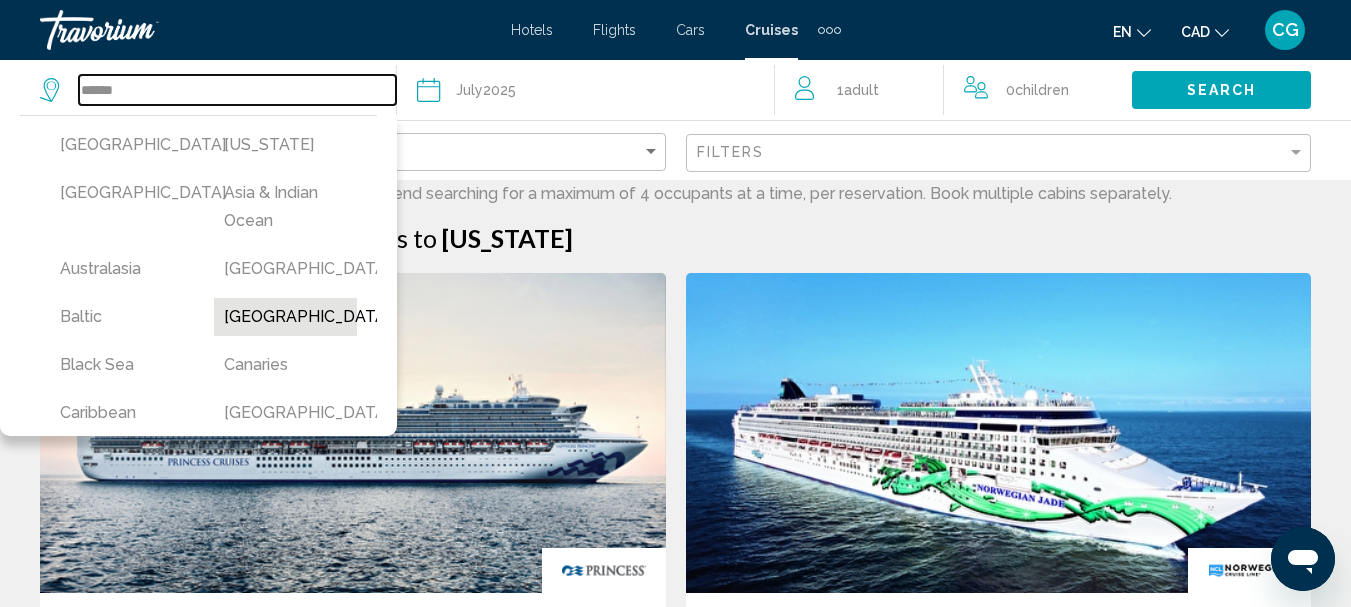 type on "*******" 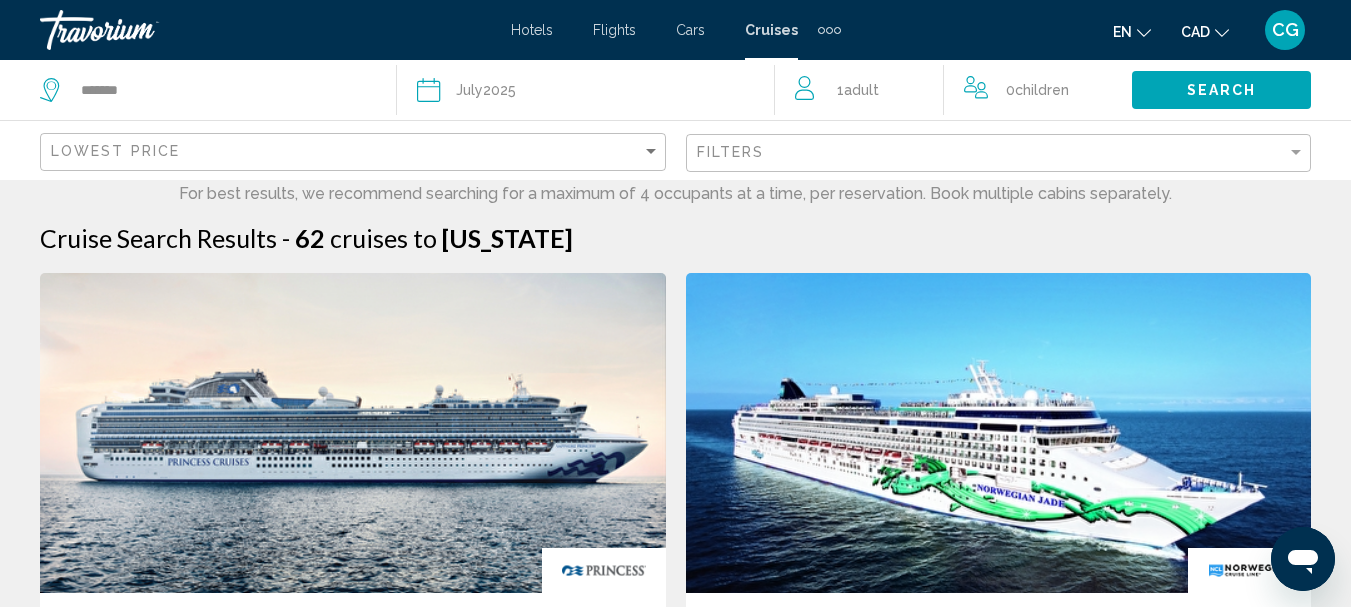 click on "Search" 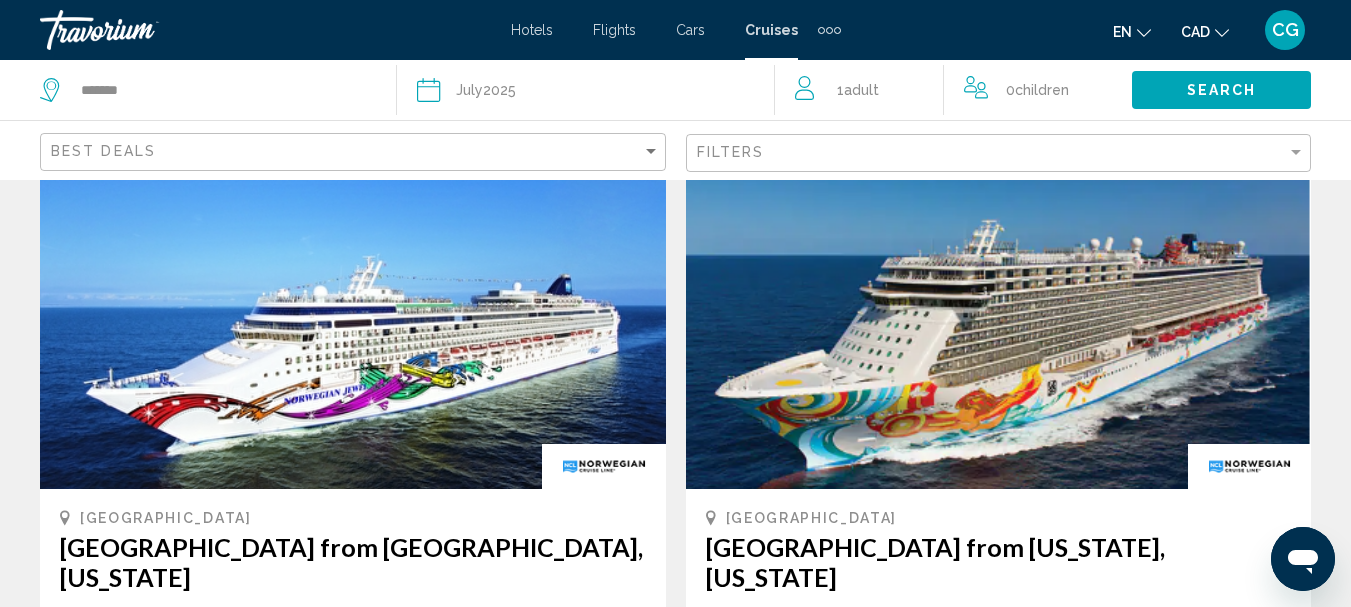 scroll, scrollTop: 0, scrollLeft: 0, axis: both 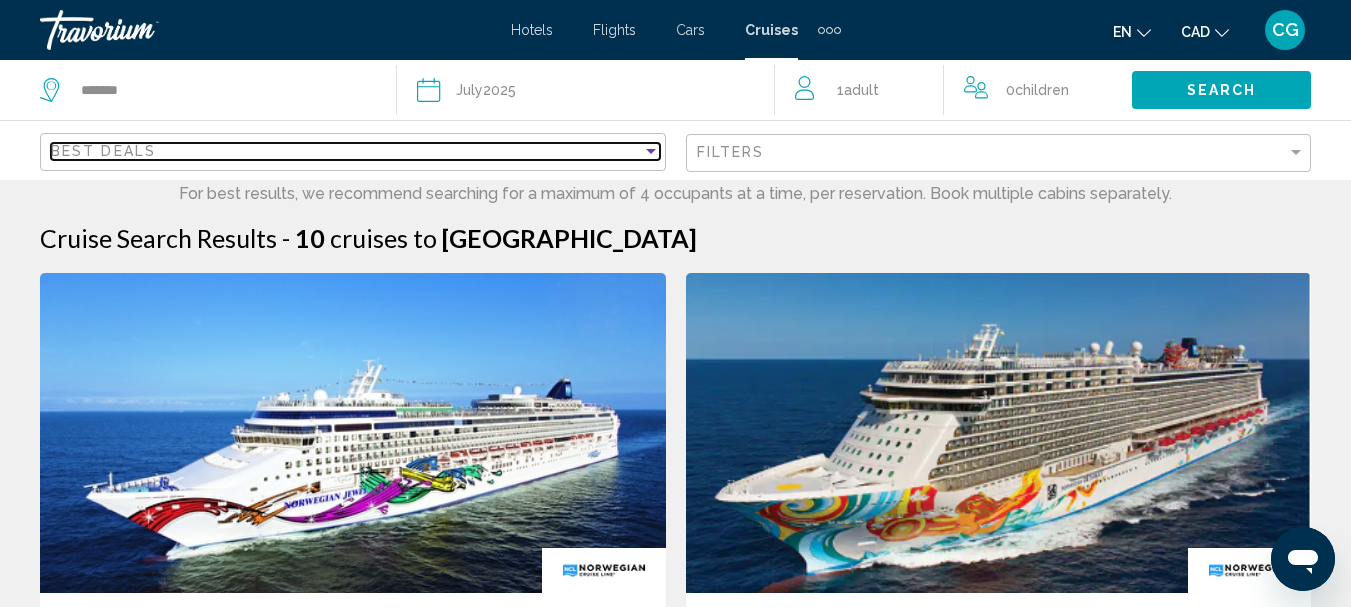 click on "Best Deals" at bounding box center (346, 151) 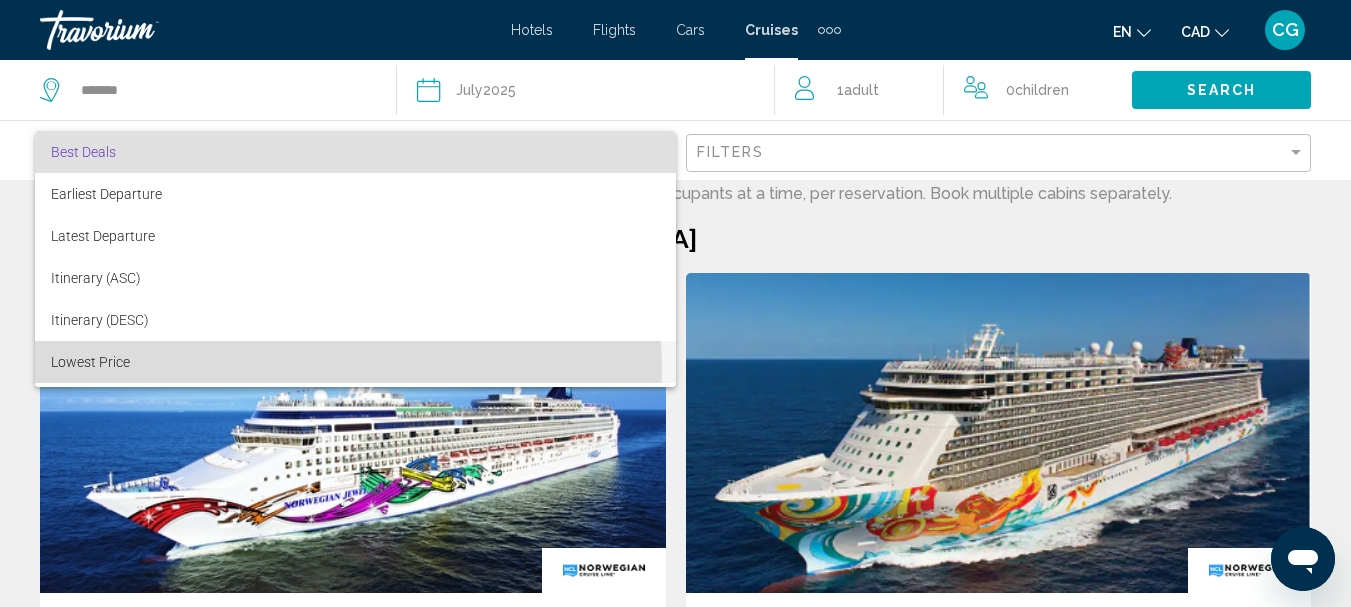 click on "Lowest Price" at bounding box center (355, 362) 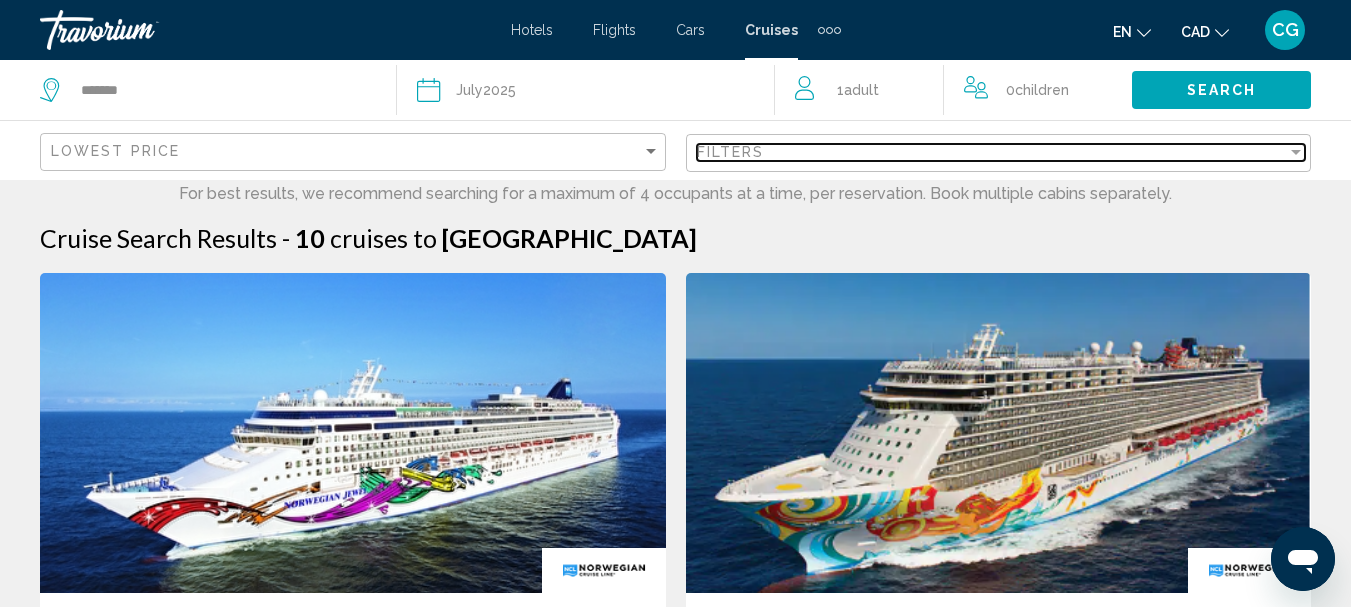 click on "Filters" at bounding box center [992, 152] 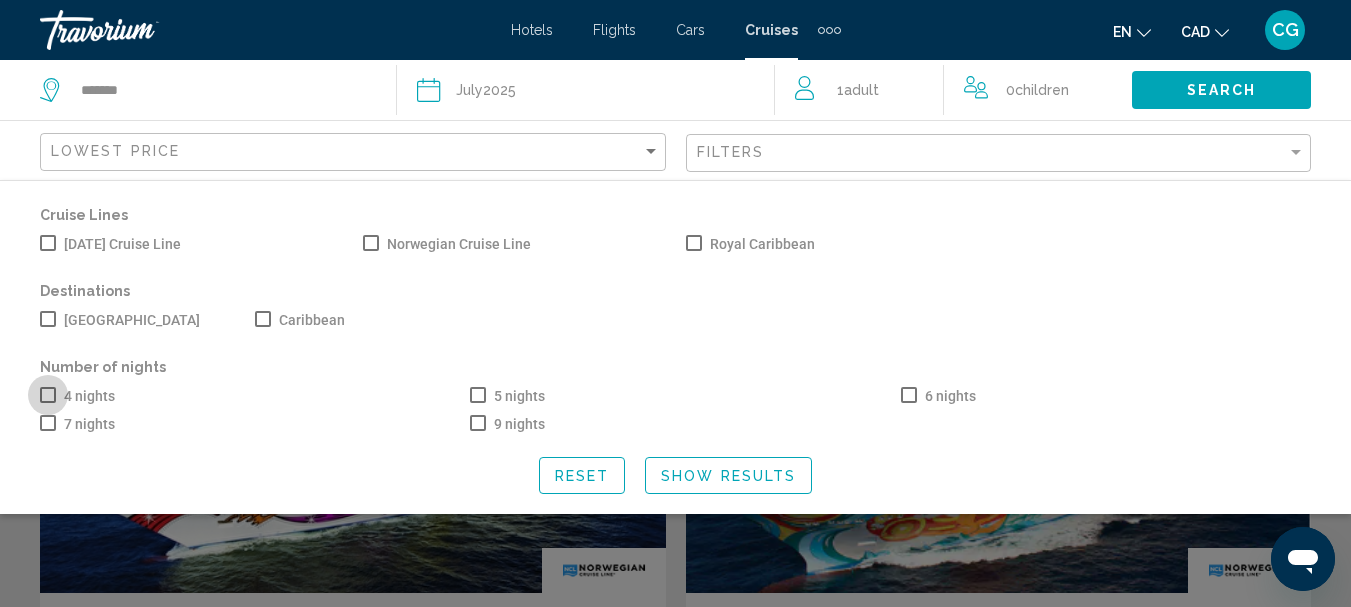 click at bounding box center (48, 395) 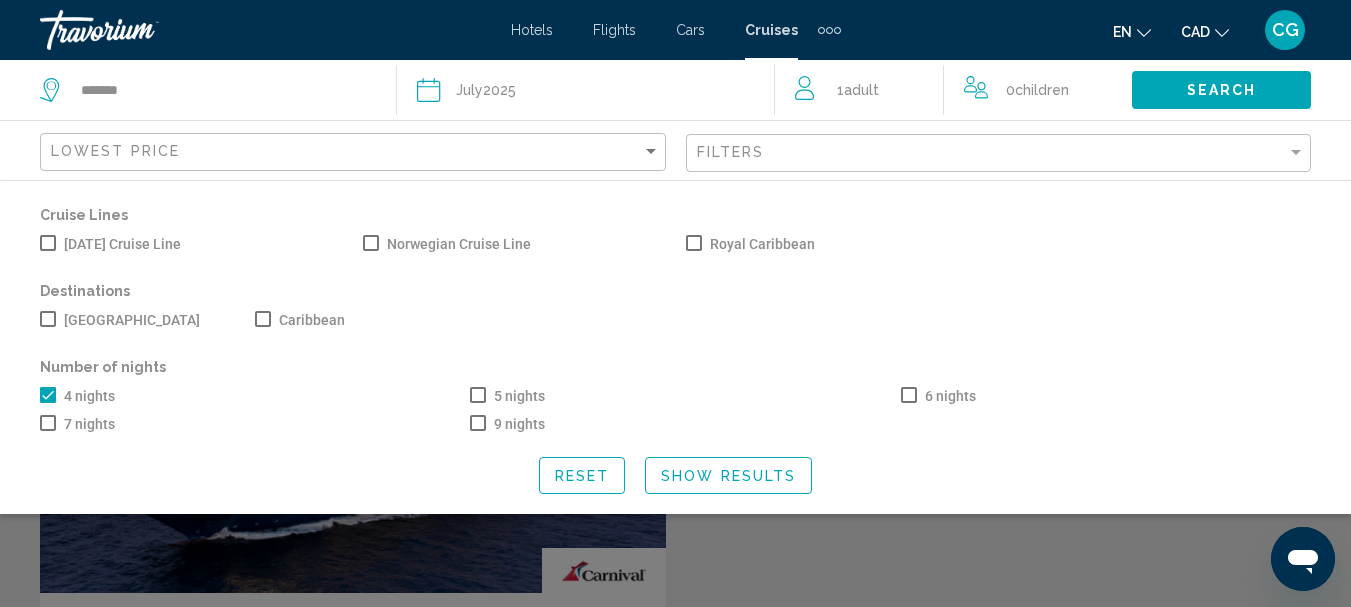 click at bounding box center (478, 395) 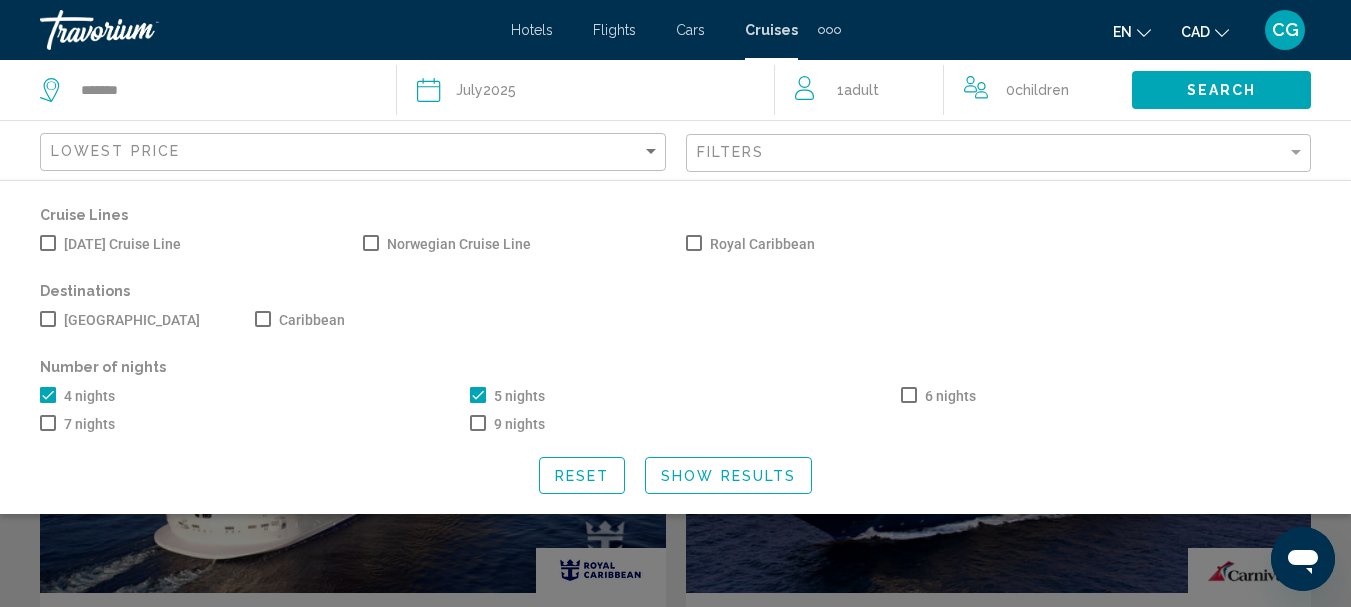 drag, startPoint x: 589, startPoint y: 485, endPoint x: 705, endPoint y: 474, distance: 116.520386 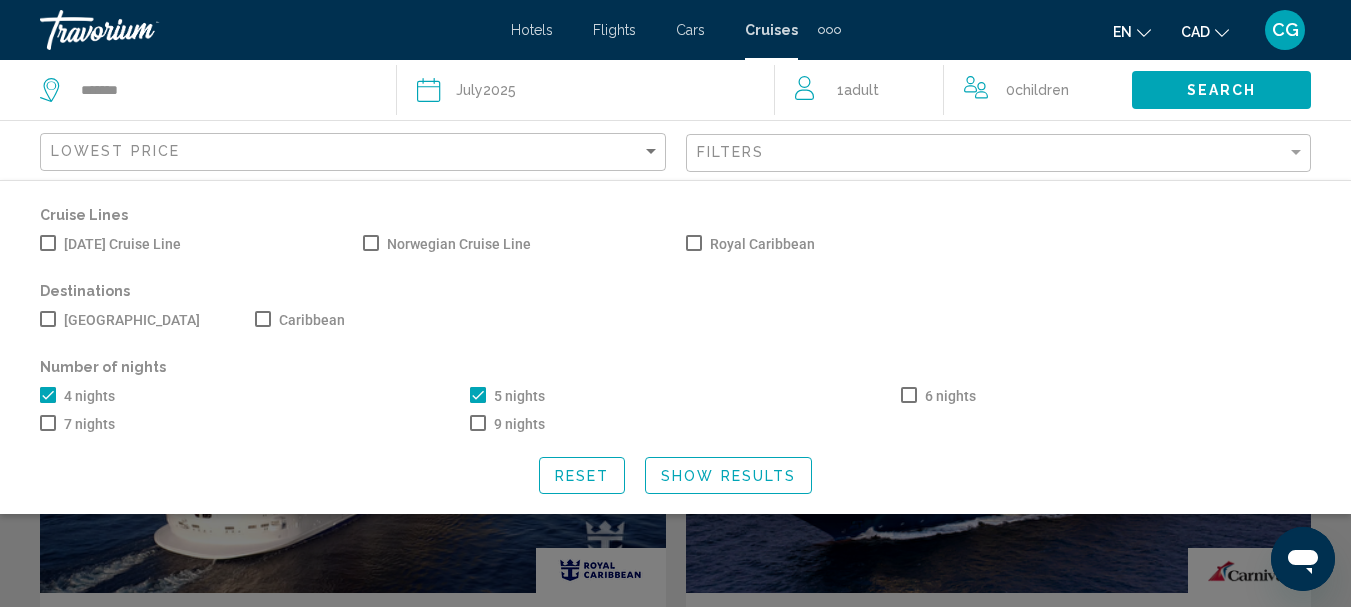 click on "Reset Show Results" 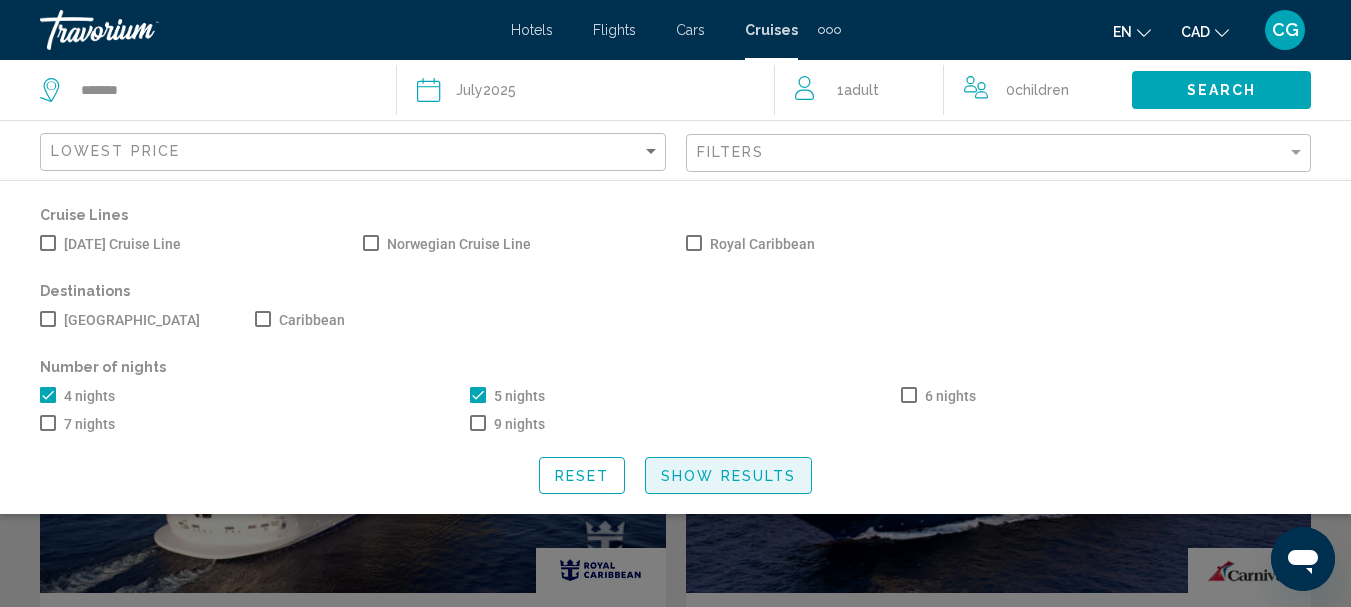 click on "Show Results" 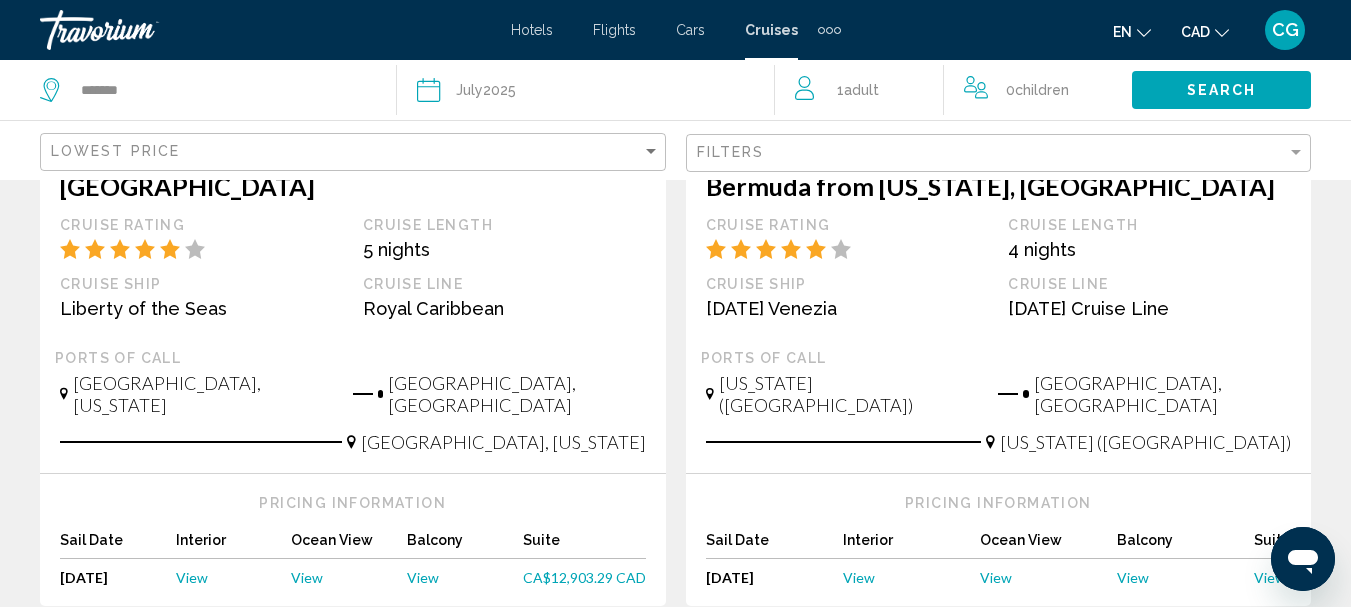 scroll, scrollTop: 500, scrollLeft: 0, axis: vertical 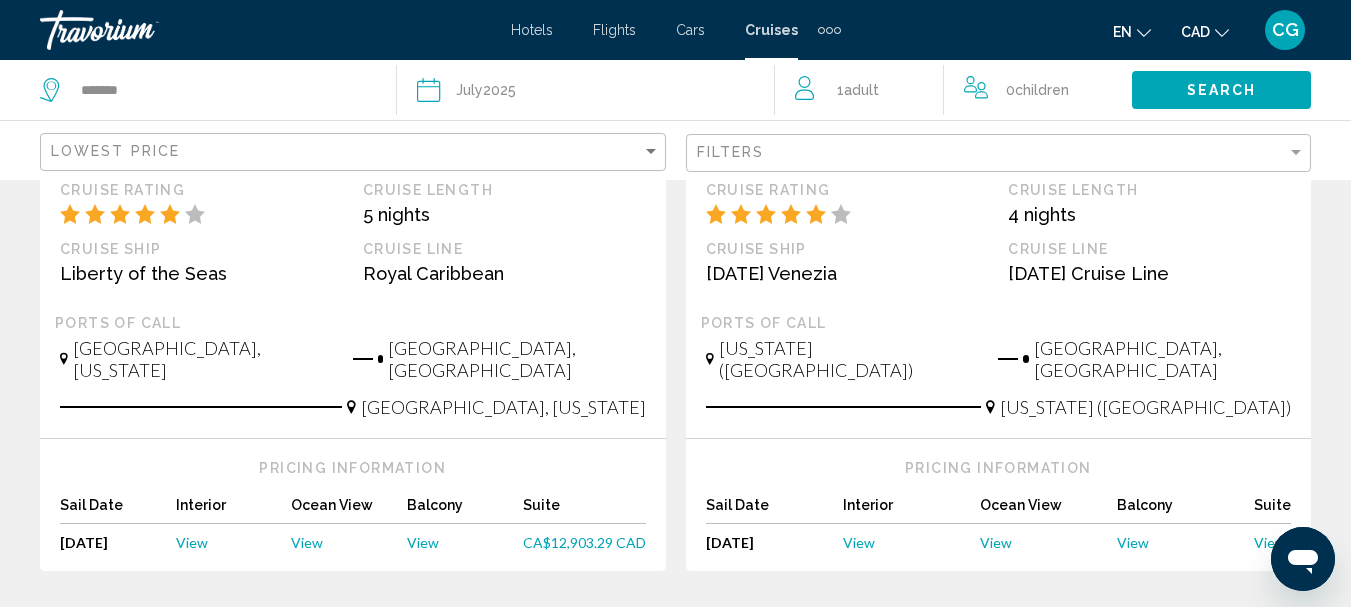 click on "View" at bounding box center (192, 542) 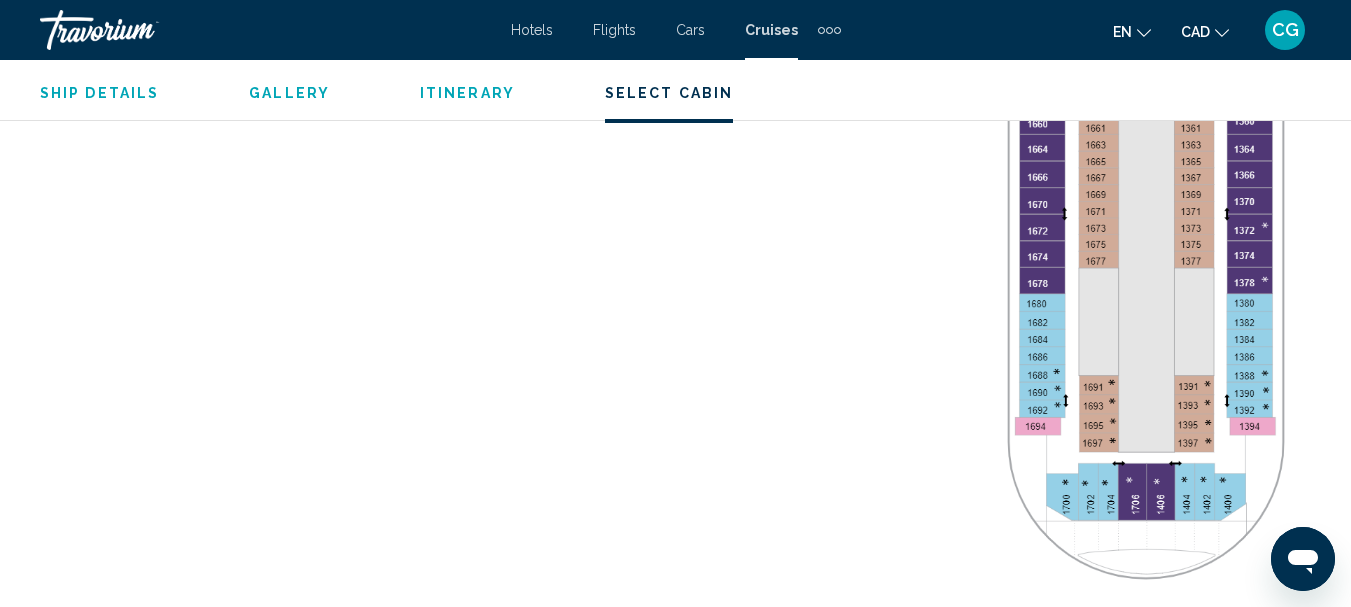 scroll, scrollTop: 5129, scrollLeft: 0, axis: vertical 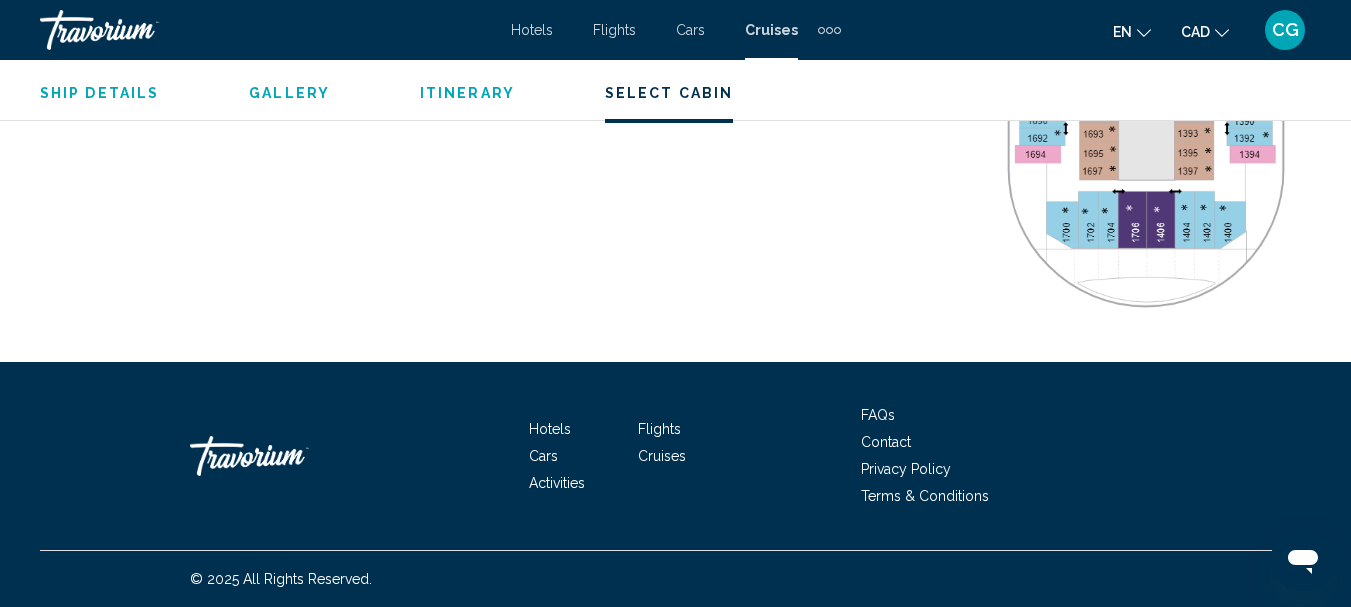 click on "Flights" at bounding box center [614, 30] 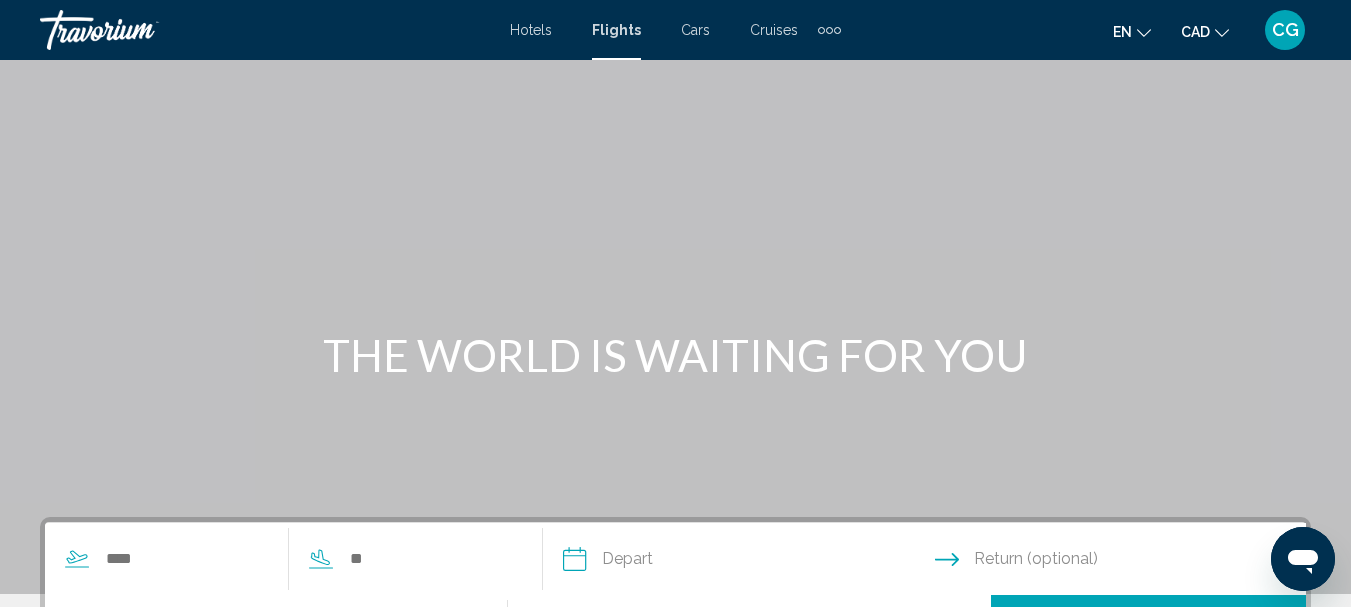 scroll, scrollTop: 0, scrollLeft: 0, axis: both 